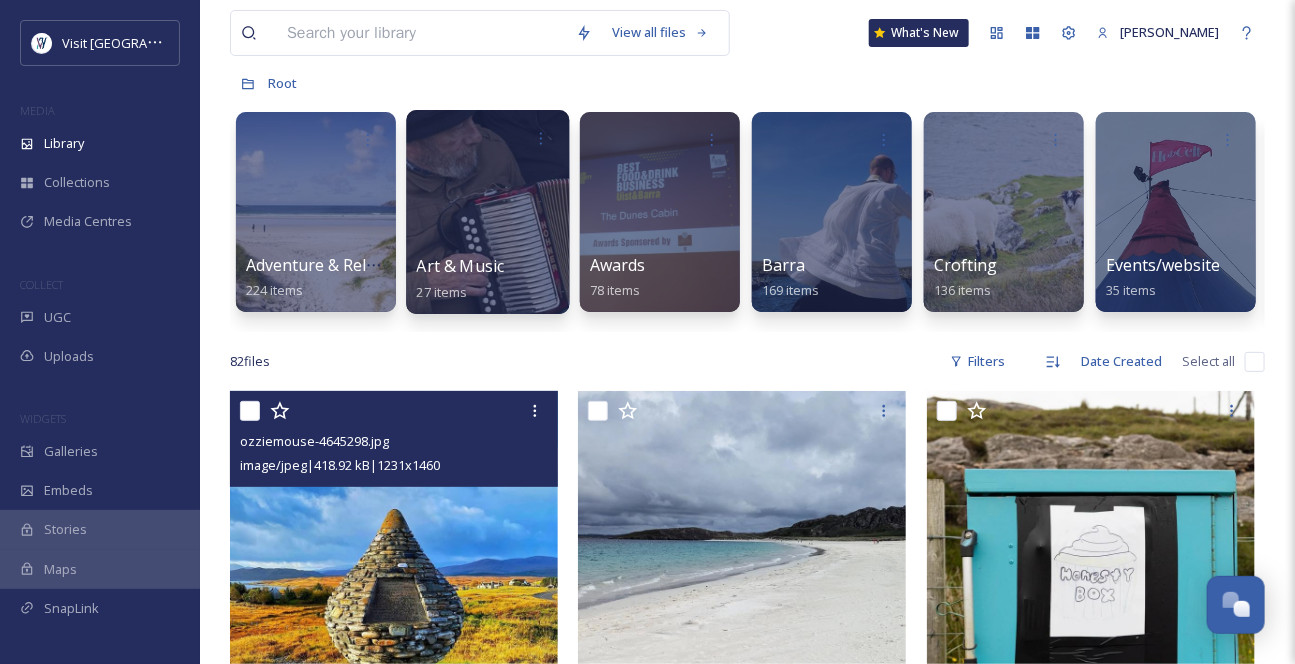 scroll, scrollTop: 0, scrollLeft: 0, axis: both 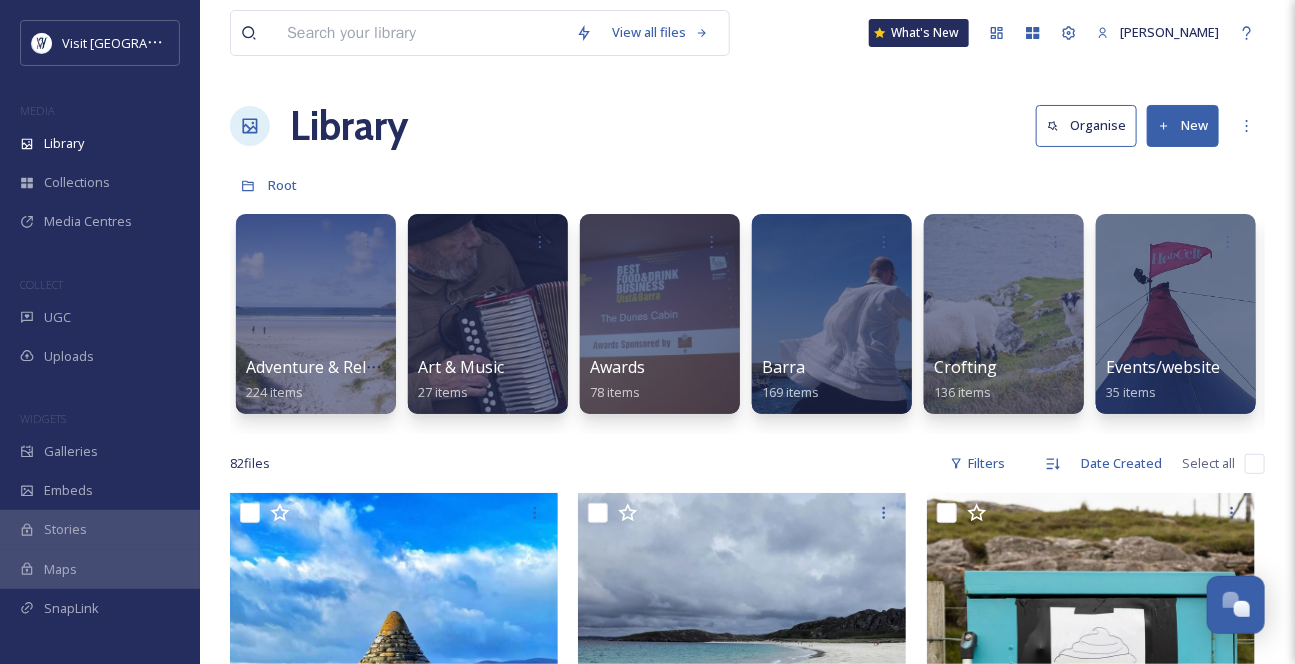 click at bounding box center (421, 33) 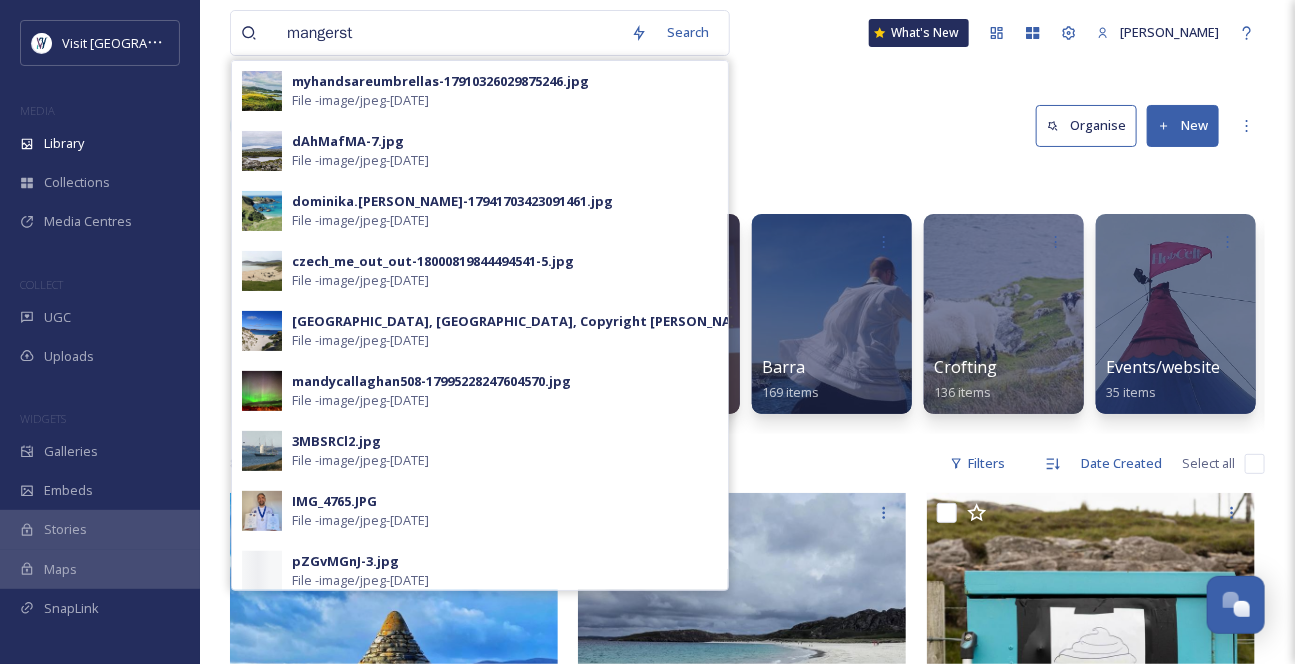 type on "mangersta" 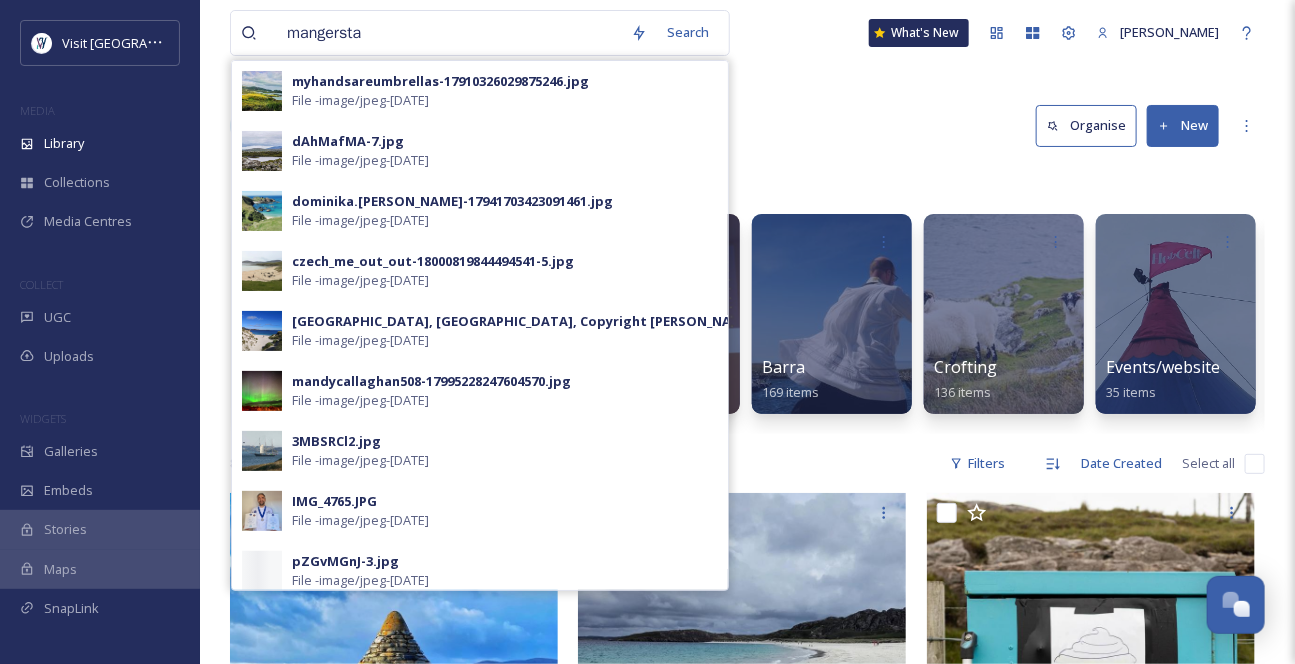 type 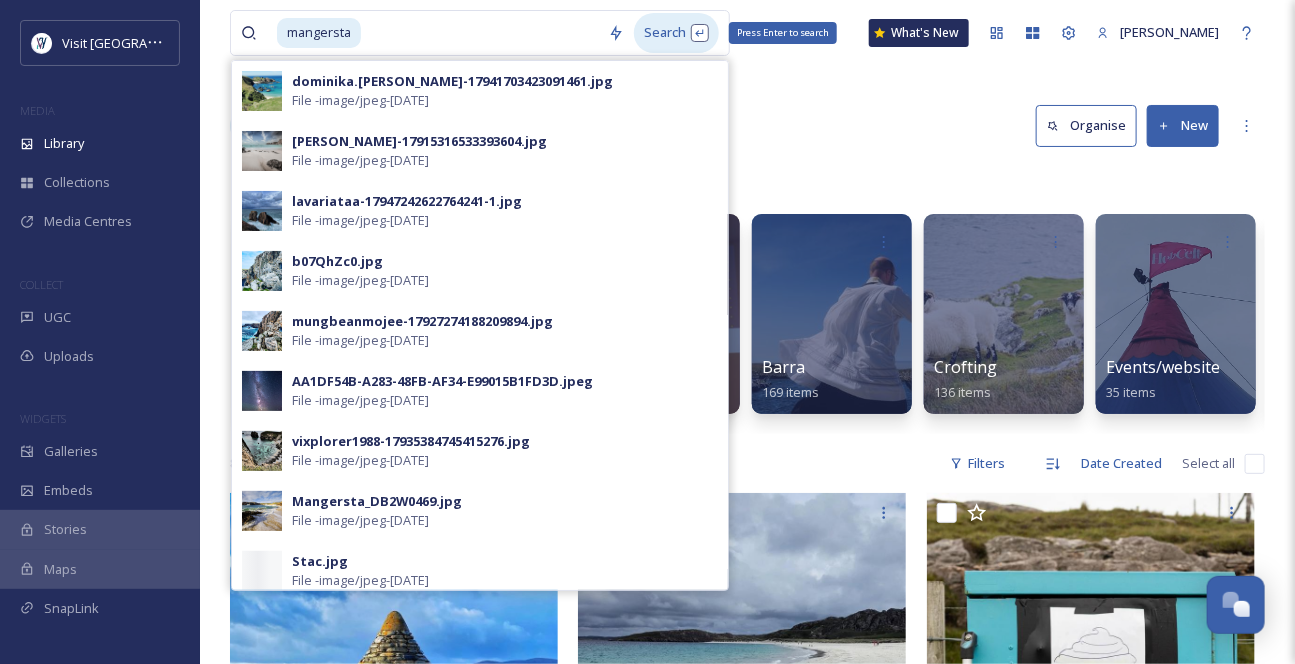 click on "Search Press Enter to search" at bounding box center (676, 32) 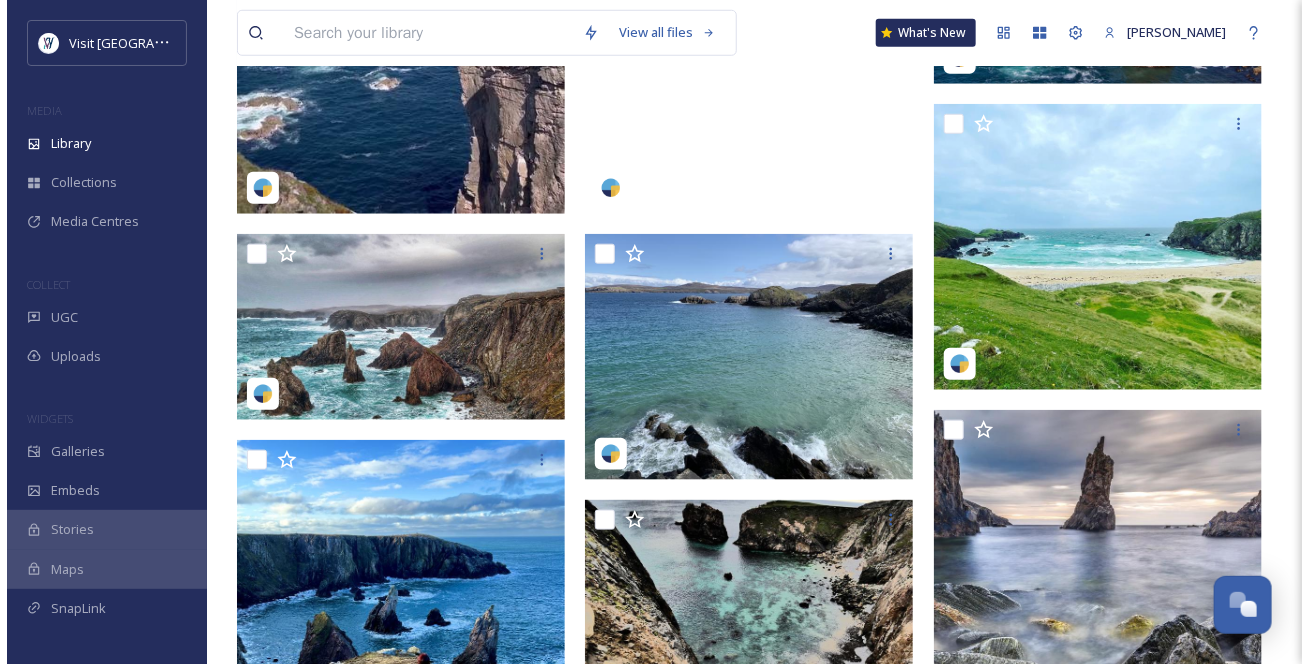 scroll, scrollTop: 636, scrollLeft: 0, axis: vertical 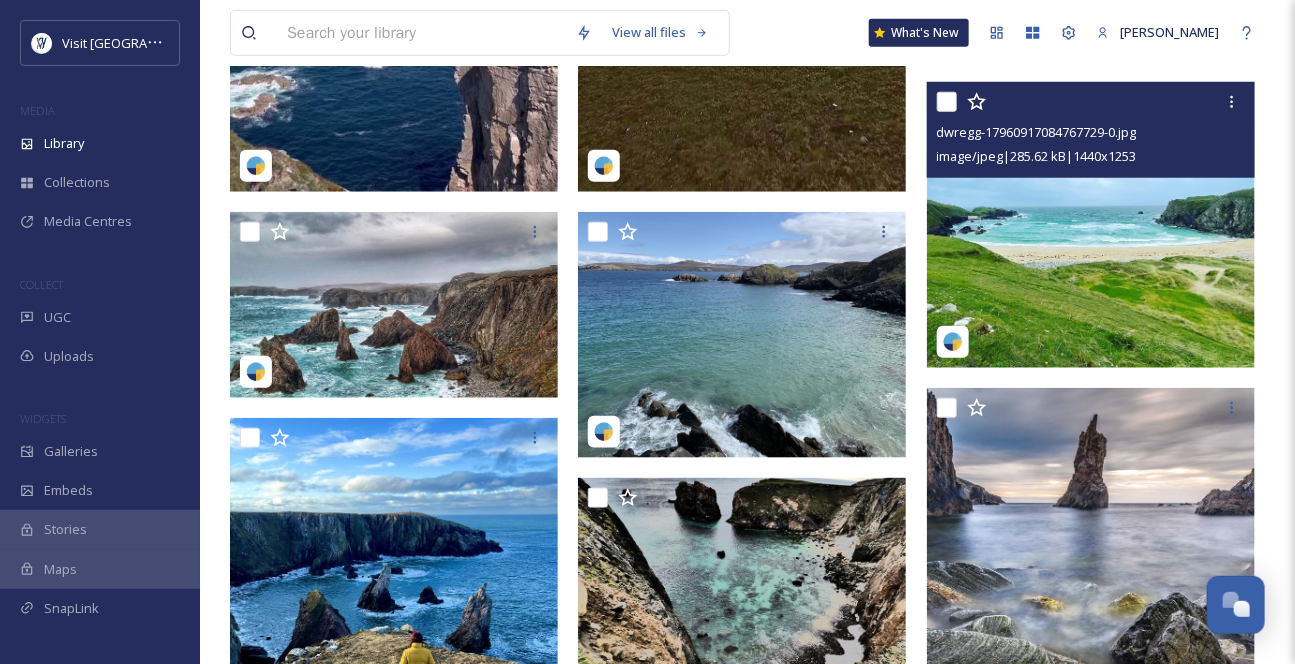click at bounding box center [1091, 224] 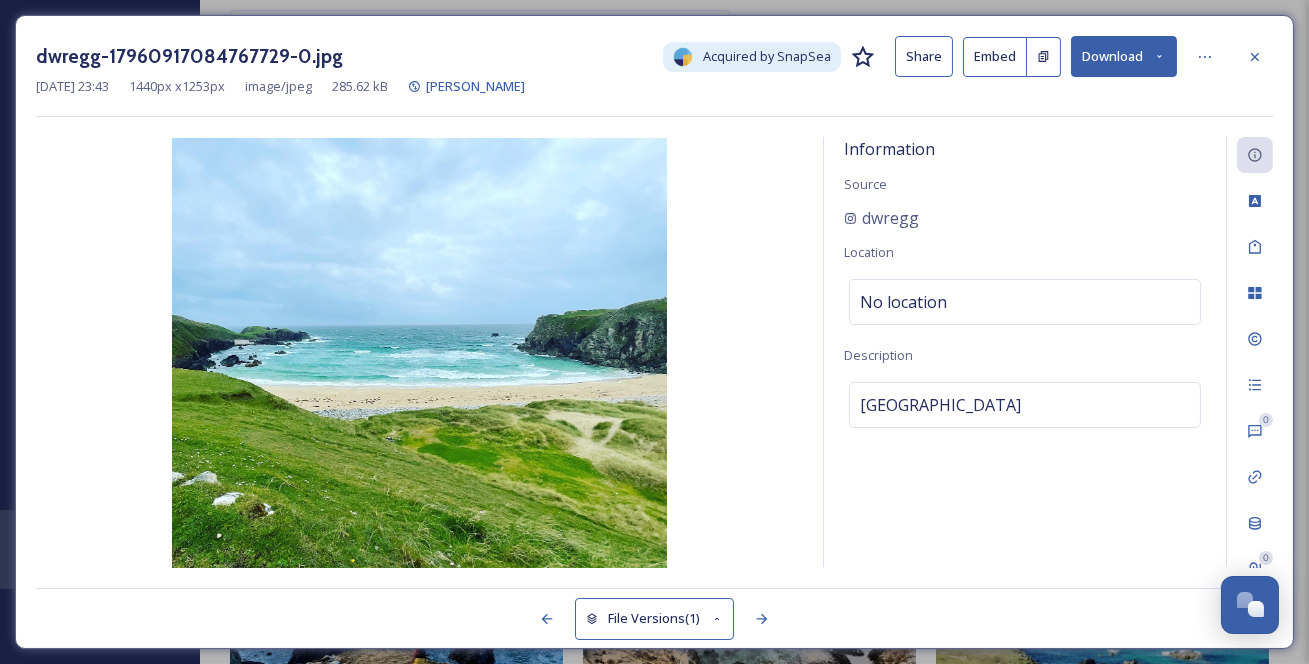 click 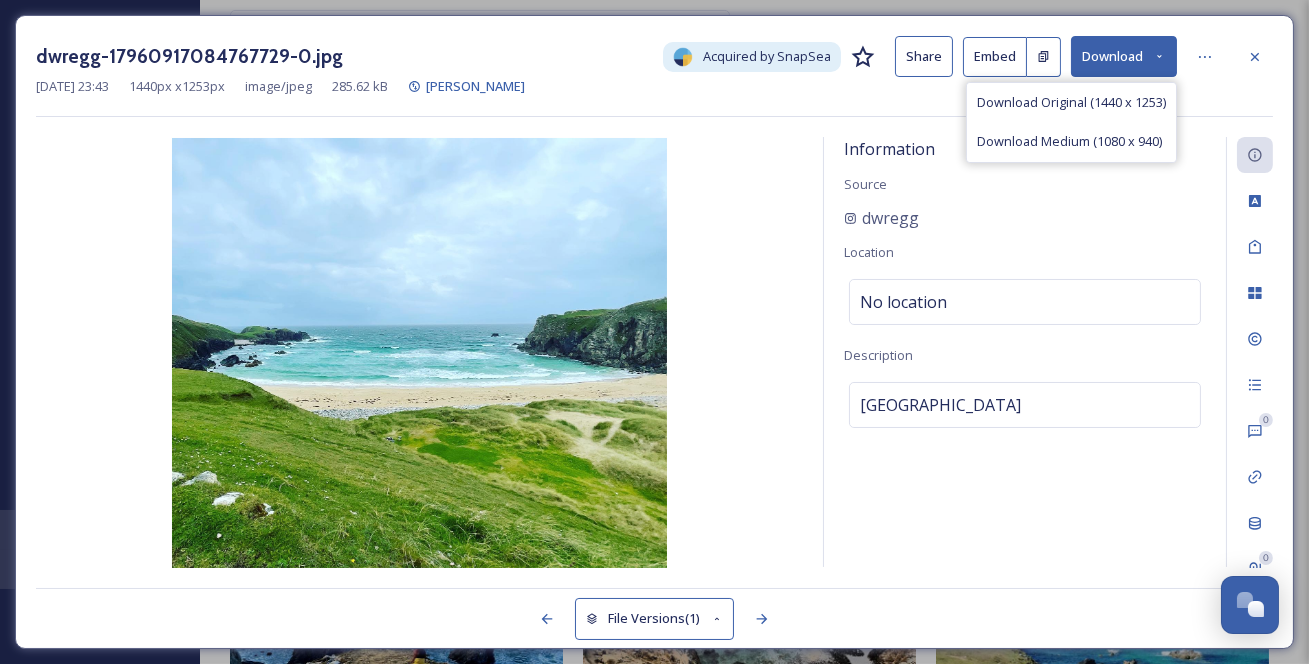 click 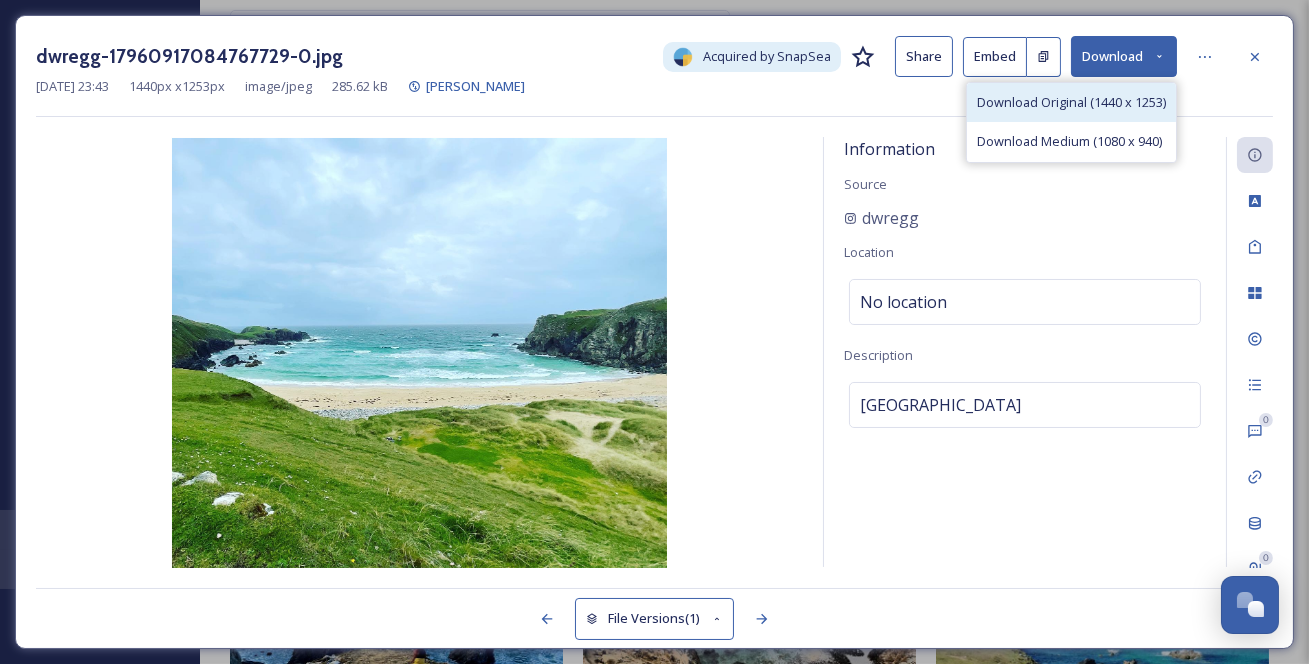 click on "Download Original (1440 x 1253)" at bounding box center [1071, 102] 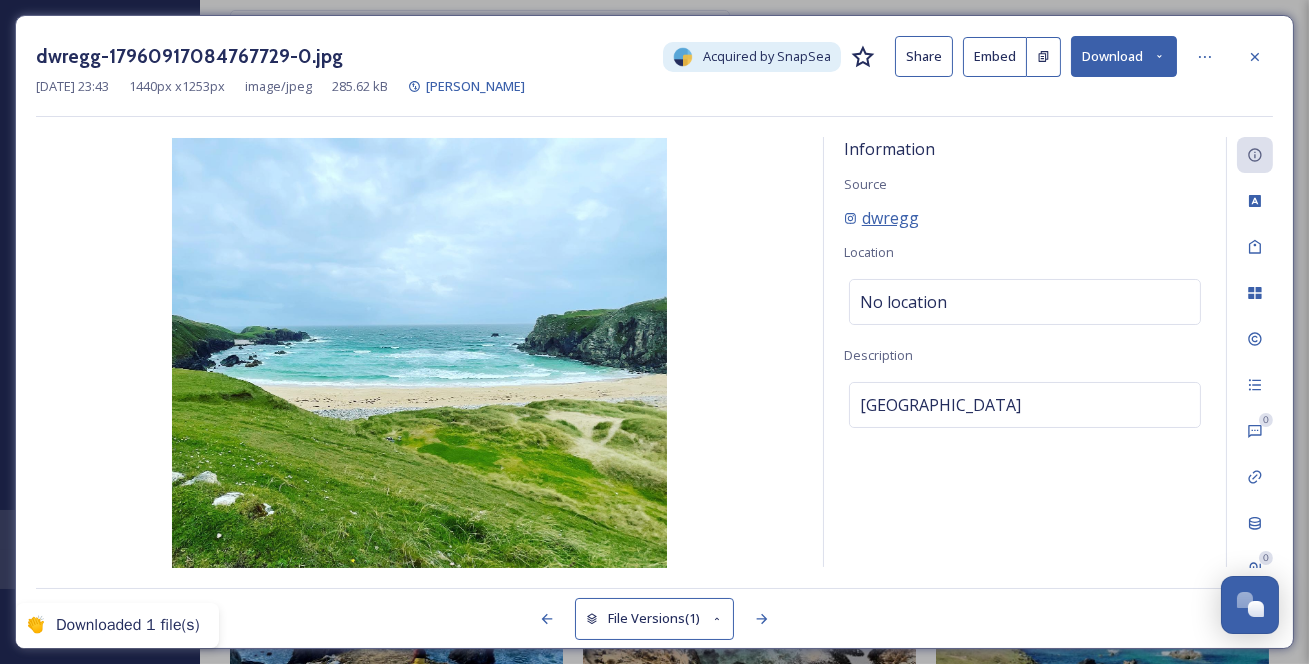 click on "dwregg" at bounding box center (890, 218) 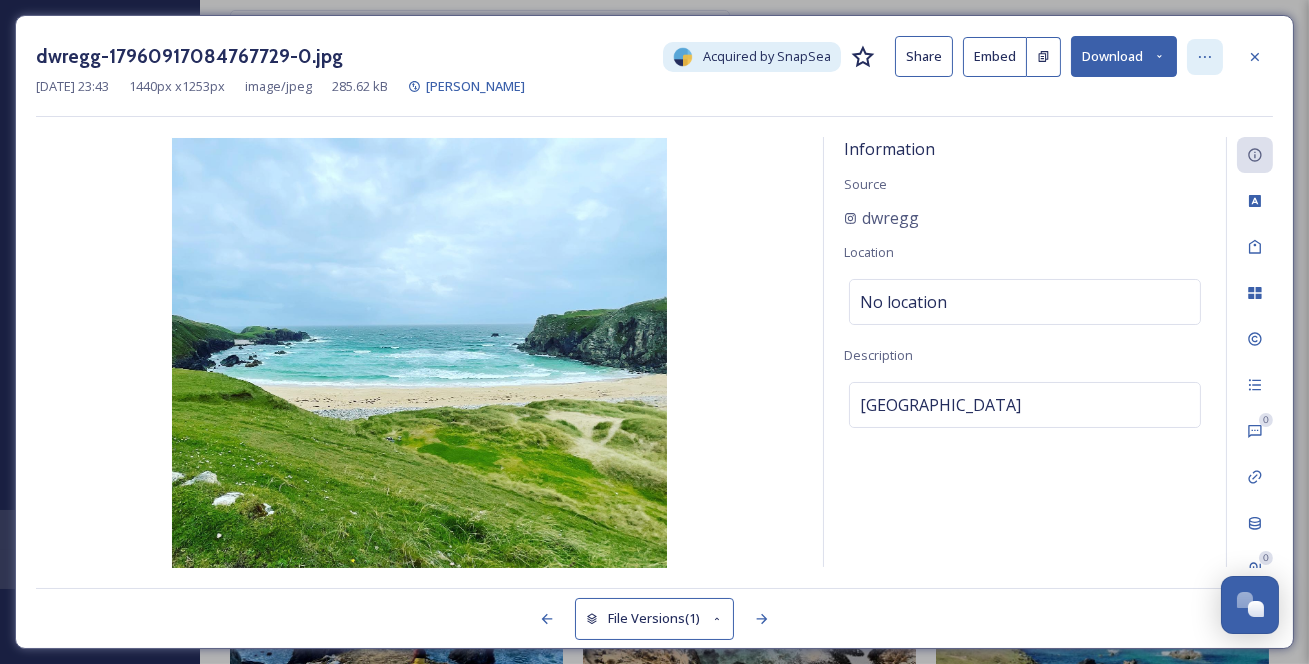 click at bounding box center (1205, 57) 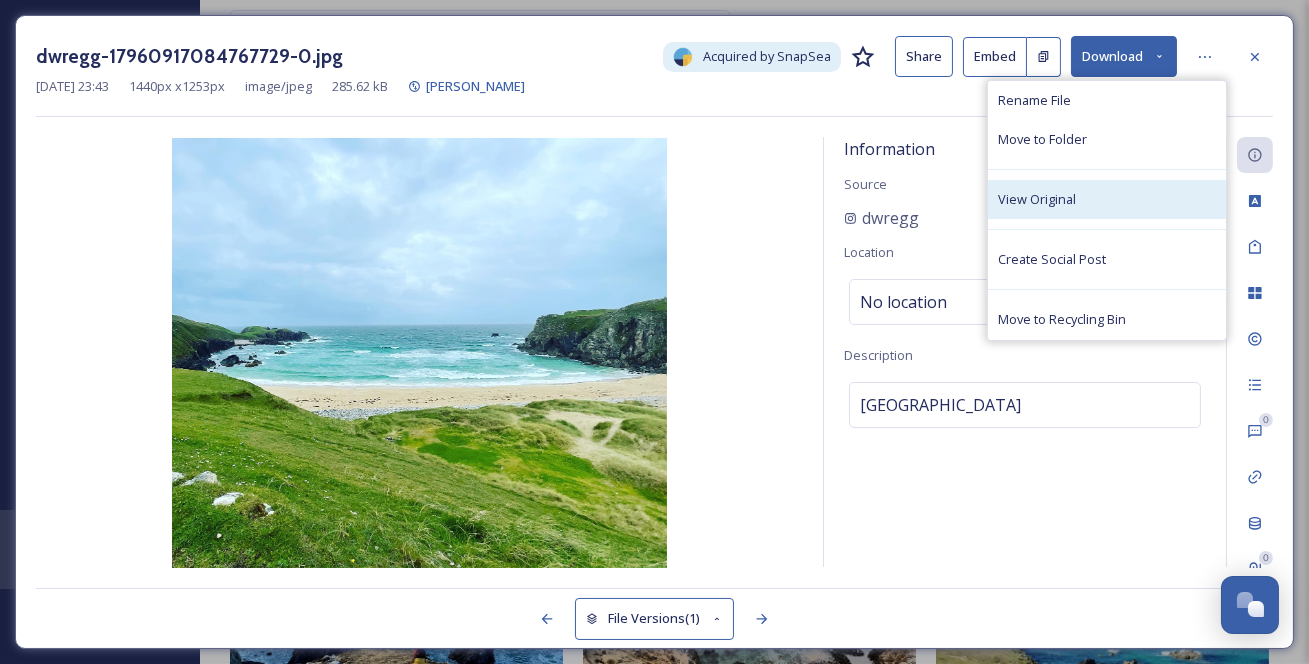 click on "View Original" at bounding box center (1037, 199) 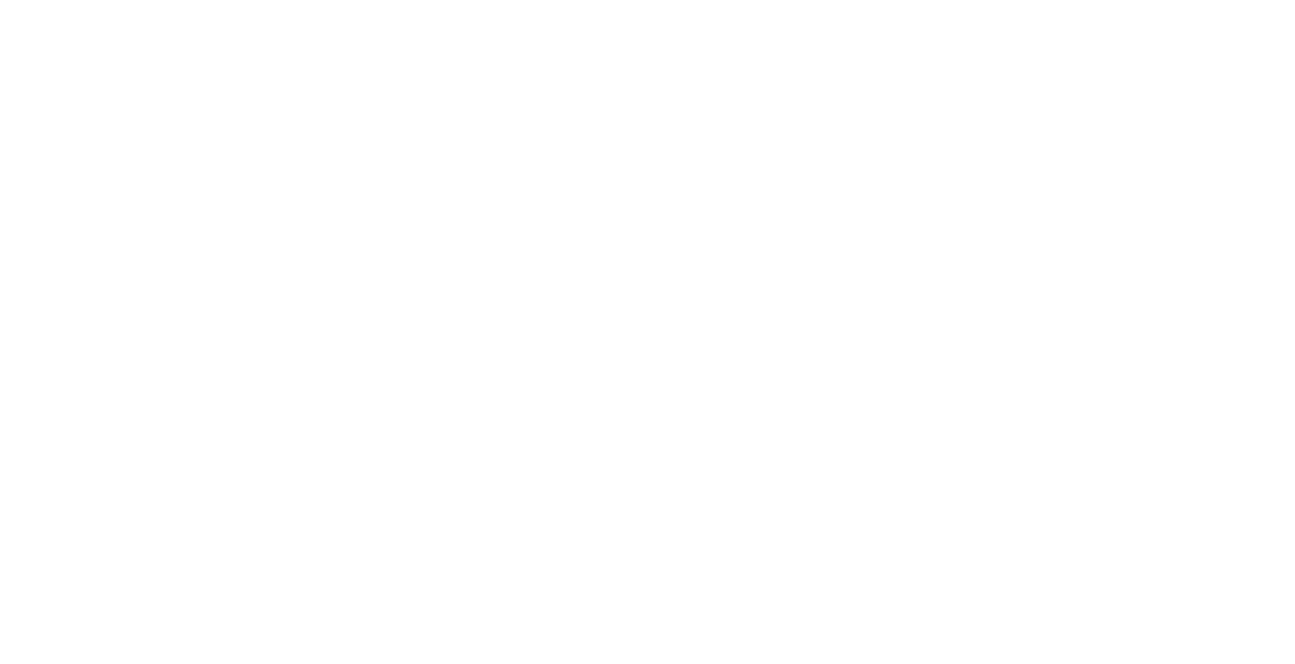 scroll, scrollTop: 0, scrollLeft: 0, axis: both 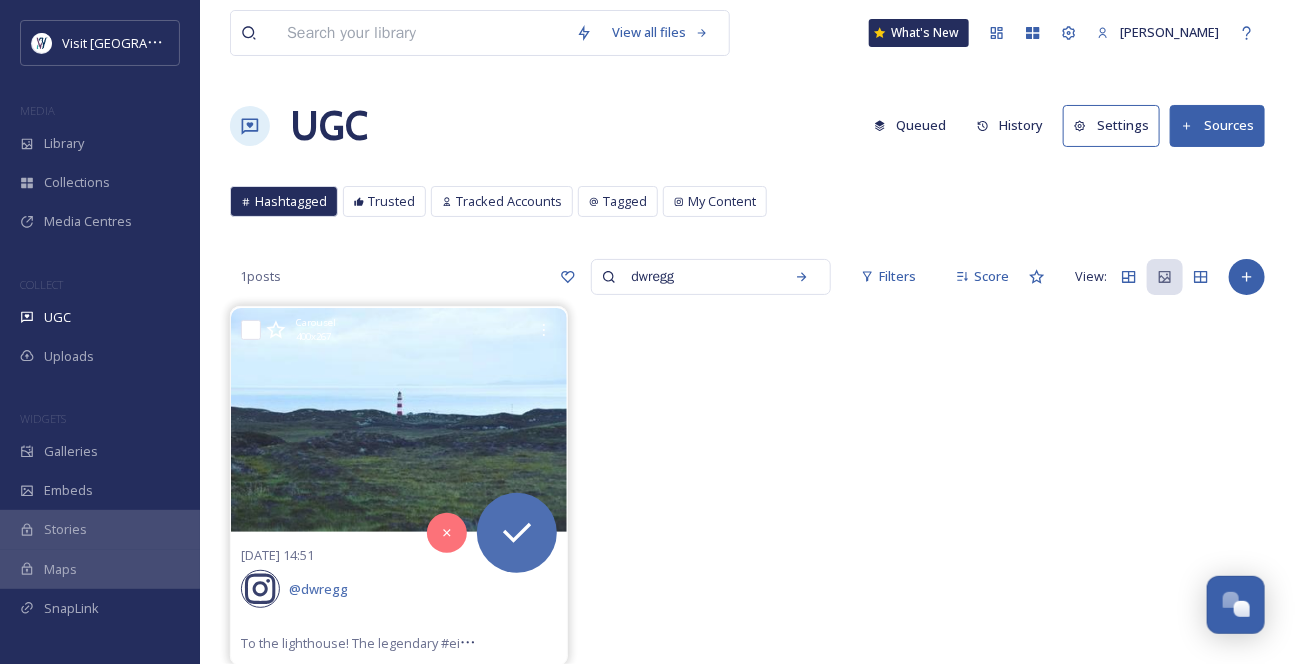 click at bounding box center (421, 33) 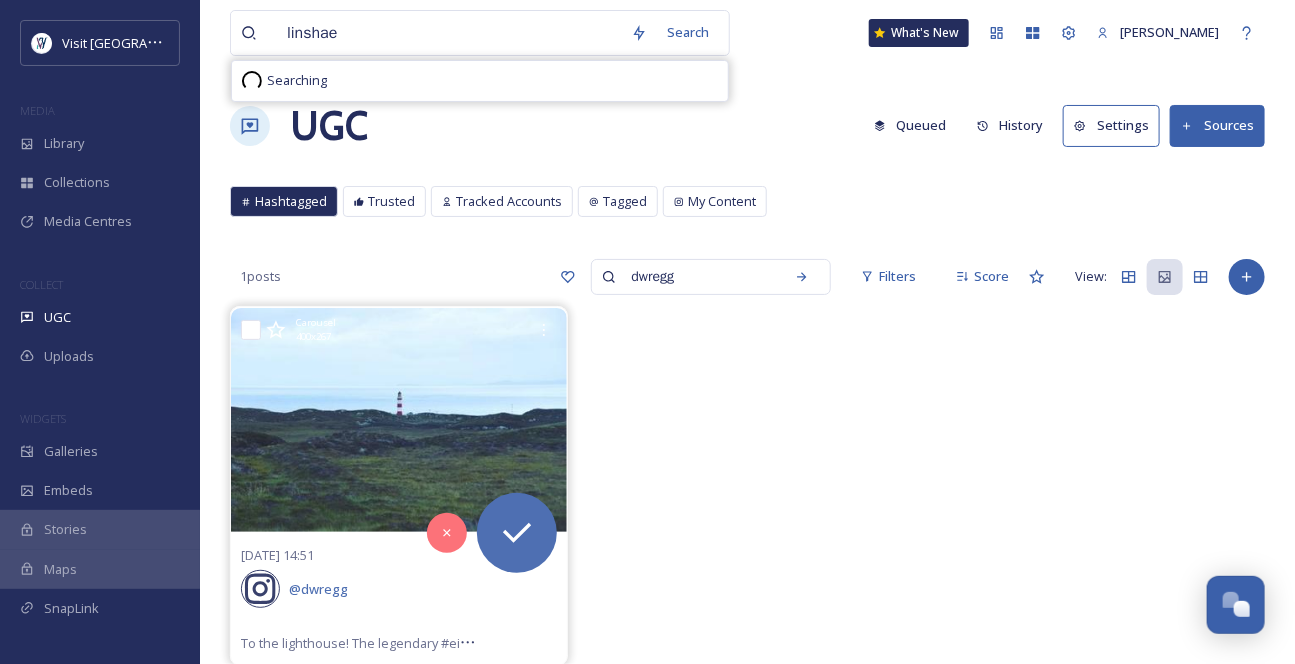 type on "linshaer" 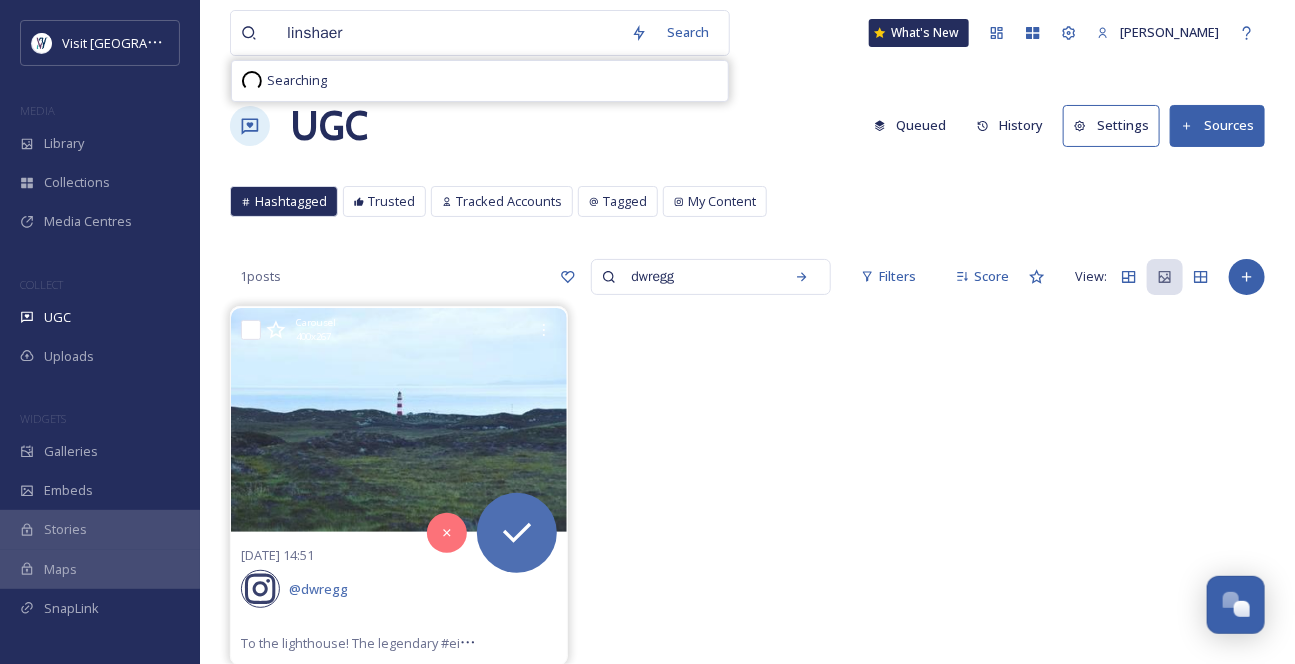 type 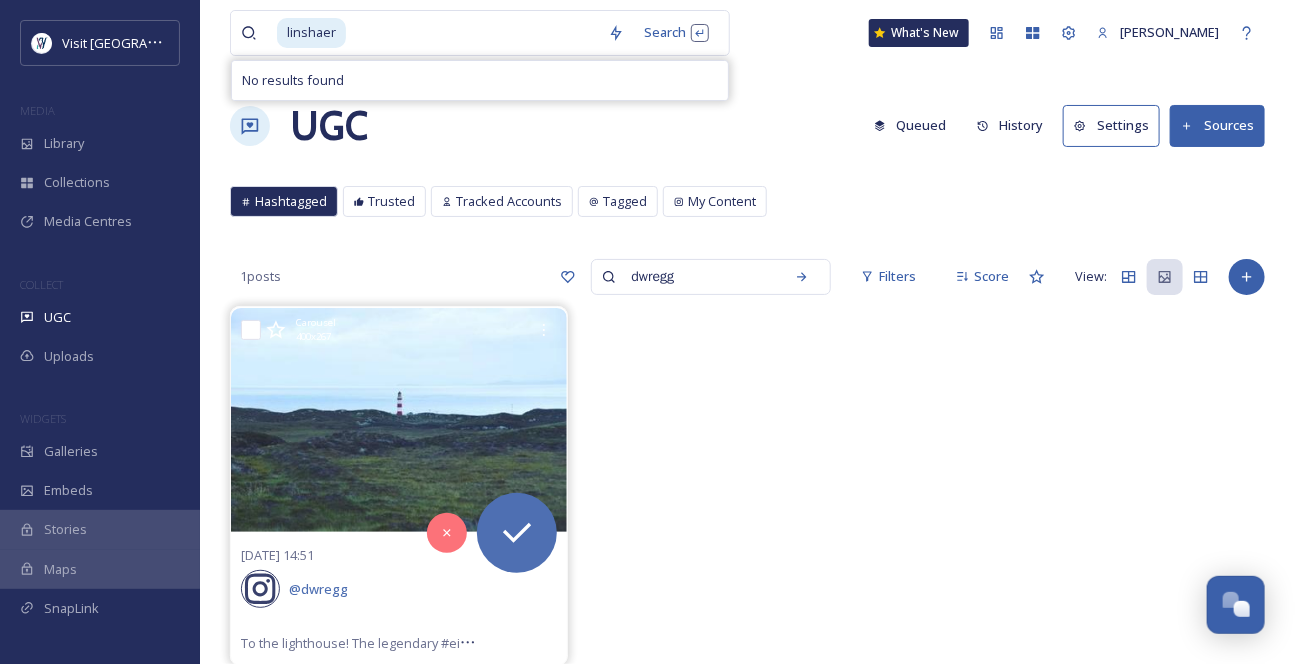 click on "linshaer" at bounding box center [311, 32] 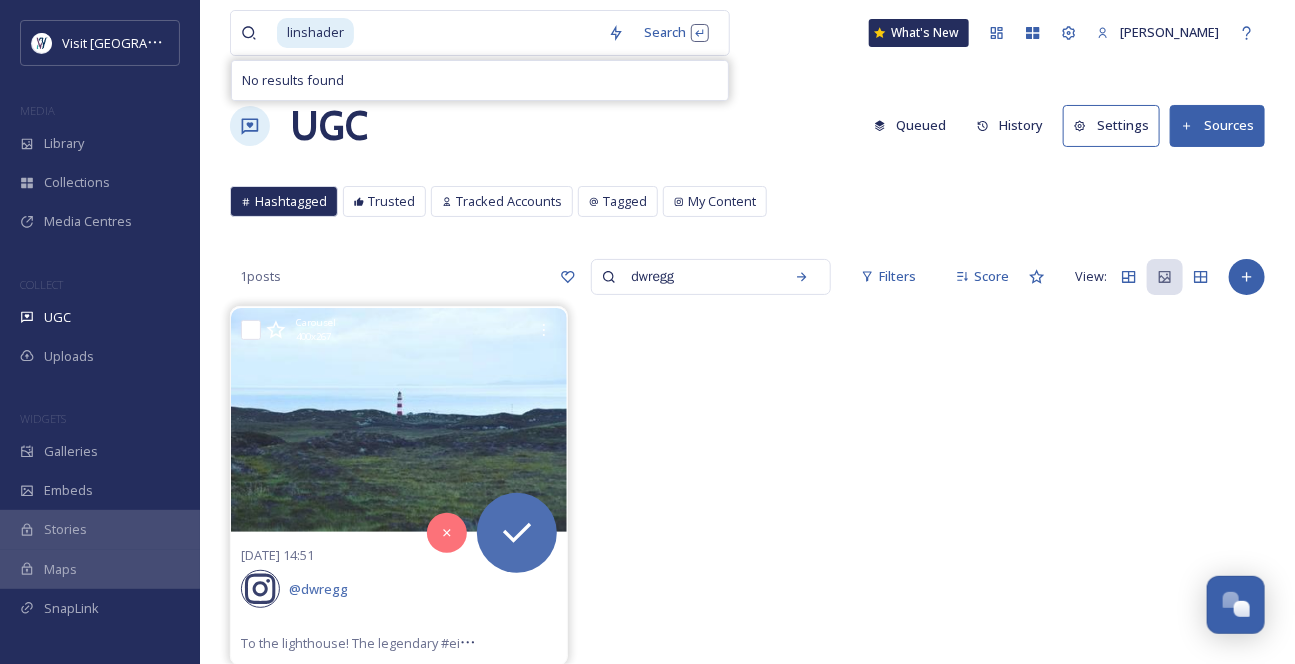 click at bounding box center (477, 33) 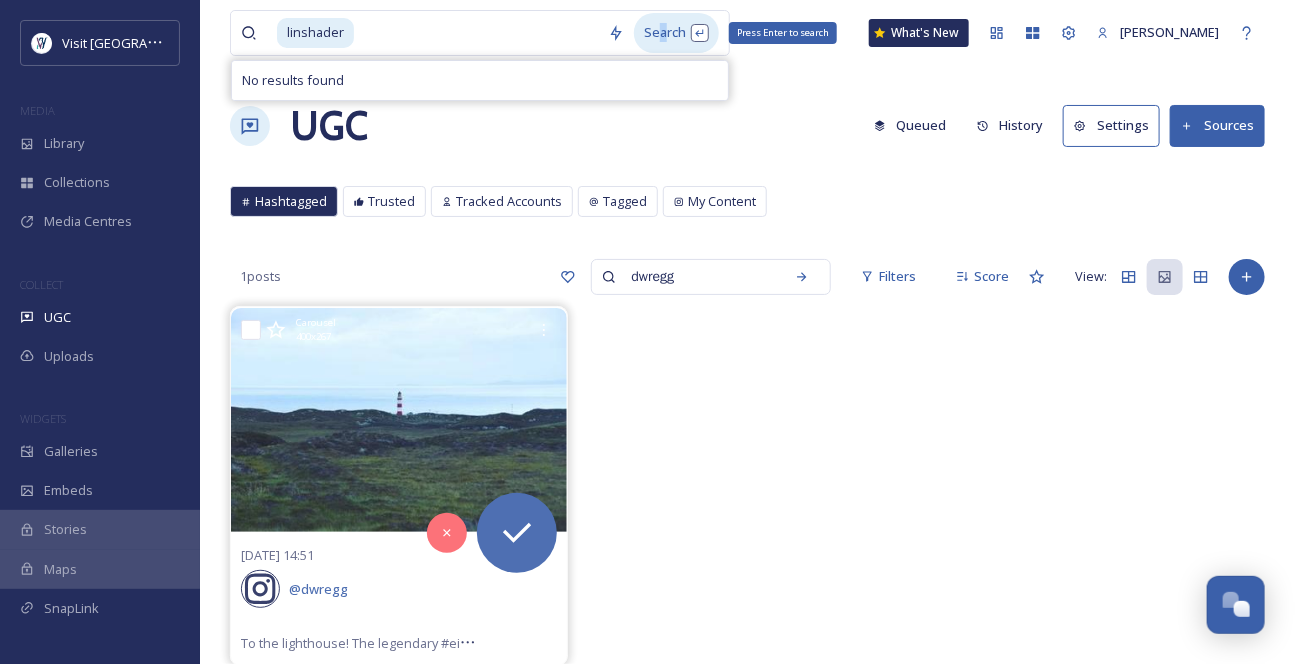 click on "Search Press Enter to search" at bounding box center (676, 32) 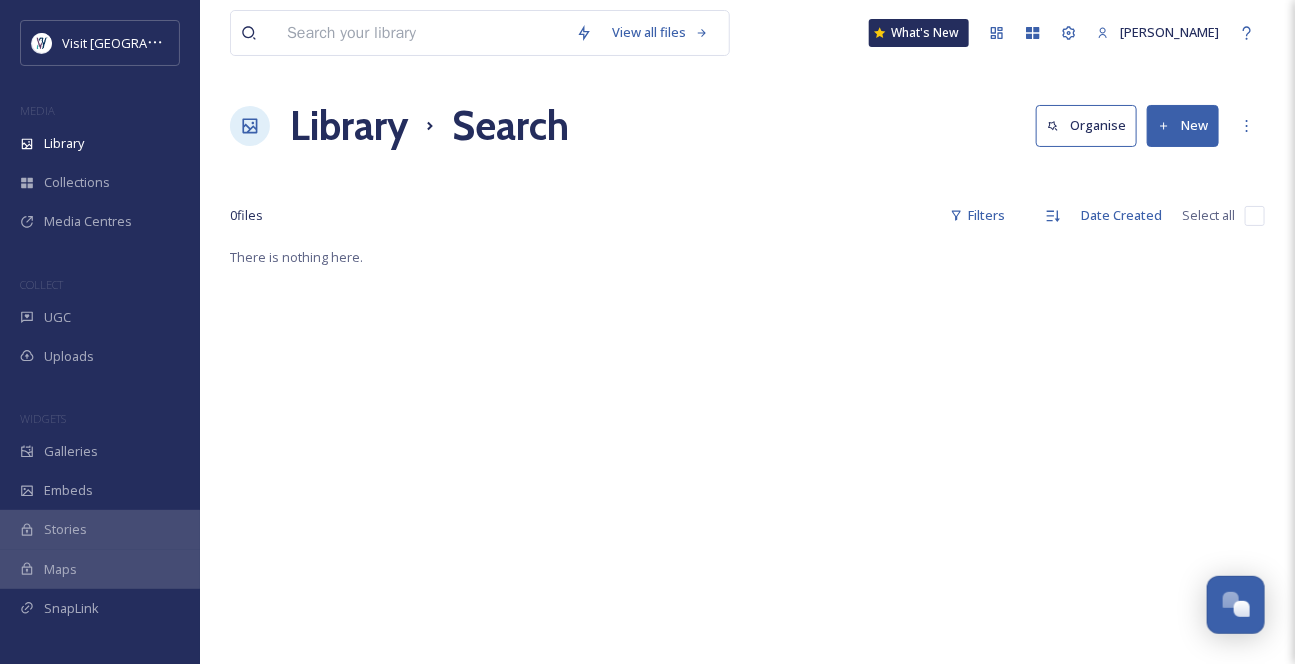 click at bounding box center [421, 33] 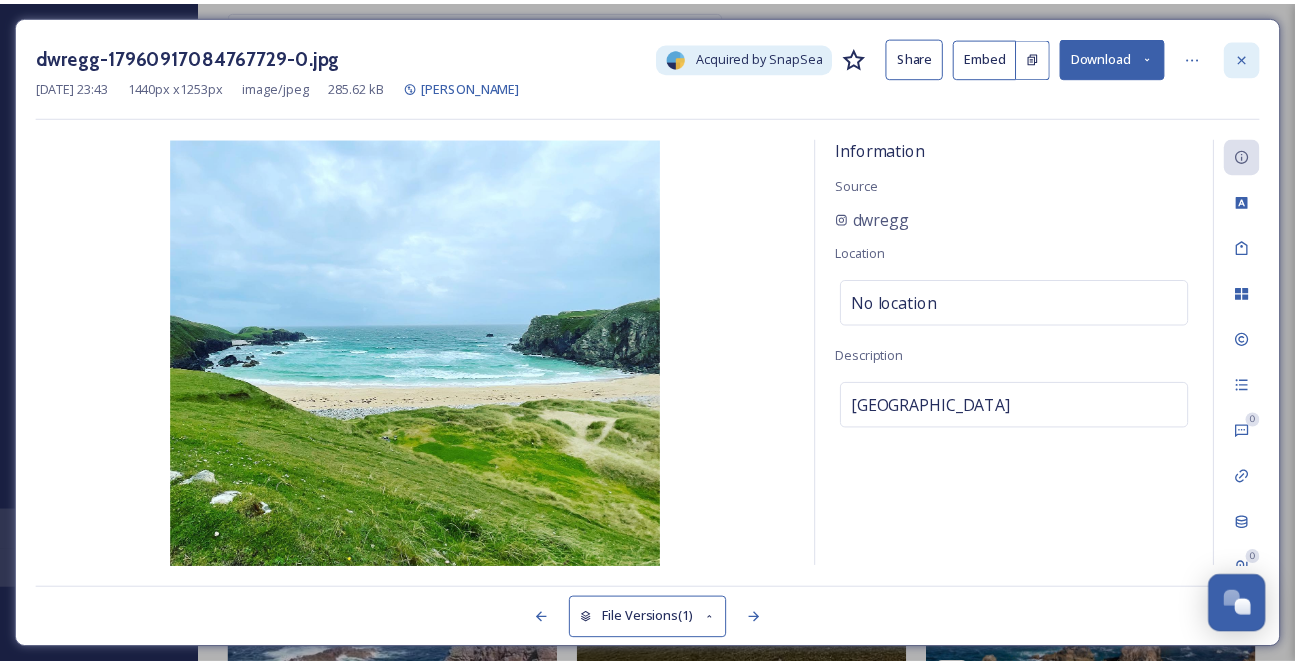 scroll, scrollTop: 636, scrollLeft: 0, axis: vertical 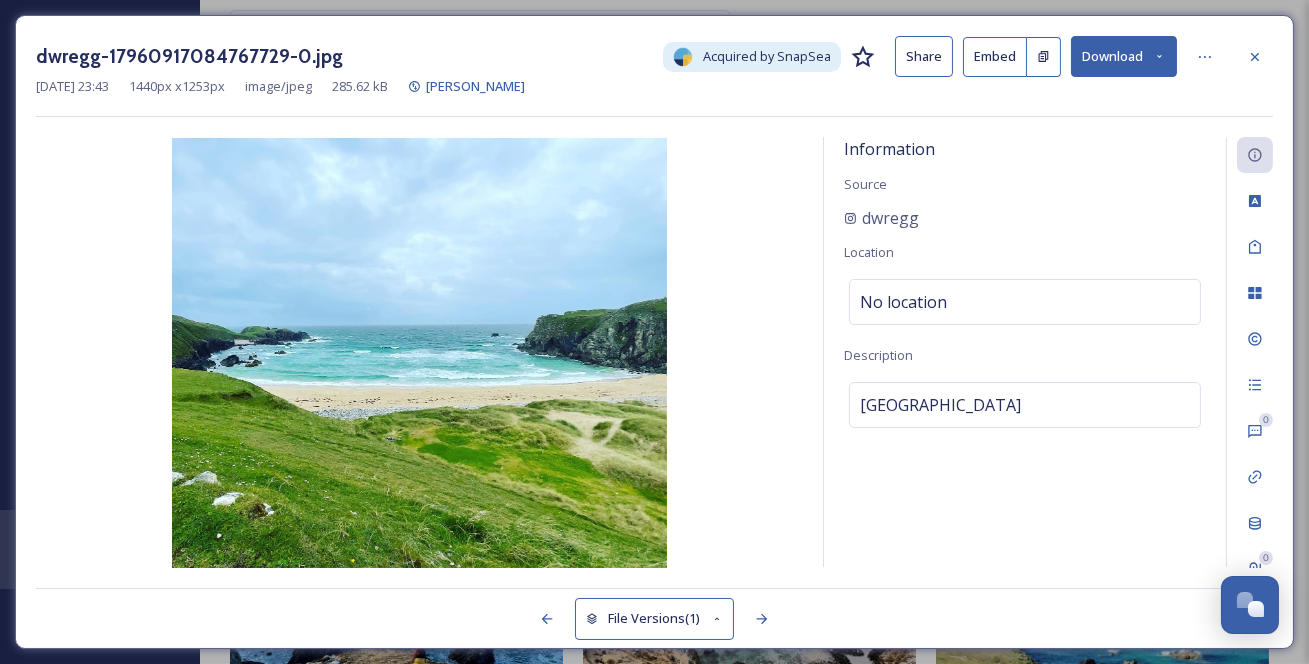 click at bounding box center [1255, 57] 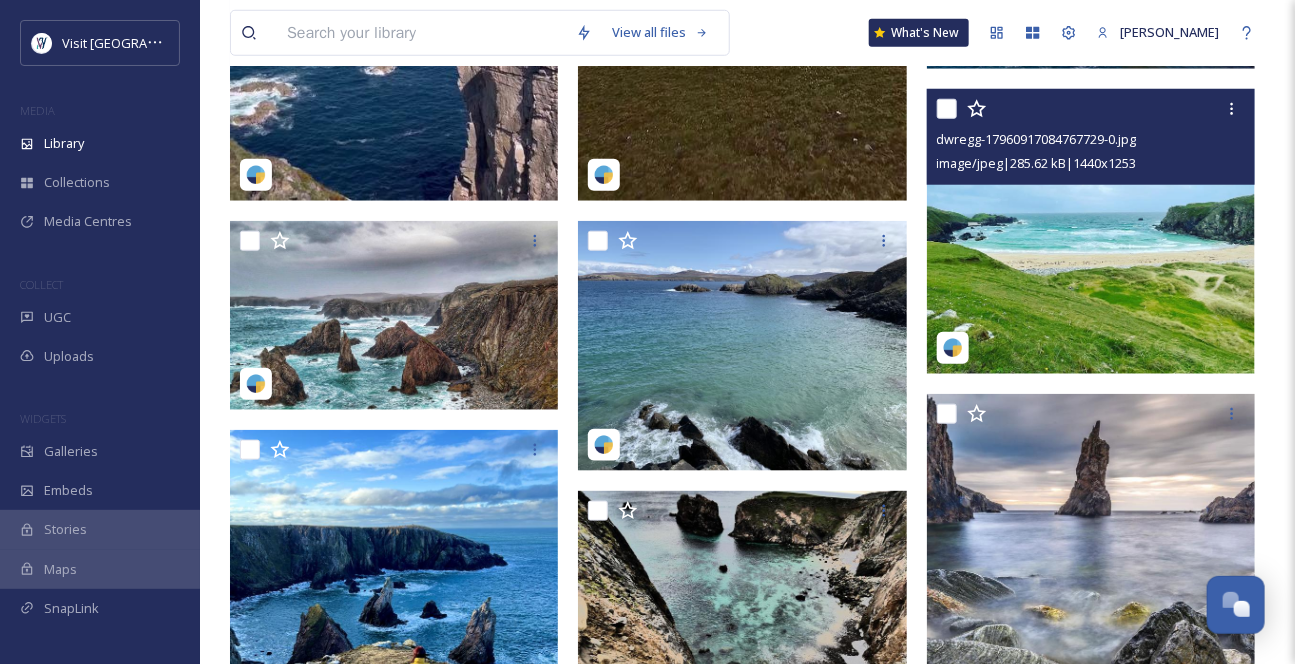 click at bounding box center (421, 33) 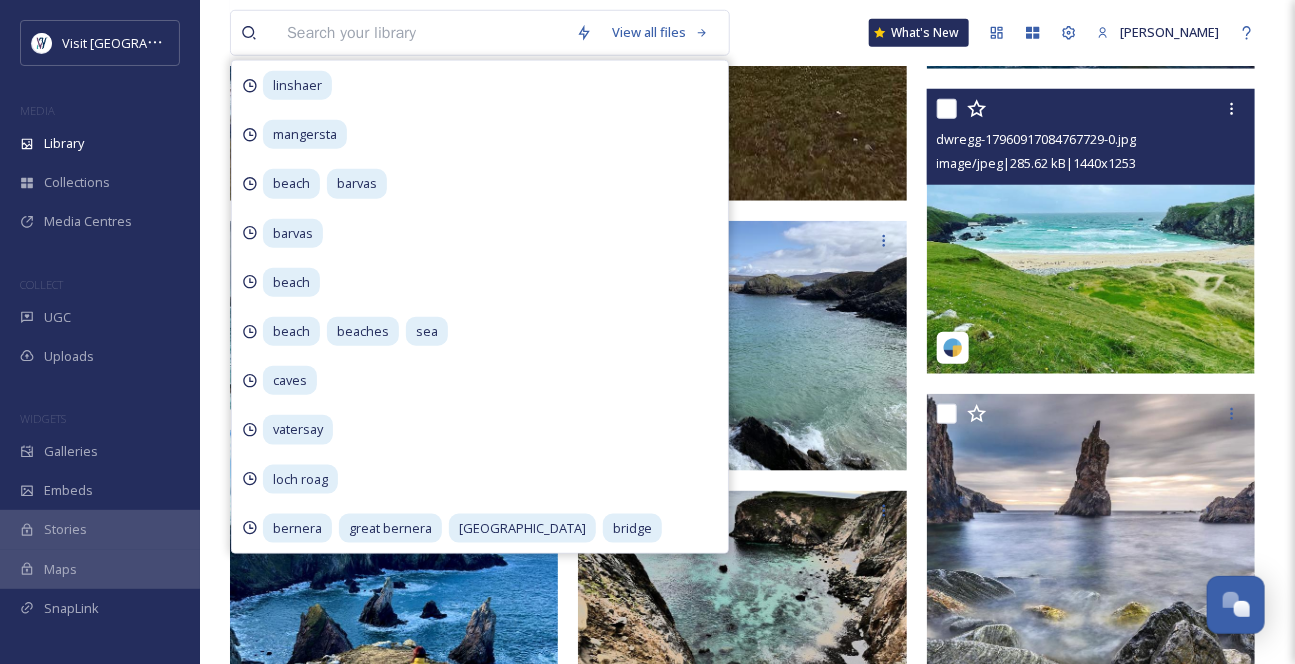paste on "Lundale" 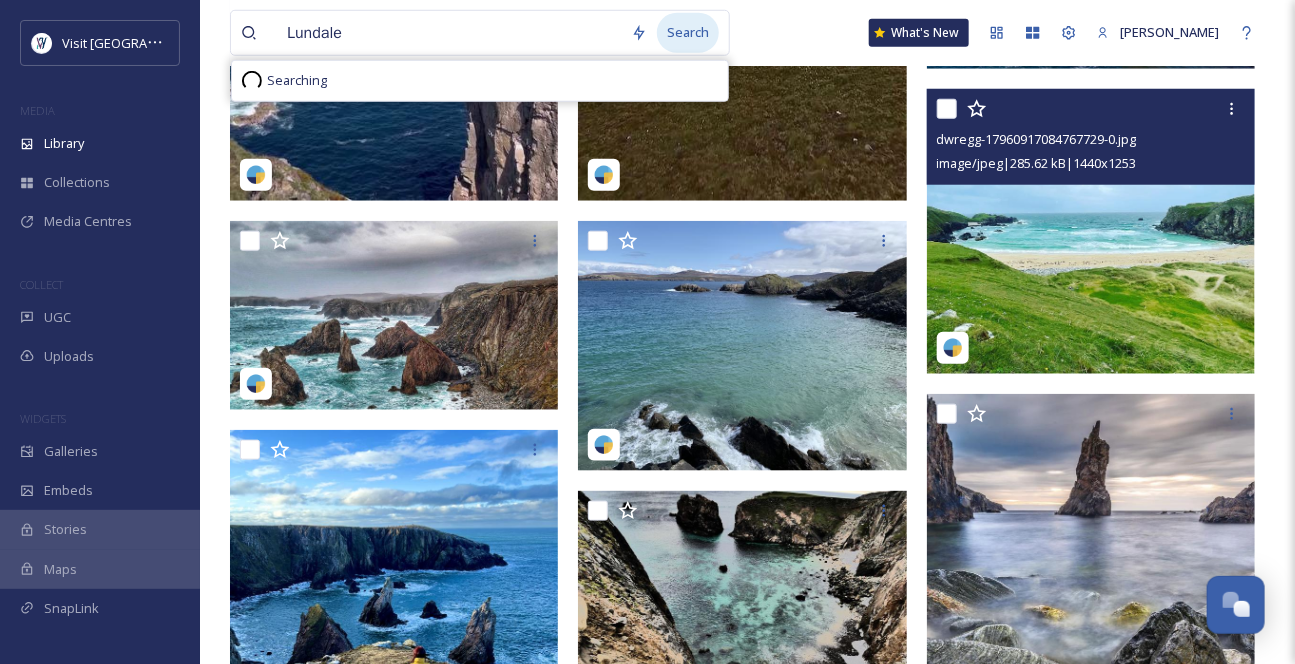 click on "Search" at bounding box center (688, 32) 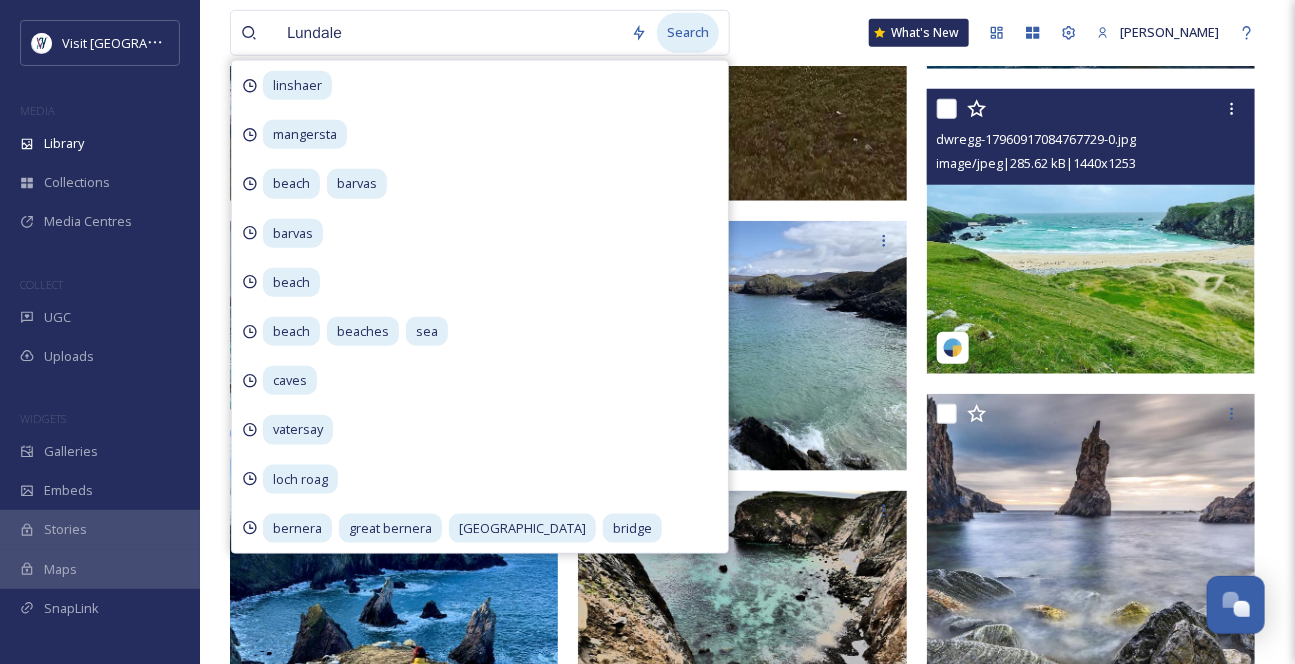 scroll, scrollTop: 0, scrollLeft: 0, axis: both 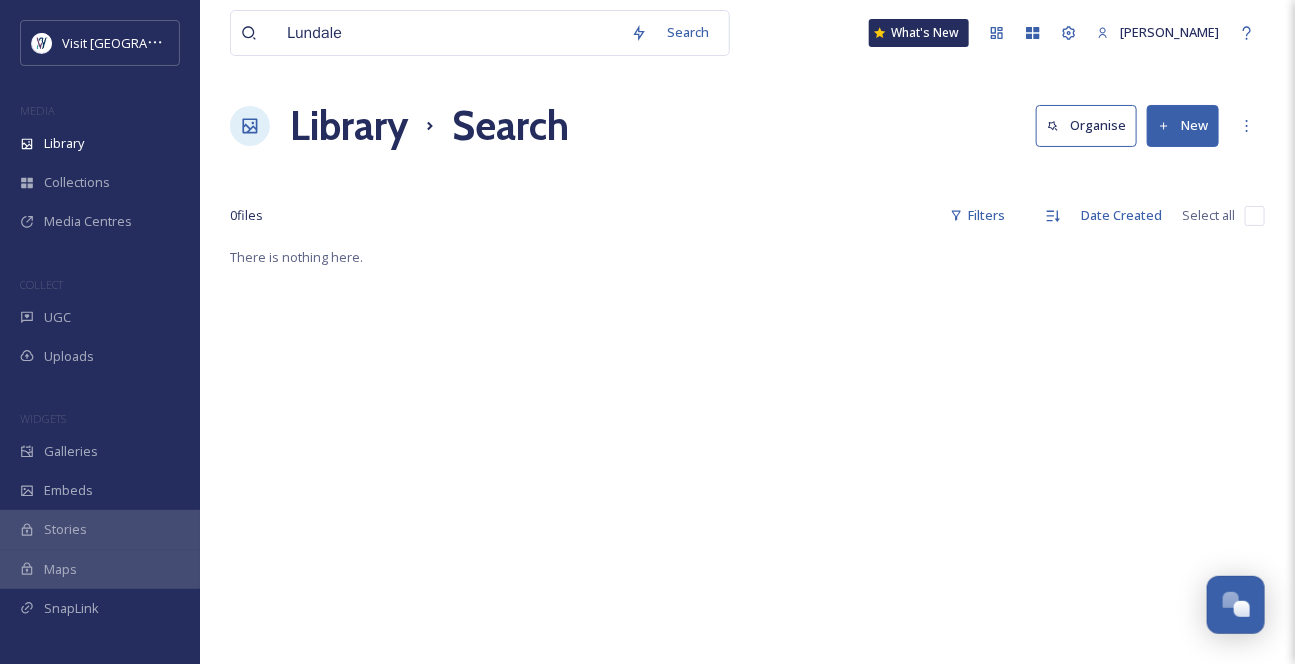 click on "Lundale Search What's New Mairi Thomson" at bounding box center [747, 33] 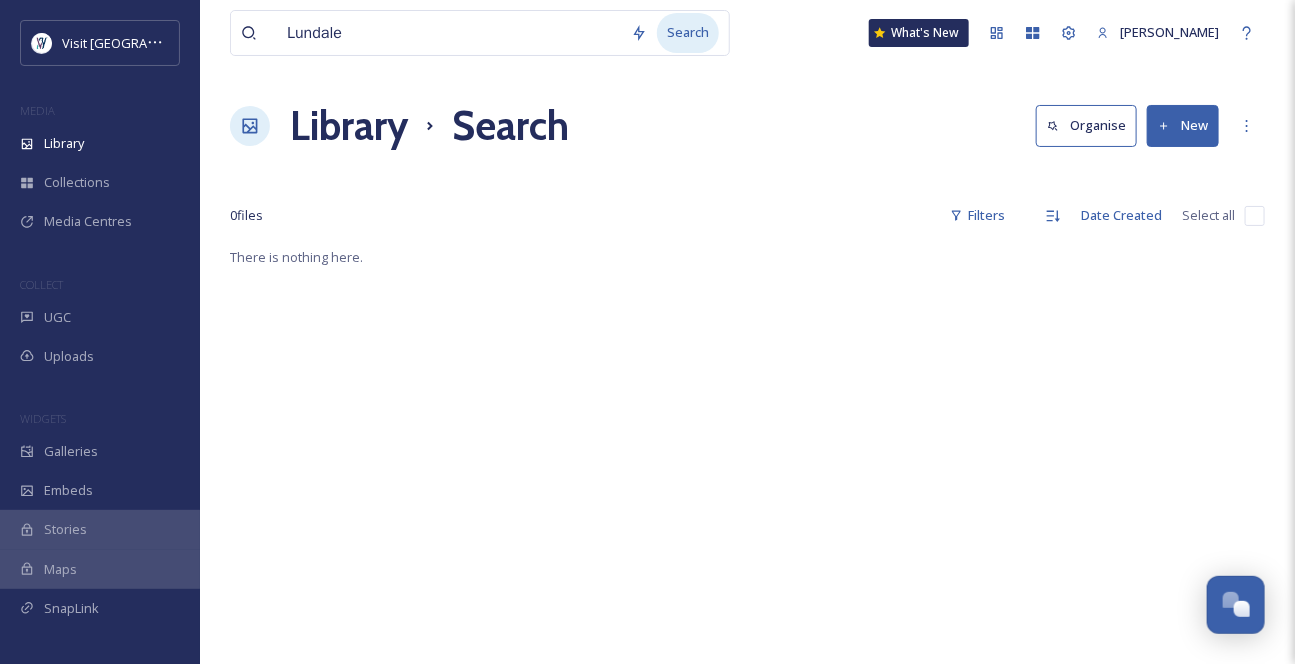 click on "Search" at bounding box center [688, 32] 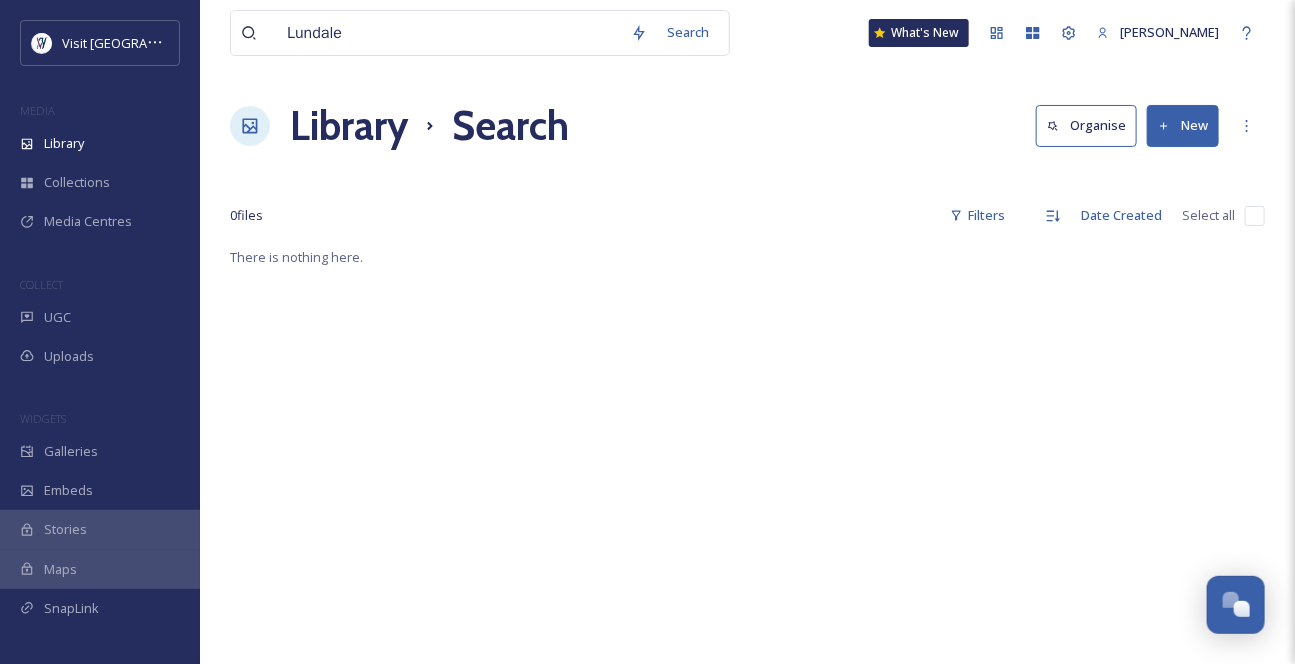 drag, startPoint x: 435, startPoint y: 39, endPoint x: 218, endPoint y: 33, distance: 217.08293 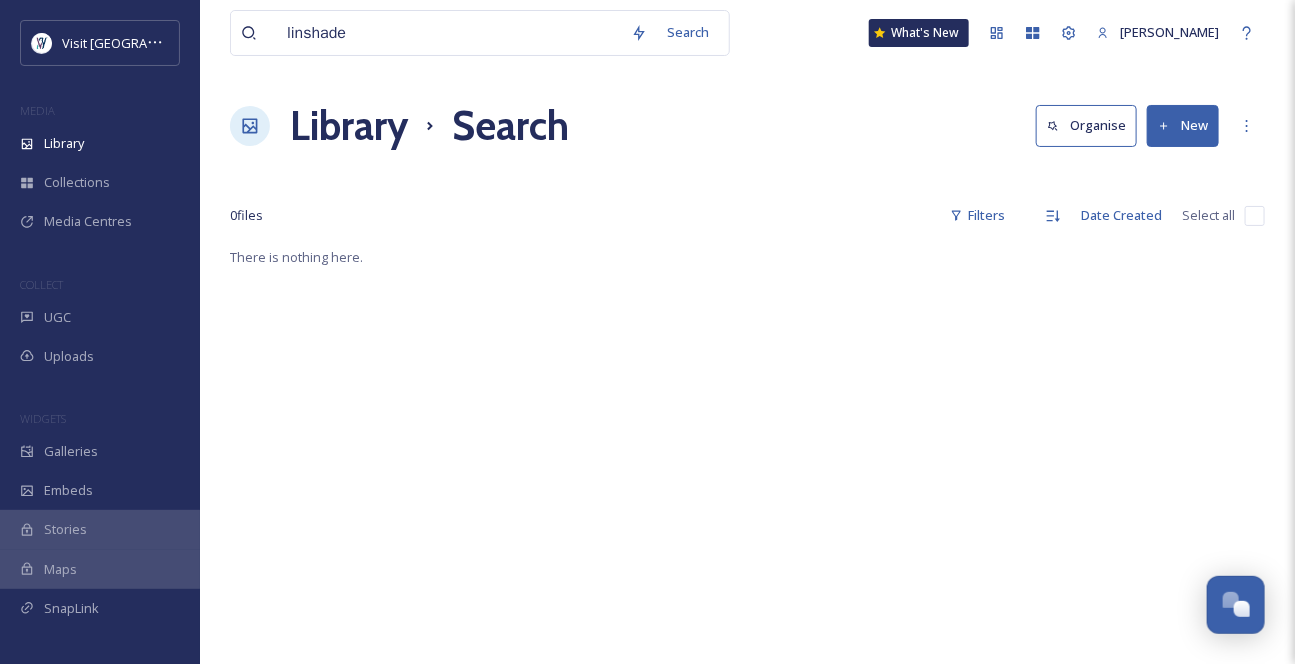 type on "linshader" 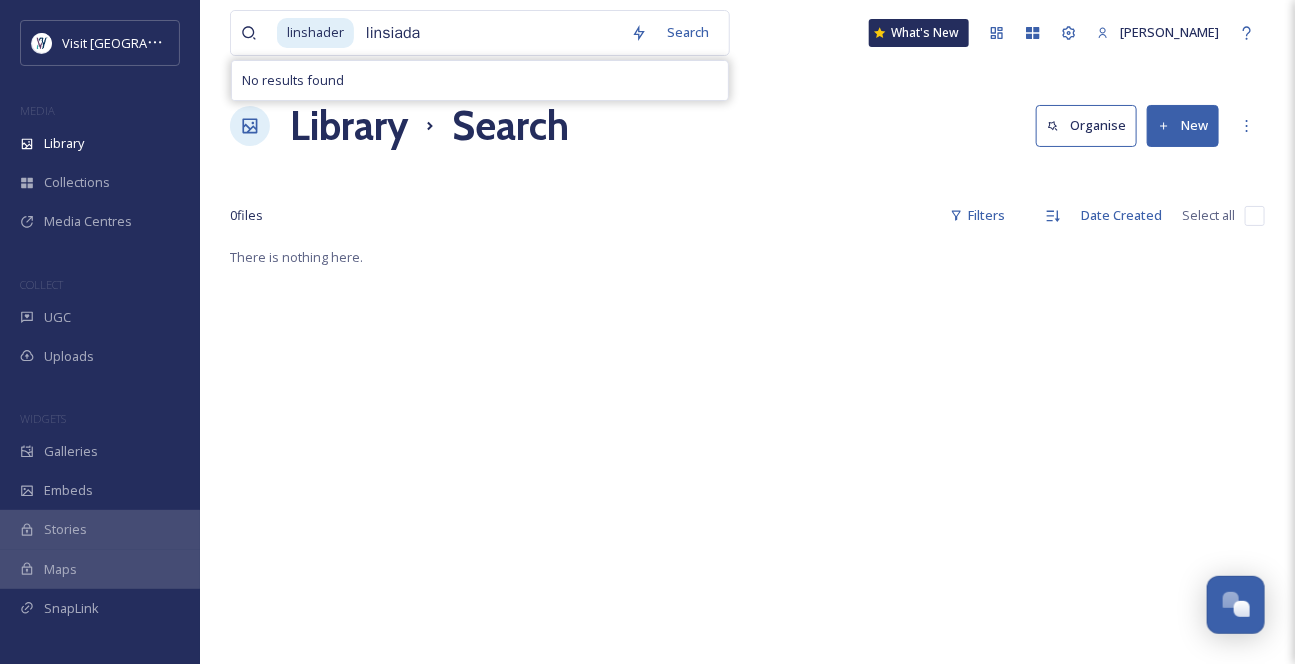 type on "linsiadar" 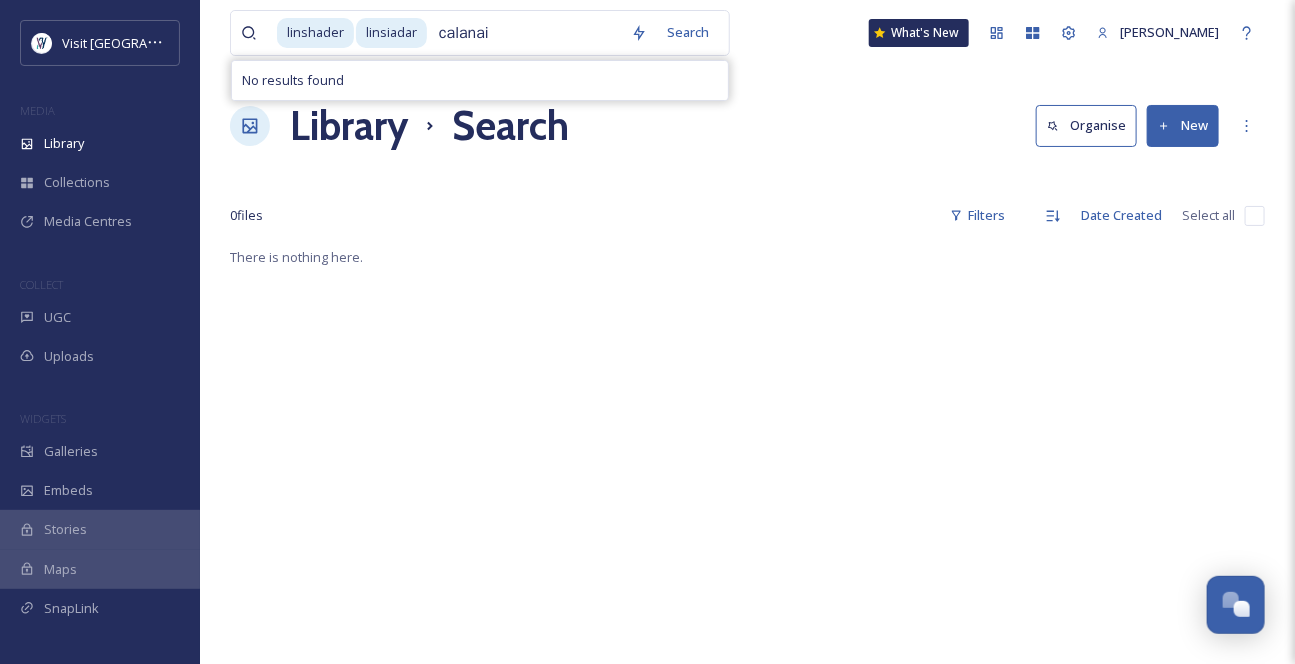 type on "calanais" 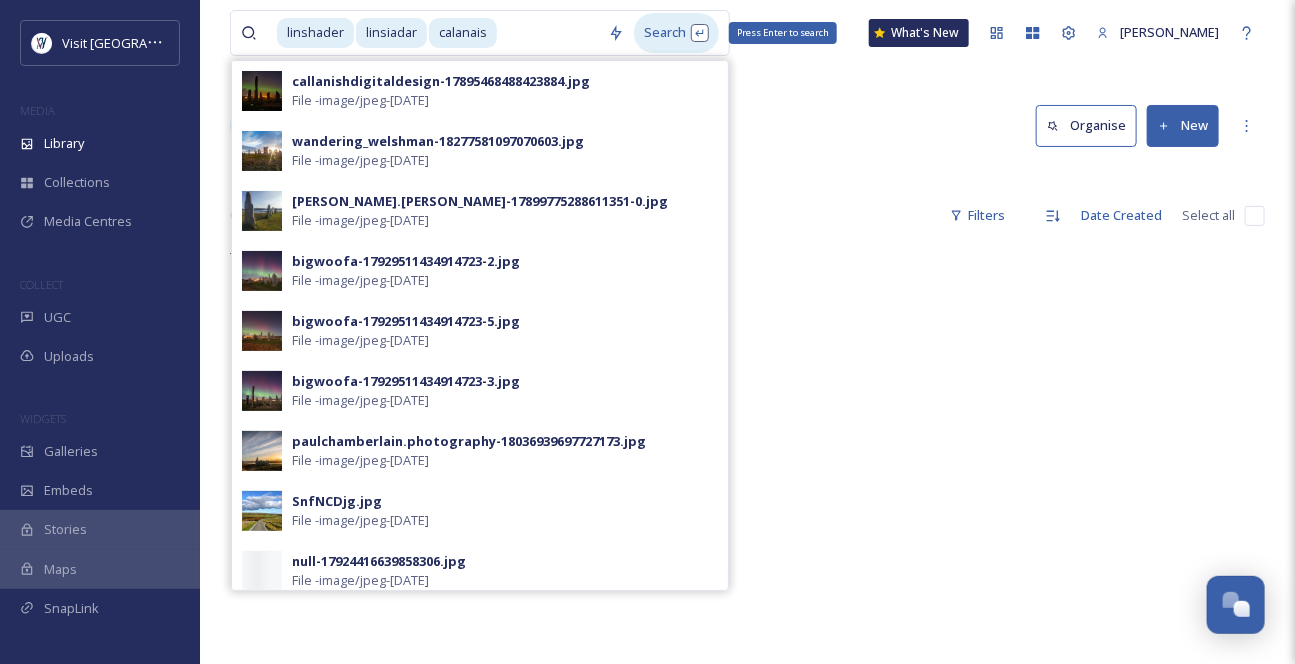 type 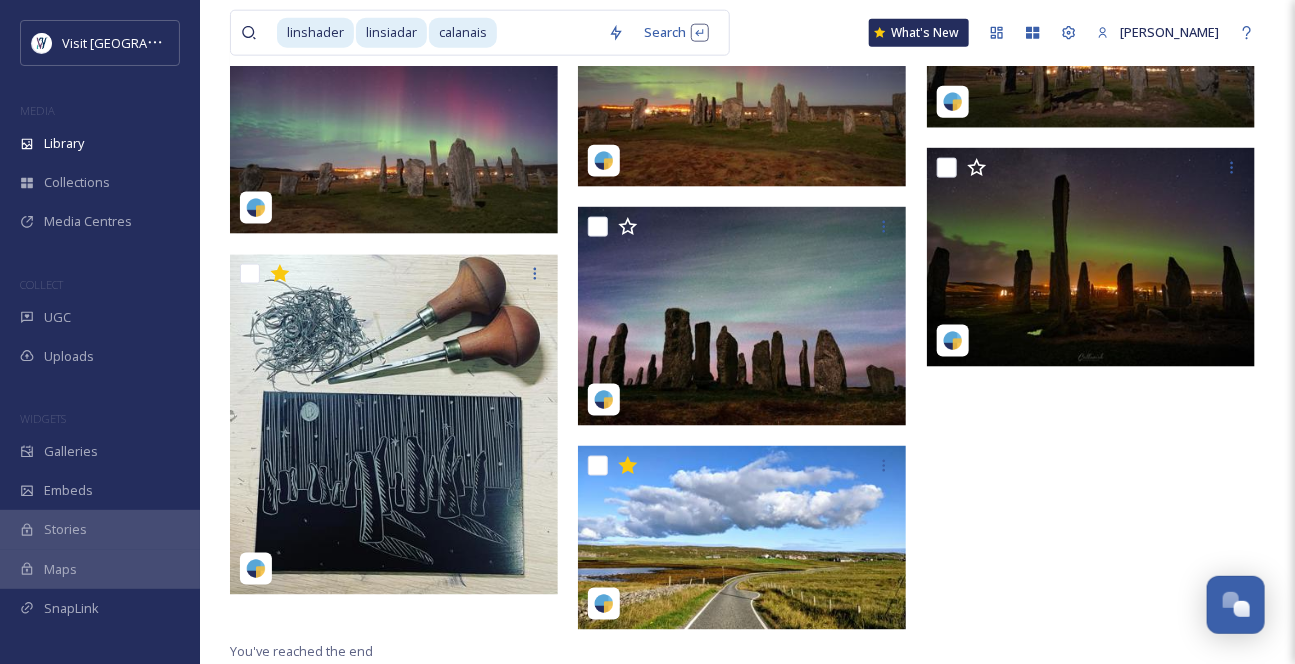 scroll, scrollTop: 954, scrollLeft: 0, axis: vertical 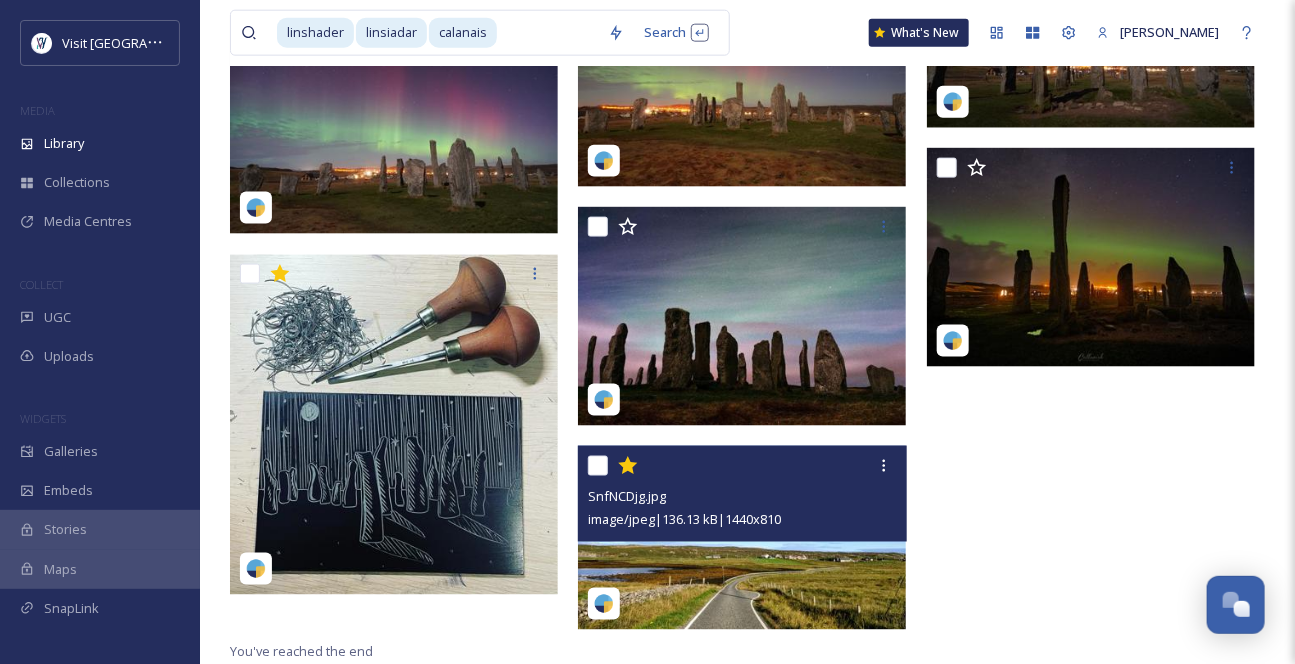 click on "image/jpeg  |  136.13 kB  |  1440  x  810" at bounding box center (684, 520) 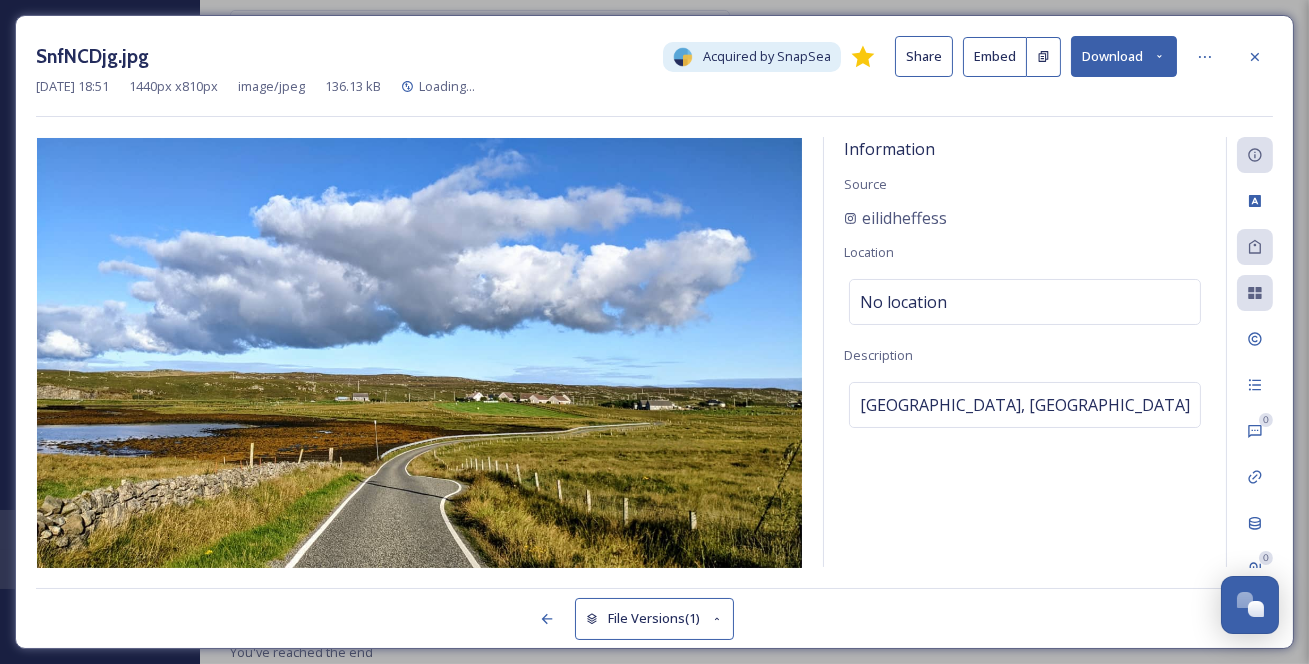 scroll, scrollTop: 937, scrollLeft: 0, axis: vertical 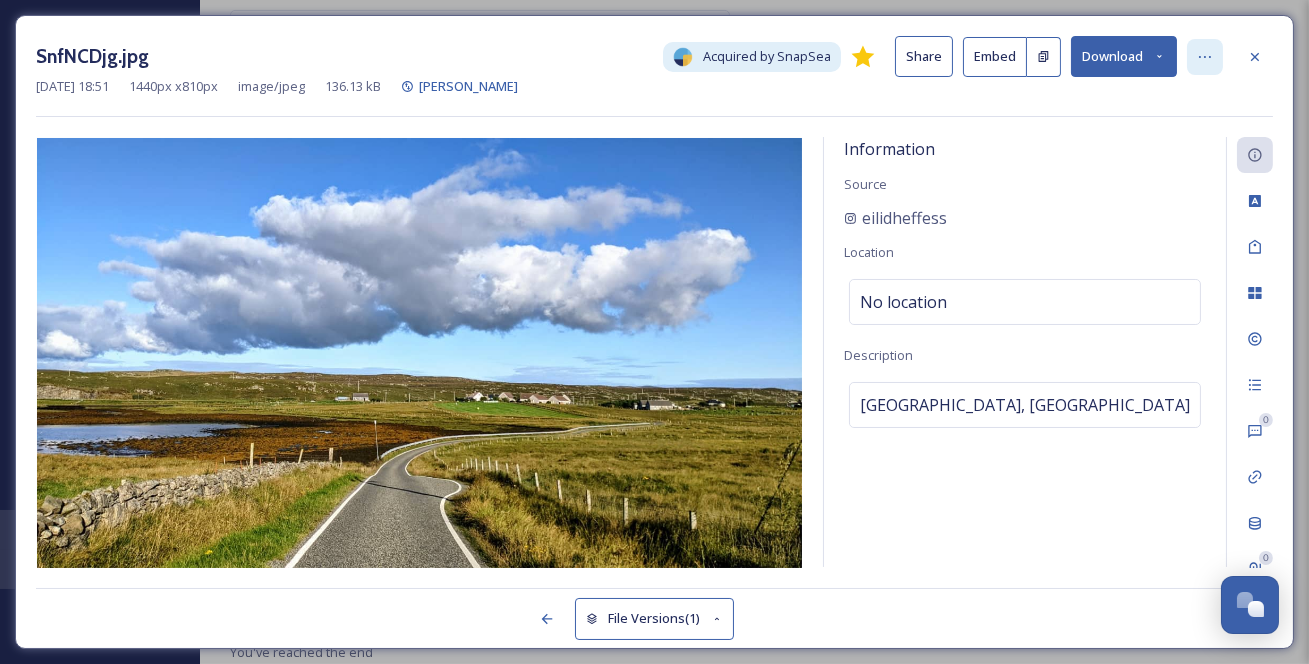 click 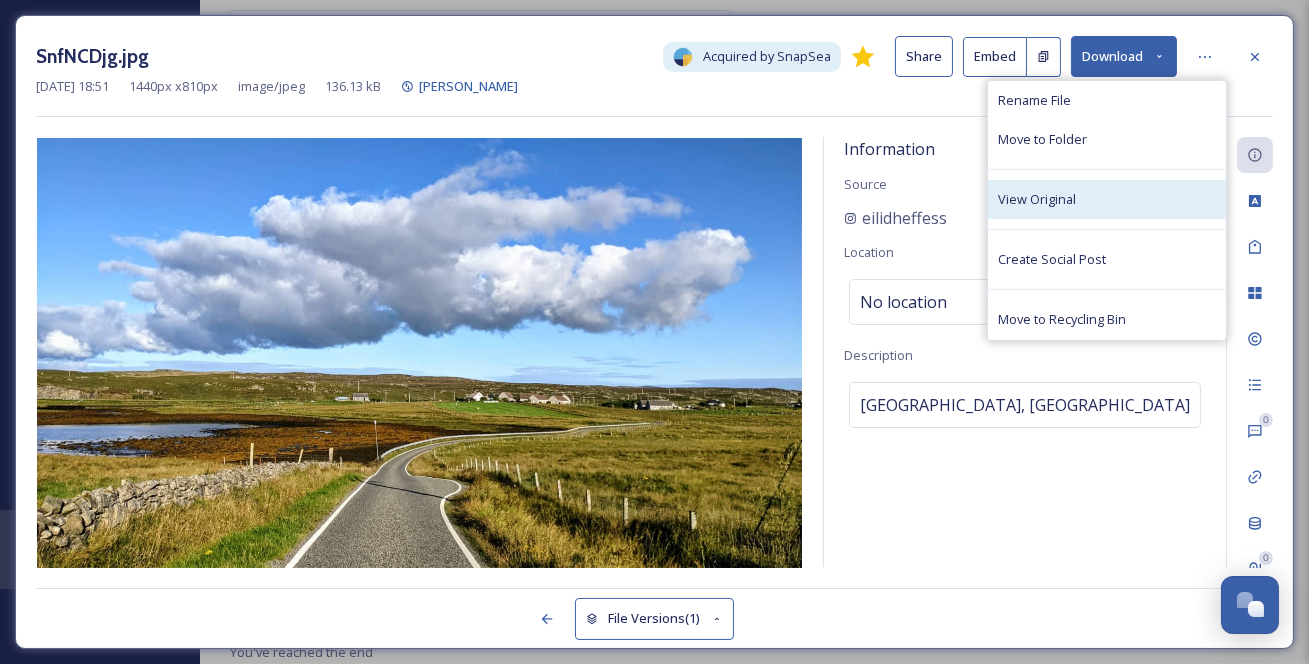 click on "View Original" at bounding box center (1107, 199) 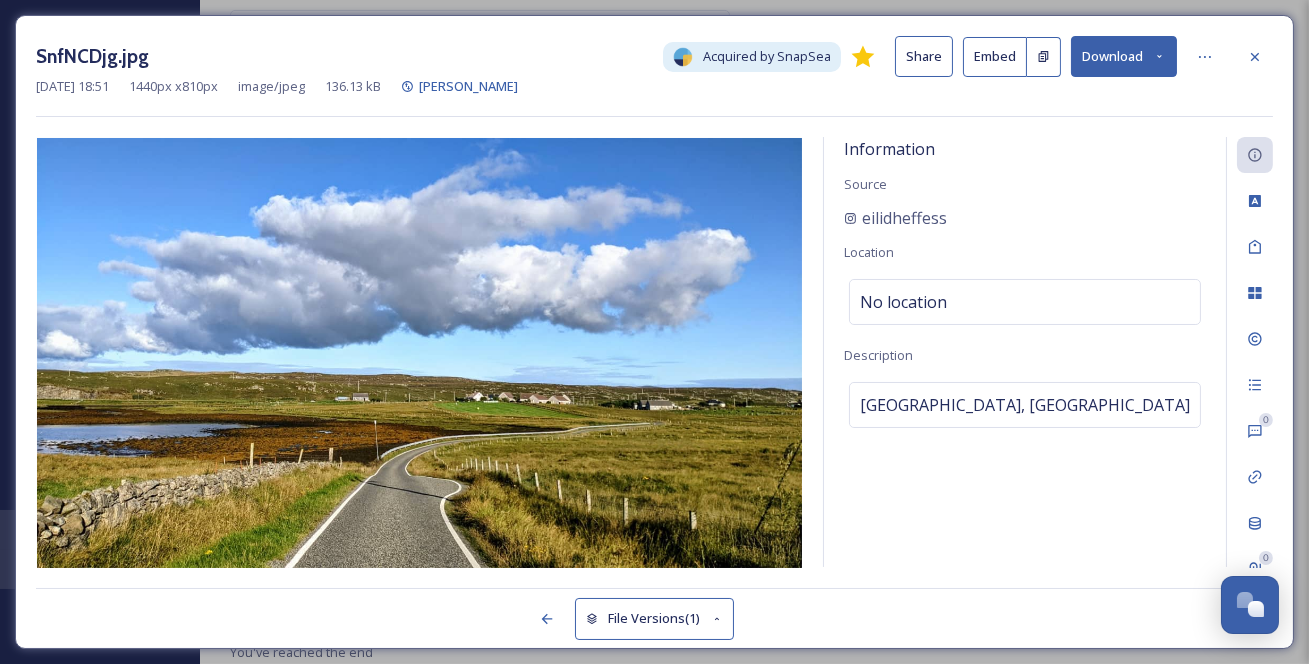click on "SnfNCDjg.jpg Acquired by SnapSea Share Embed Download Sep 21 2021 18:51 1440 px x  810 px image/jpeg 136.13 kB Lewis Information Source eilidheffess Location No location Description Scotland, United Kingdom 0 0 File Versions  (1)" at bounding box center (654, 332) 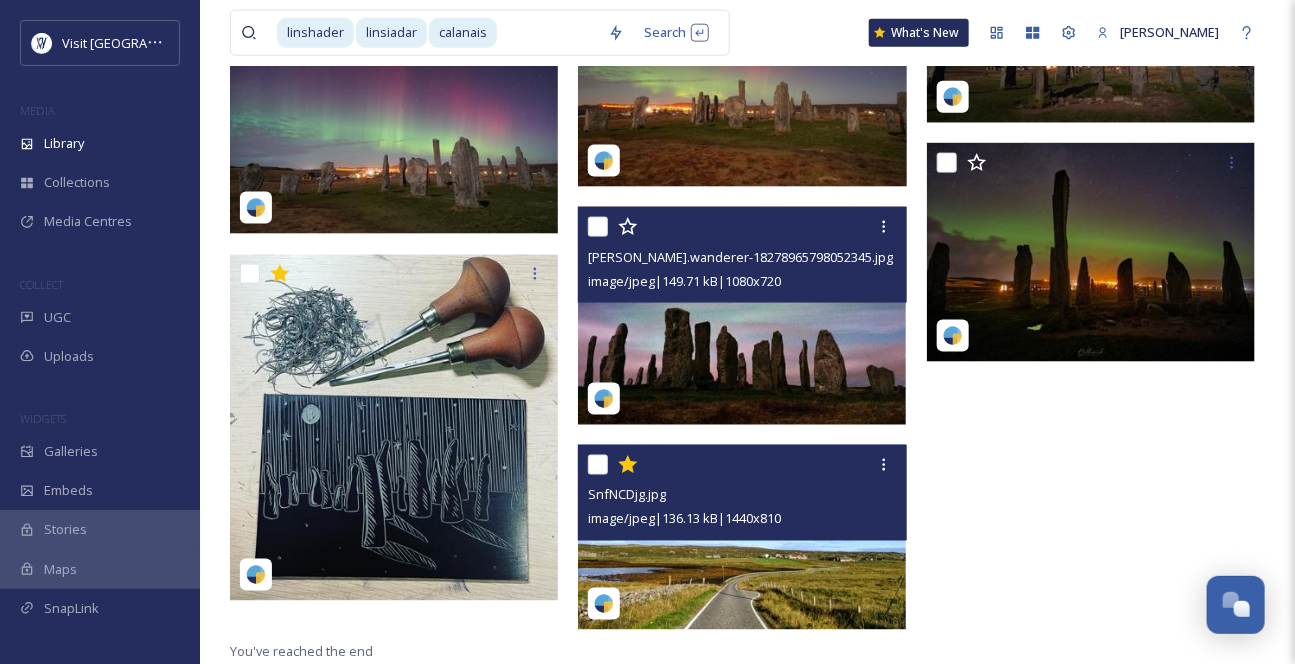 scroll, scrollTop: 966, scrollLeft: 0, axis: vertical 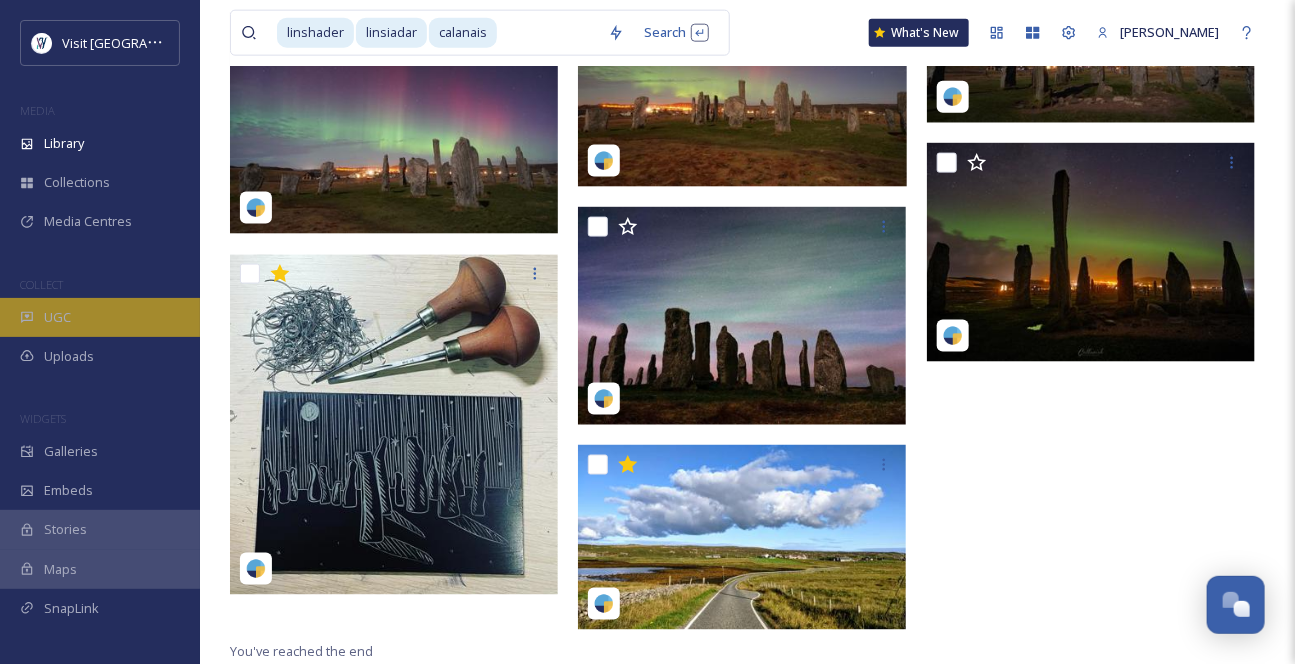 click on "UGC" at bounding box center (100, 317) 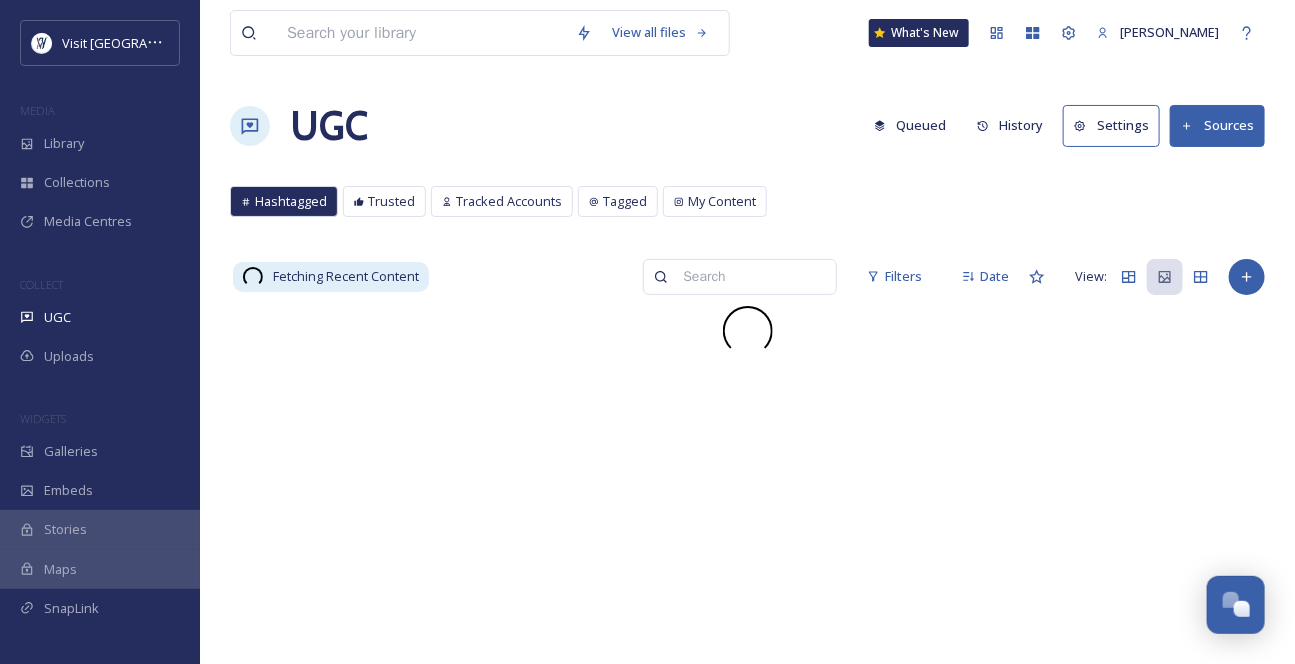 click at bounding box center (421, 33) 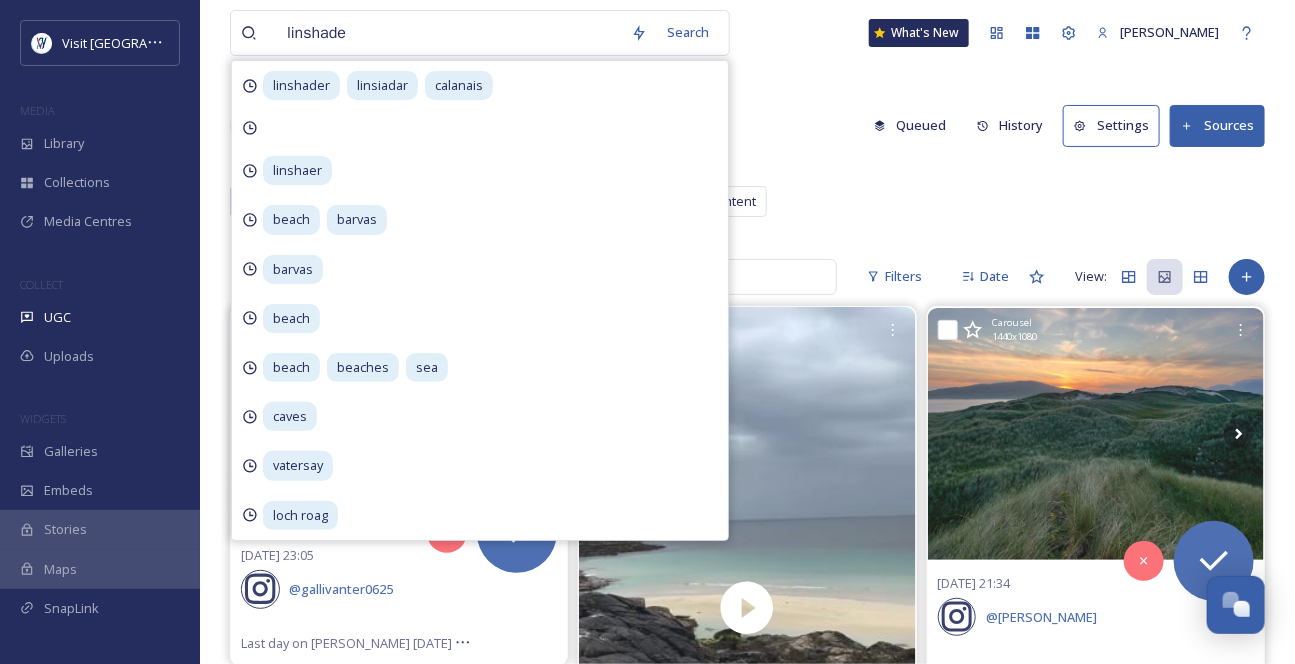 type on "linshader" 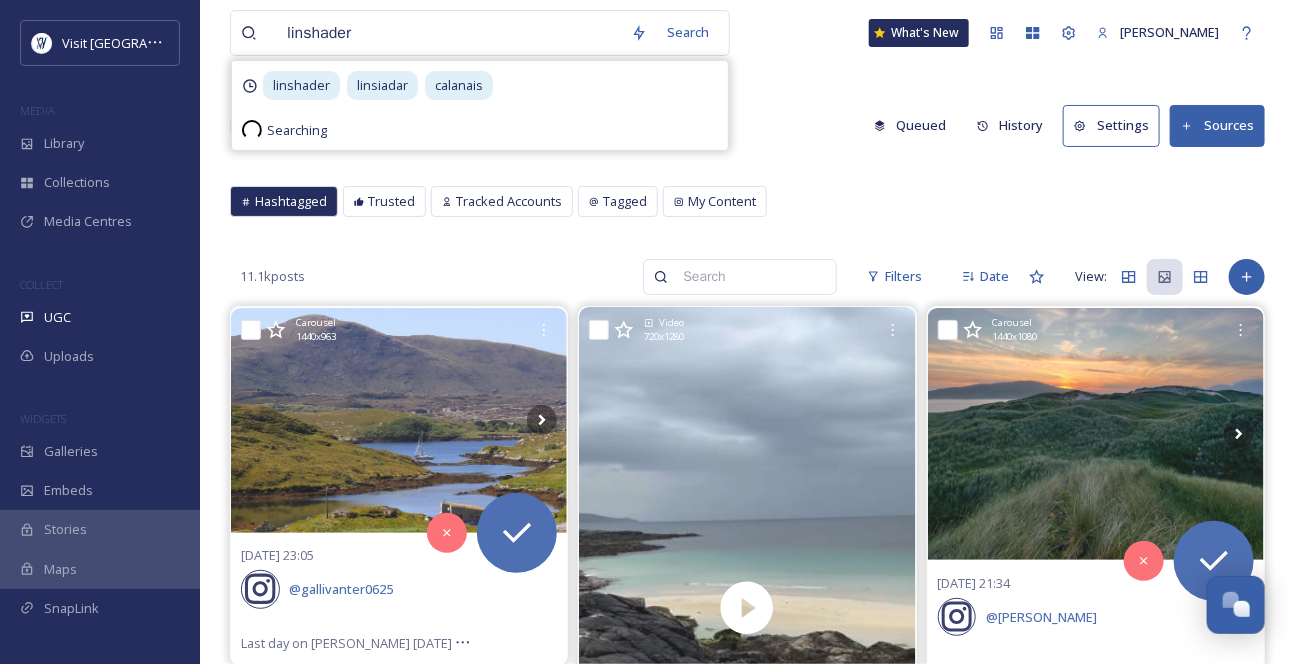 type 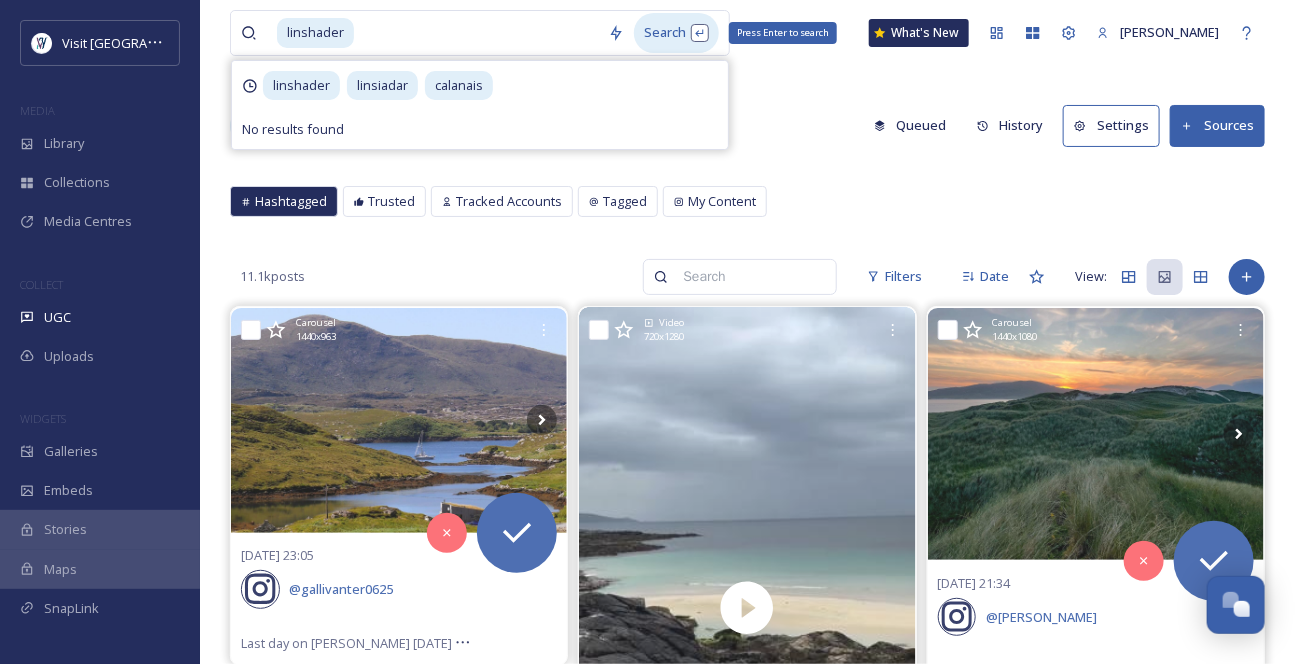 click on "Search Press Enter to search" at bounding box center [676, 32] 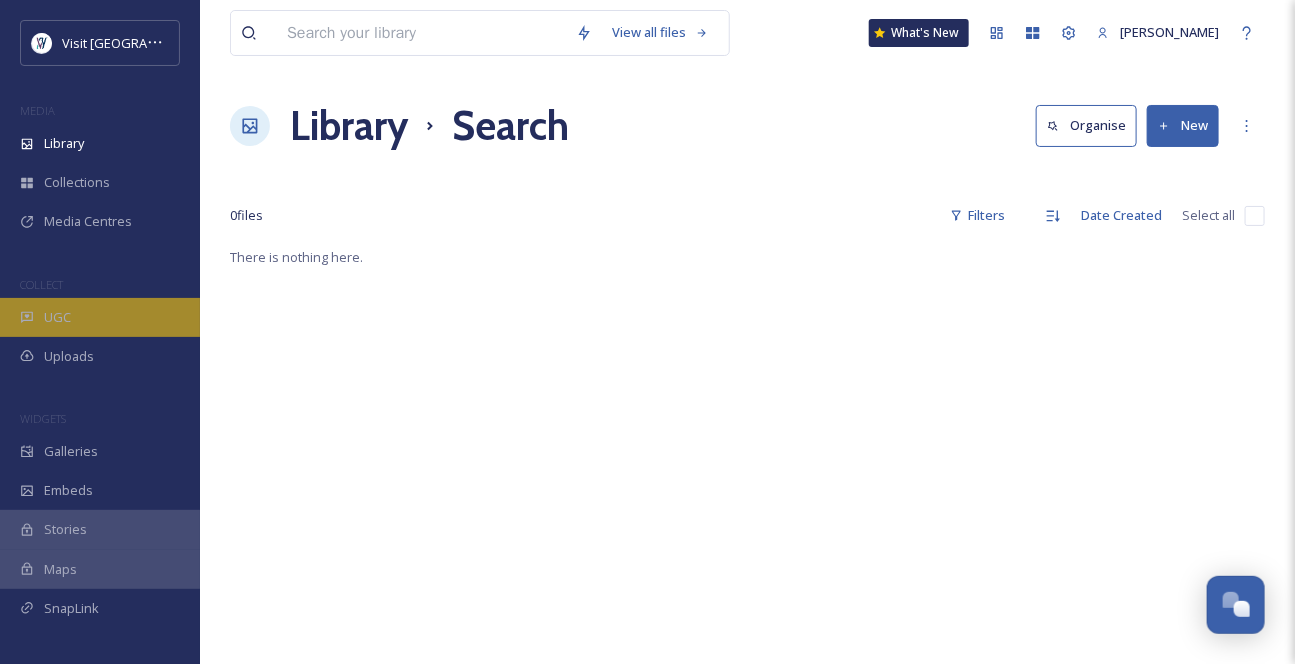 click on "UGC" at bounding box center (100, 317) 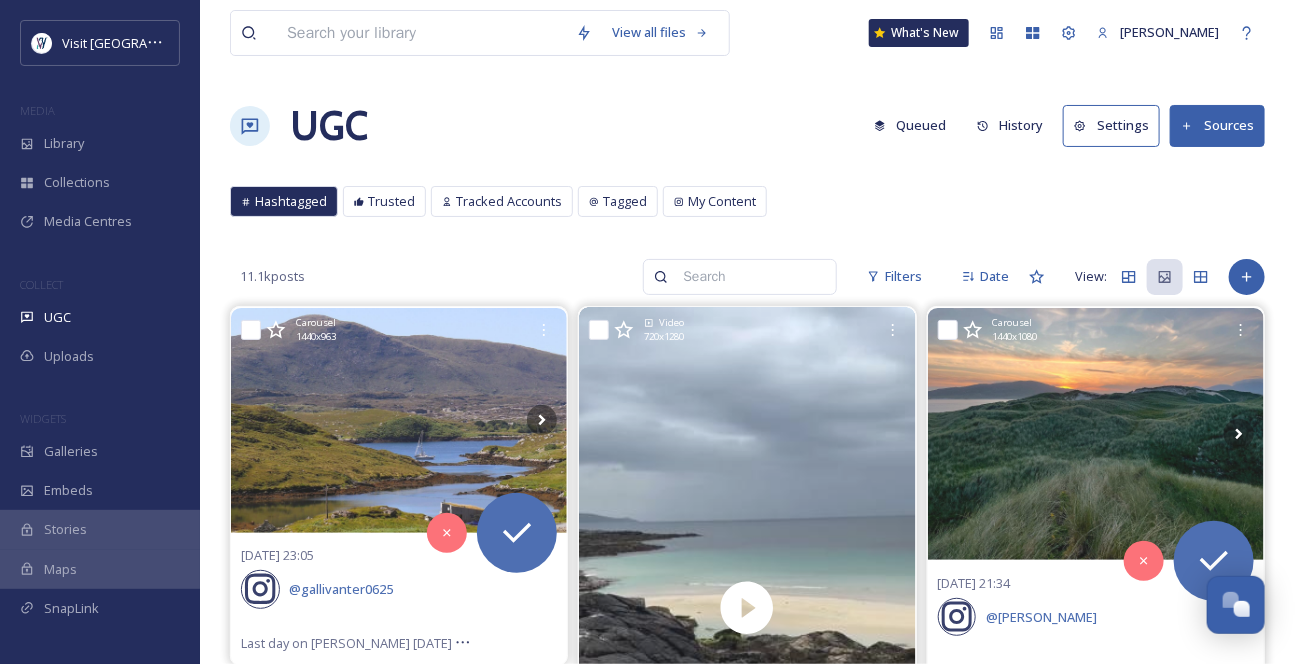 click at bounding box center (749, 277) 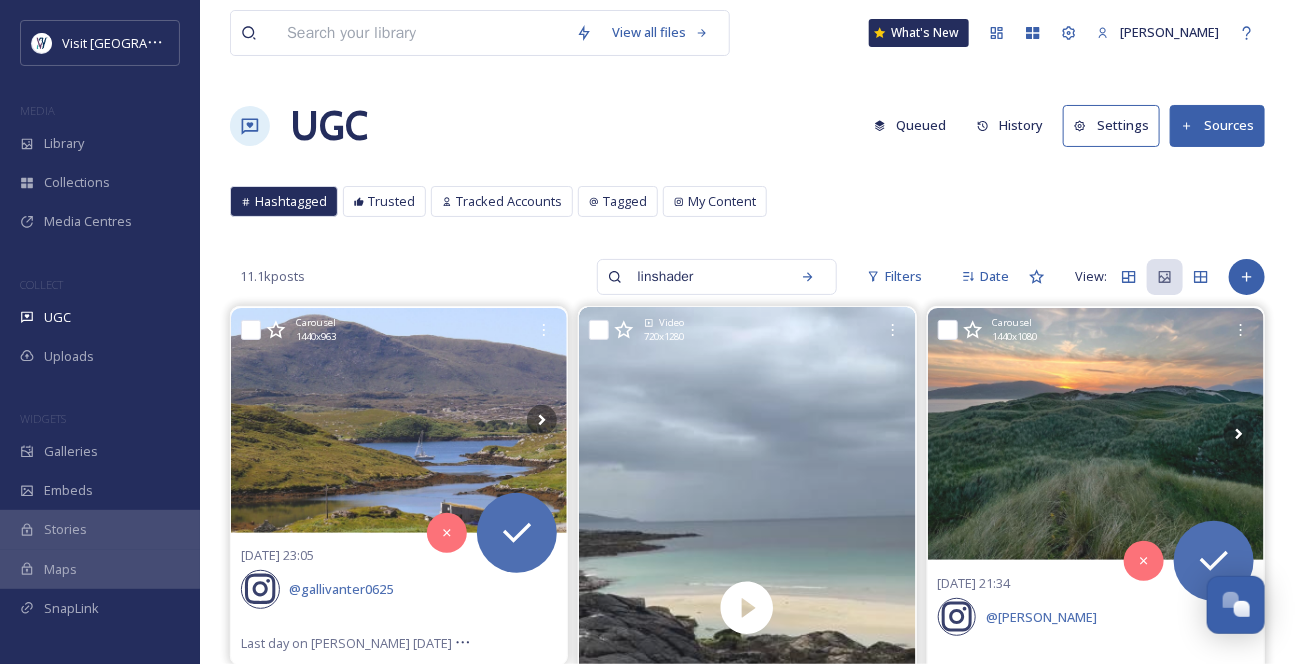 type on "linshader" 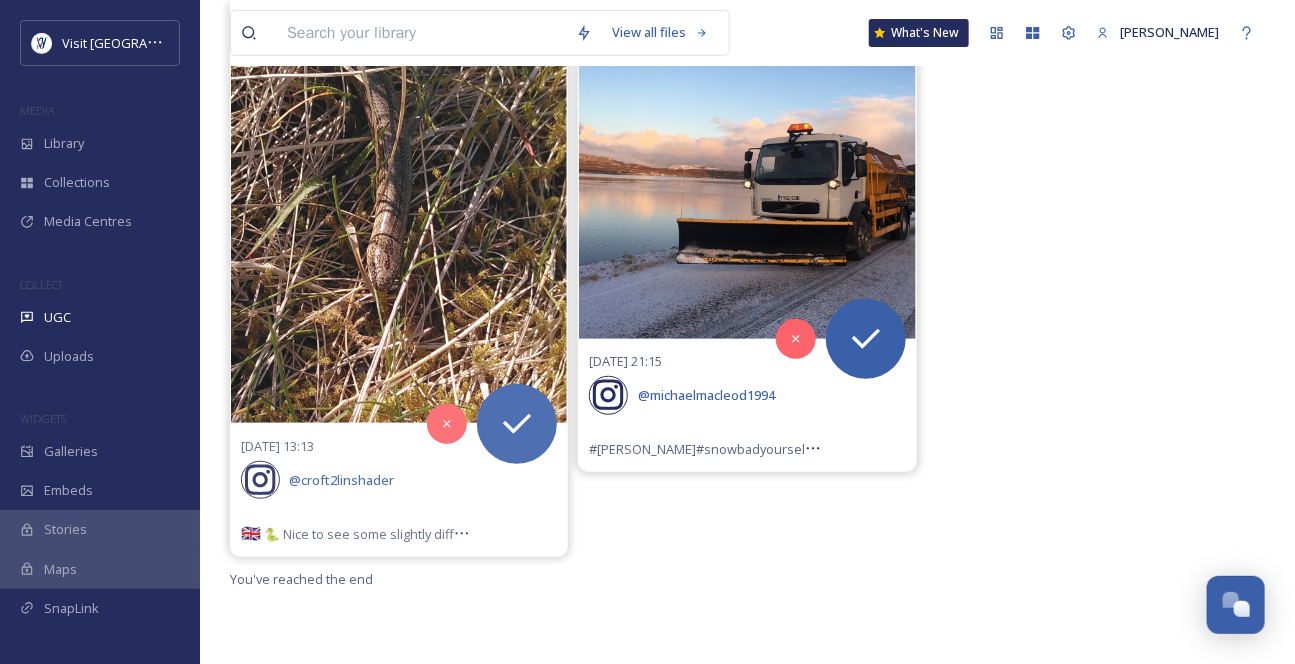 scroll, scrollTop: 336, scrollLeft: 0, axis: vertical 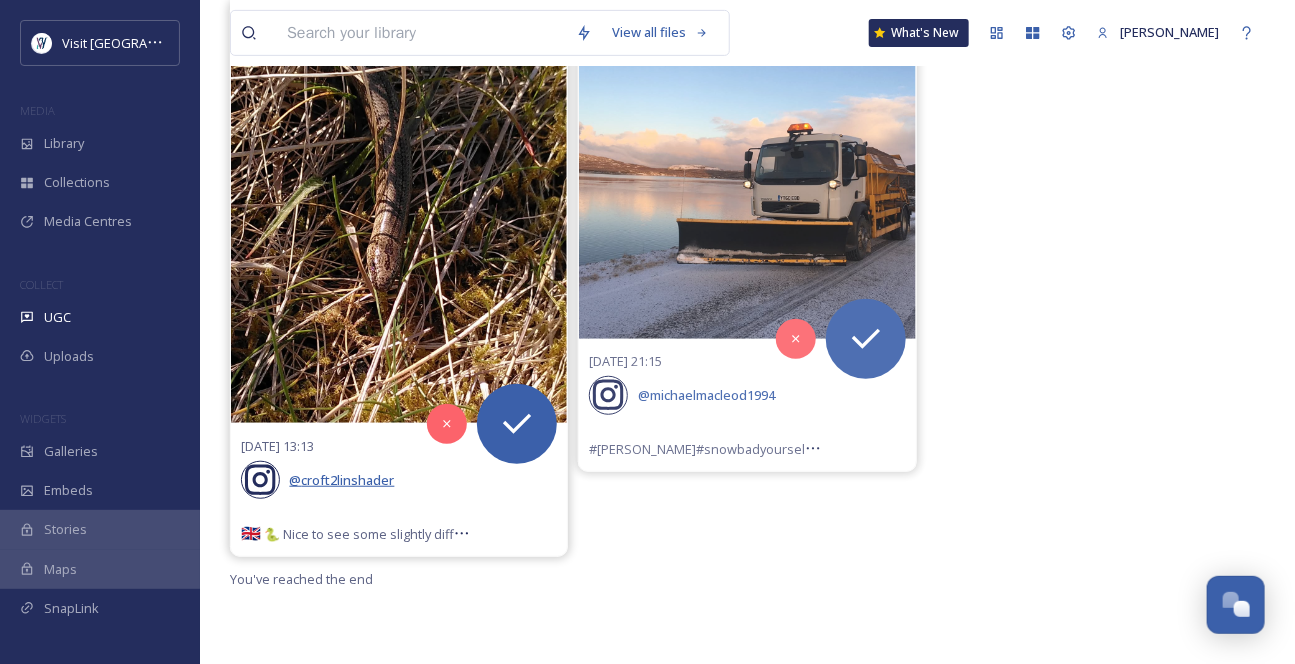click on "@ croft2linshader" at bounding box center [342, 480] 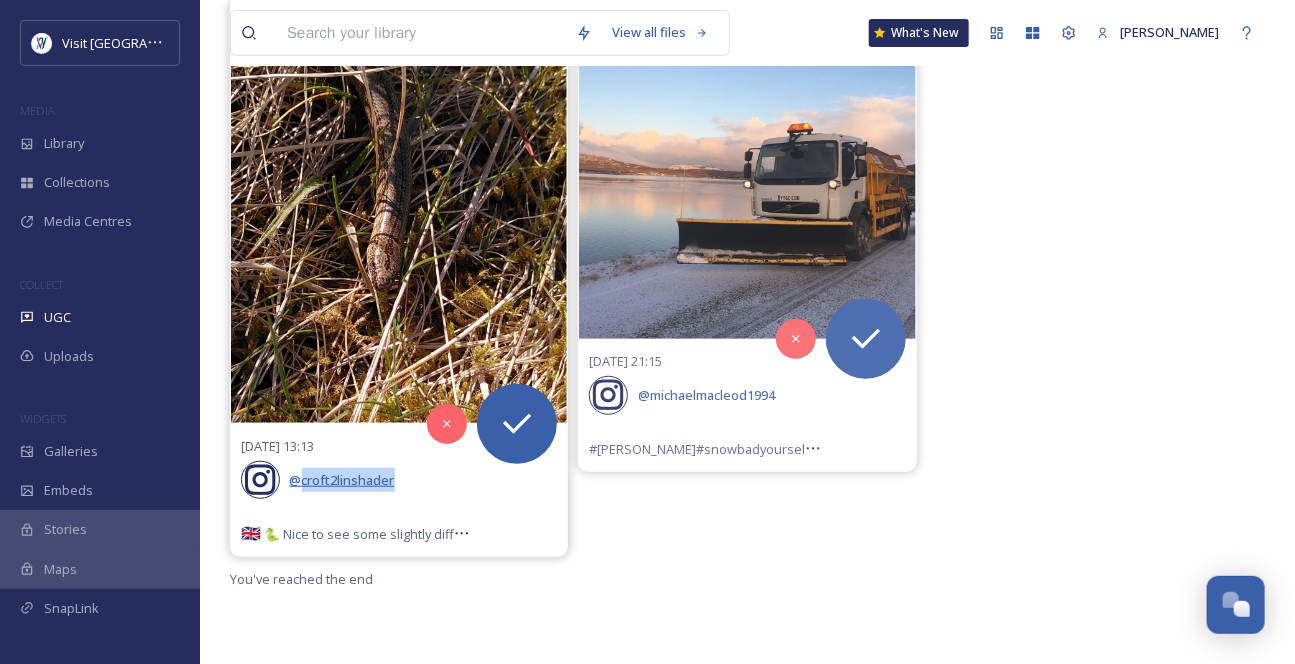 click on "@ croft2linshader" at bounding box center [342, 480] 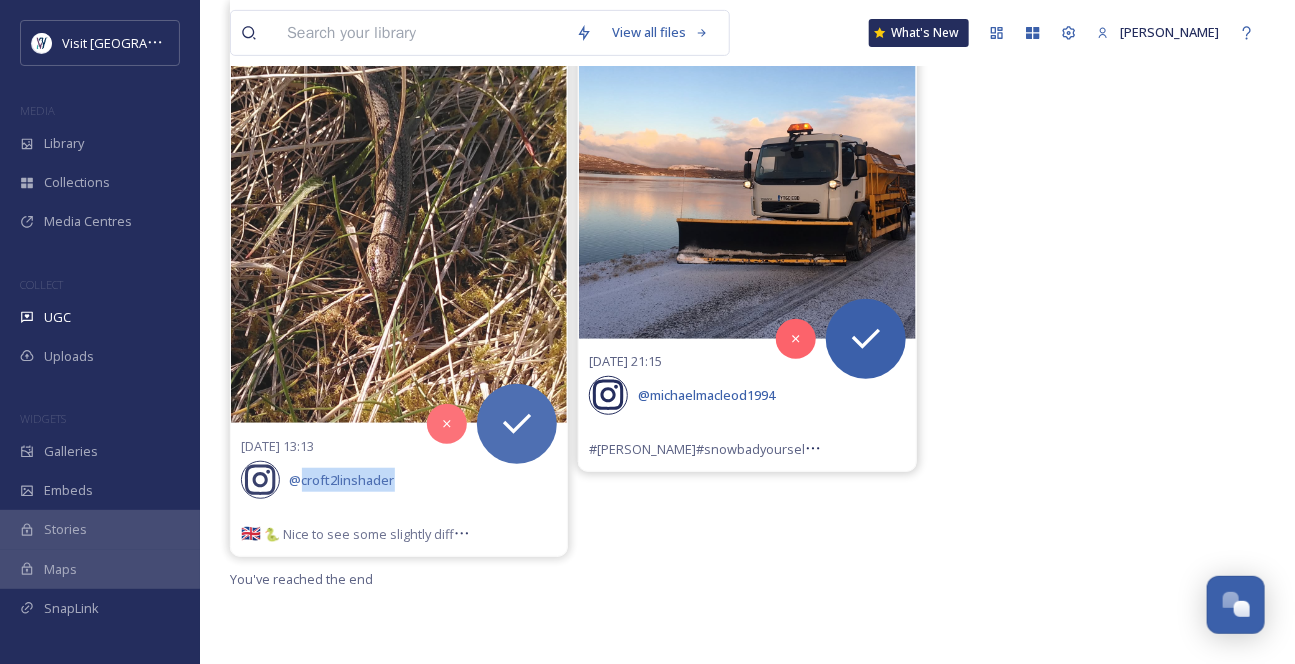 click at bounding box center [747, 170] 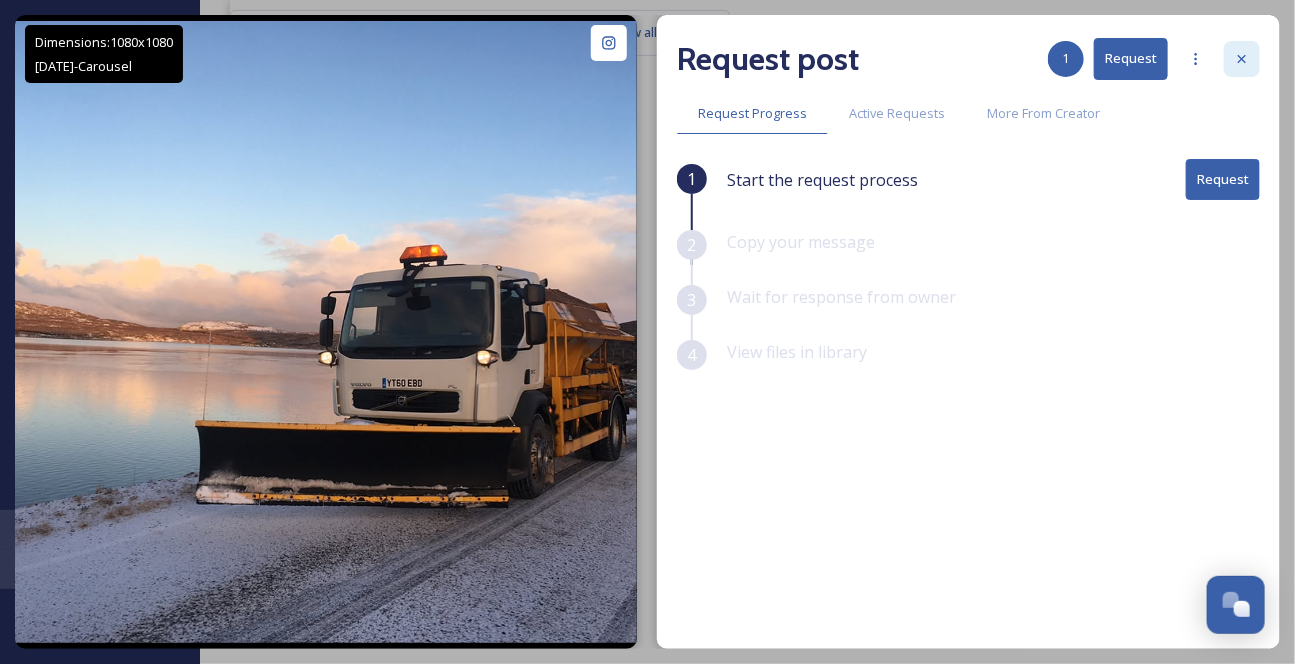 click at bounding box center (1242, 59) 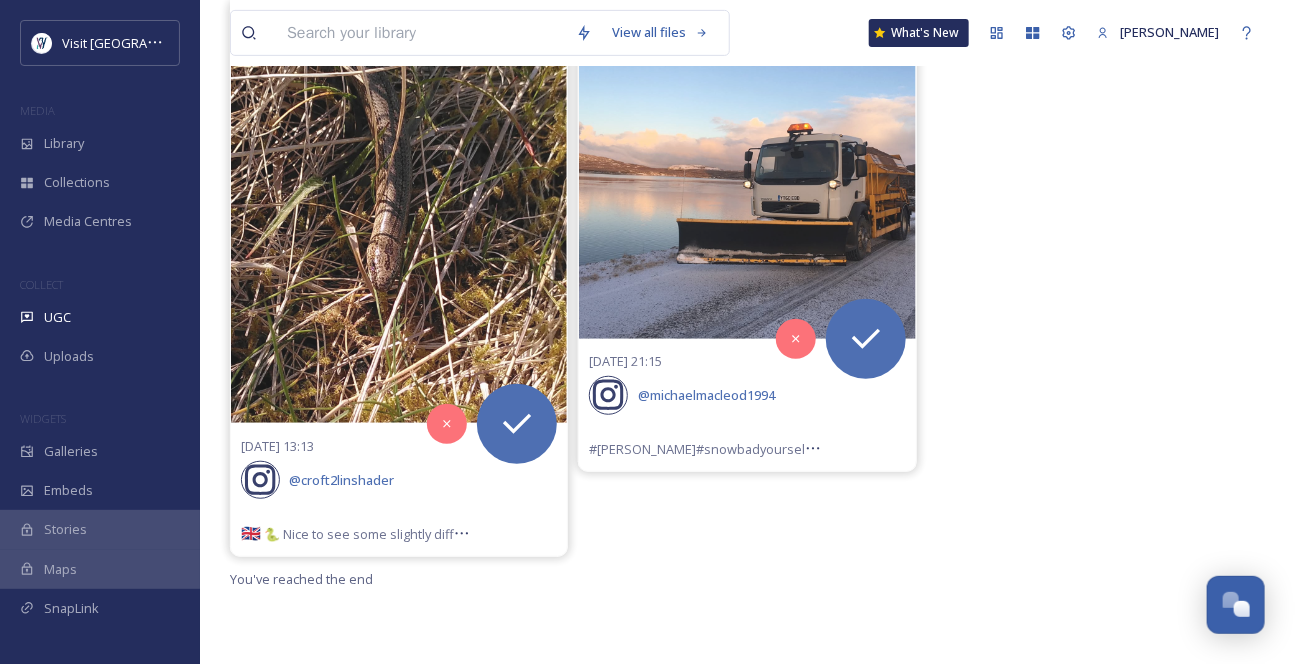 click at bounding box center (421, 33) 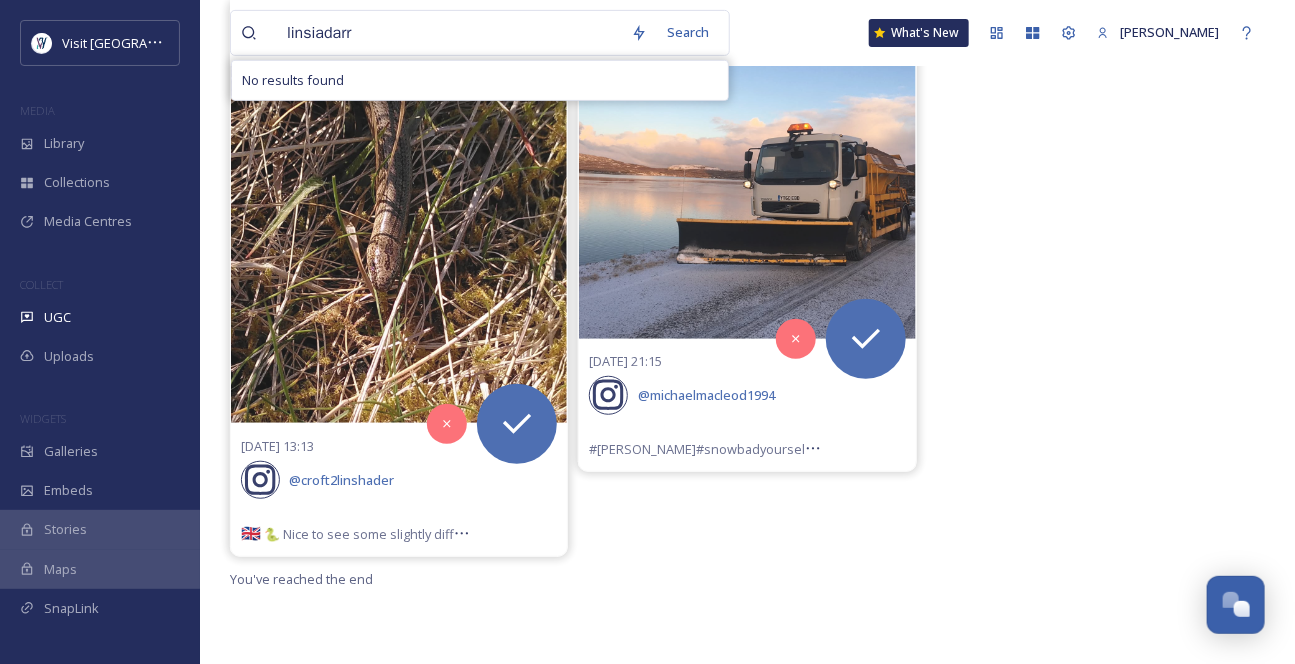 type on "linsiadar" 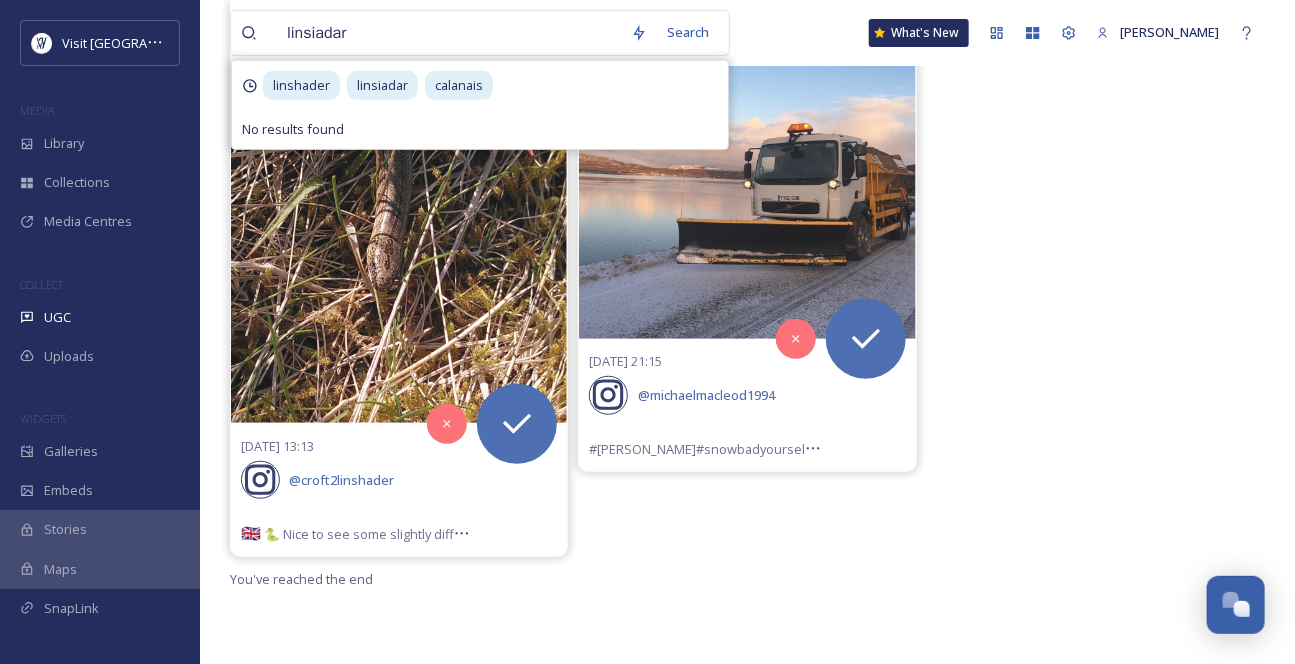 type 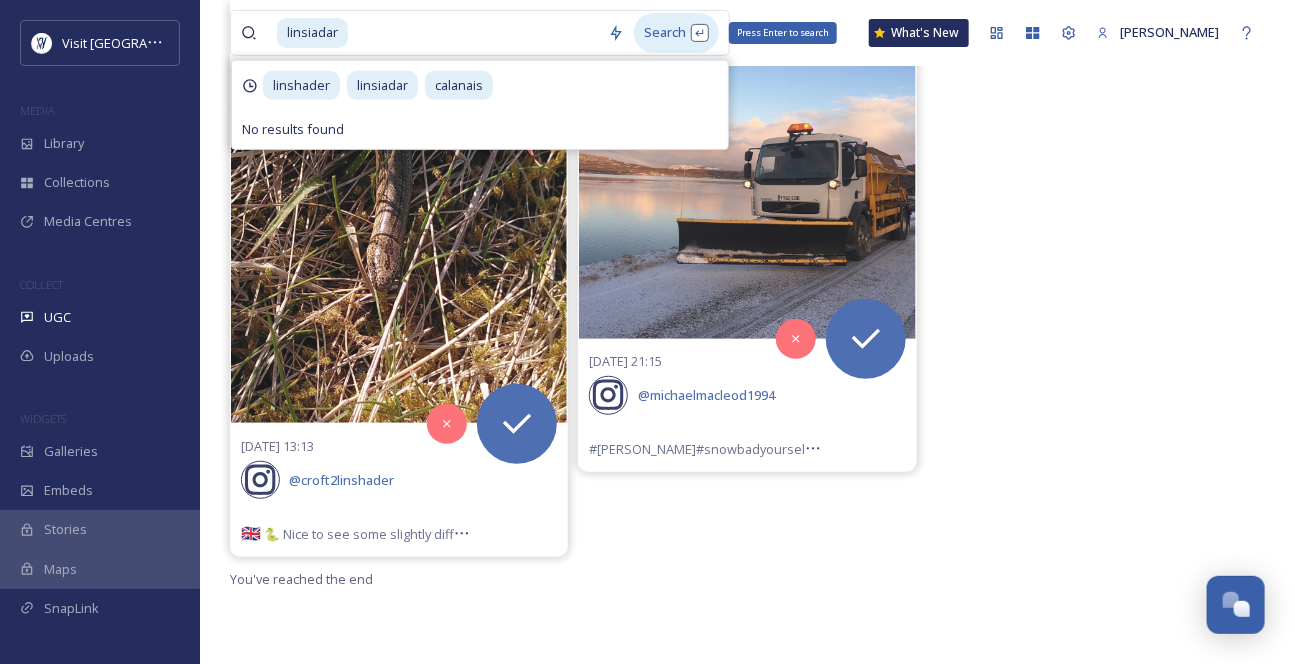 click on "Search Press Enter to search" at bounding box center [676, 32] 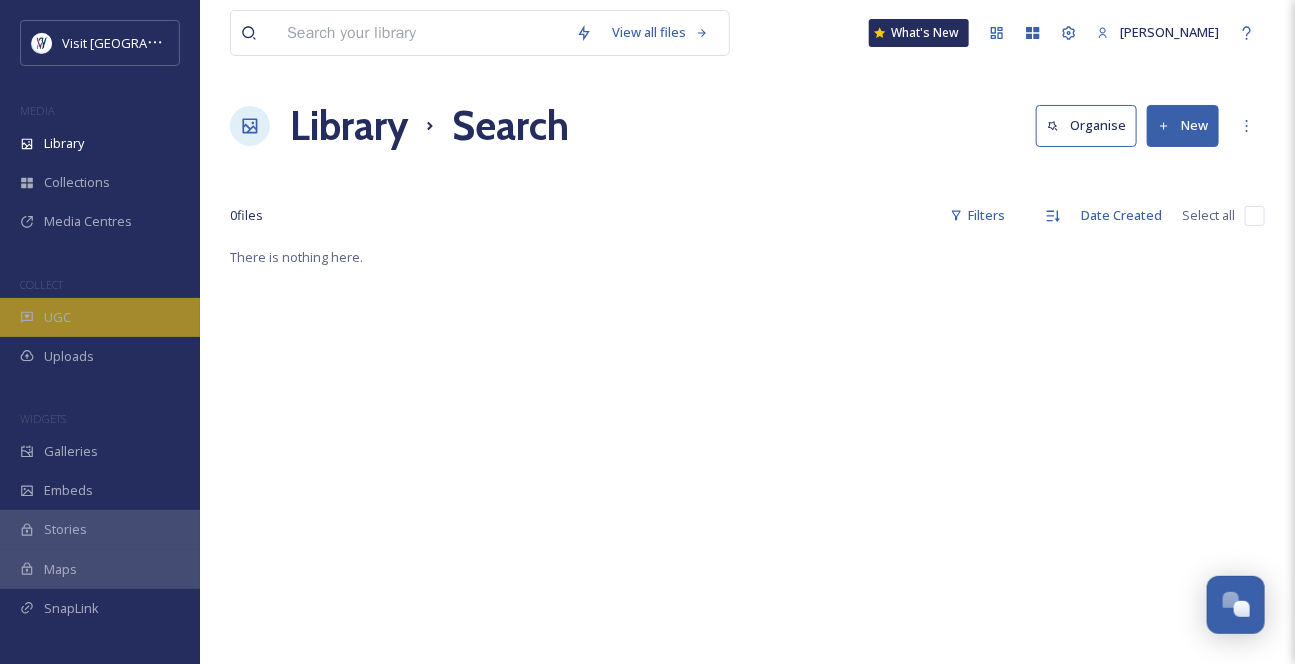 click on "UGC" at bounding box center (100, 317) 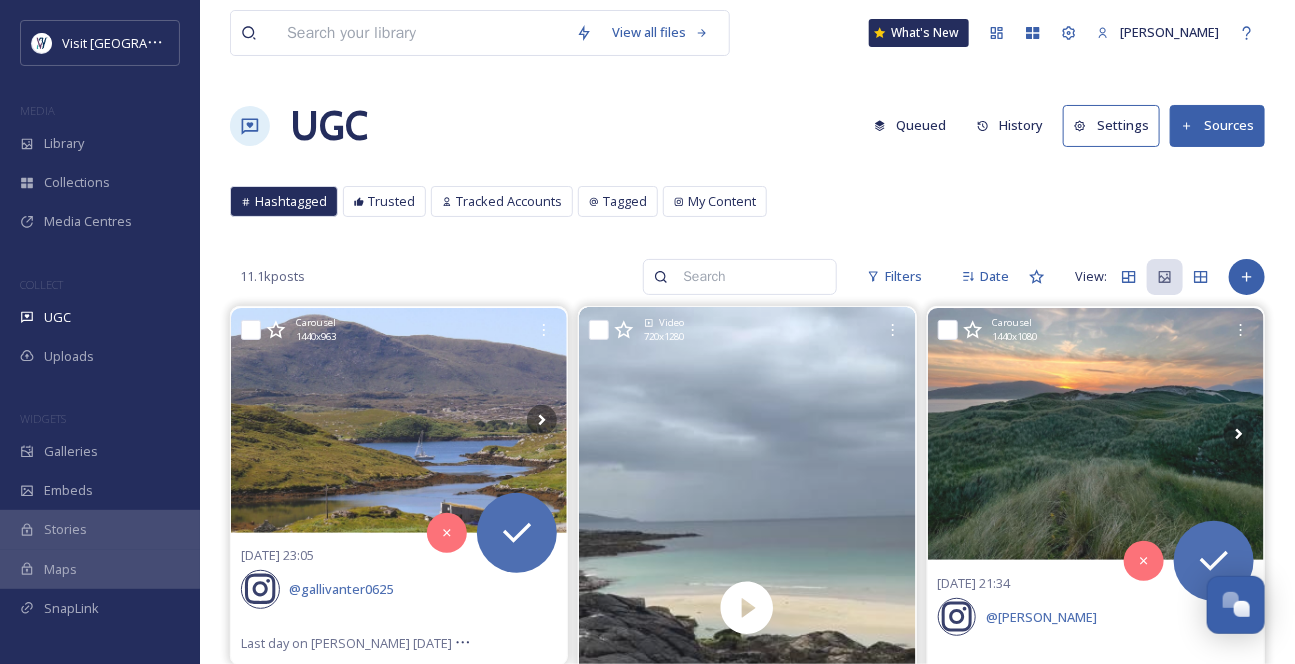 click at bounding box center [749, 277] 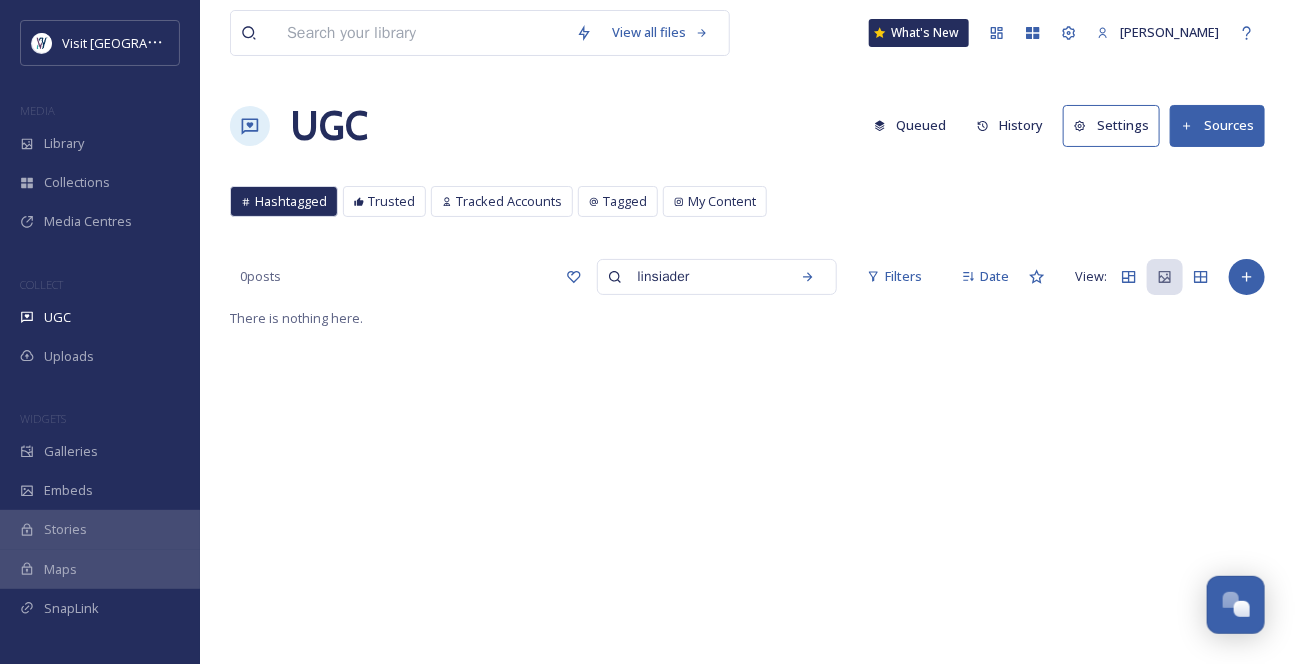 click on "linsiader" at bounding box center (703, 277) 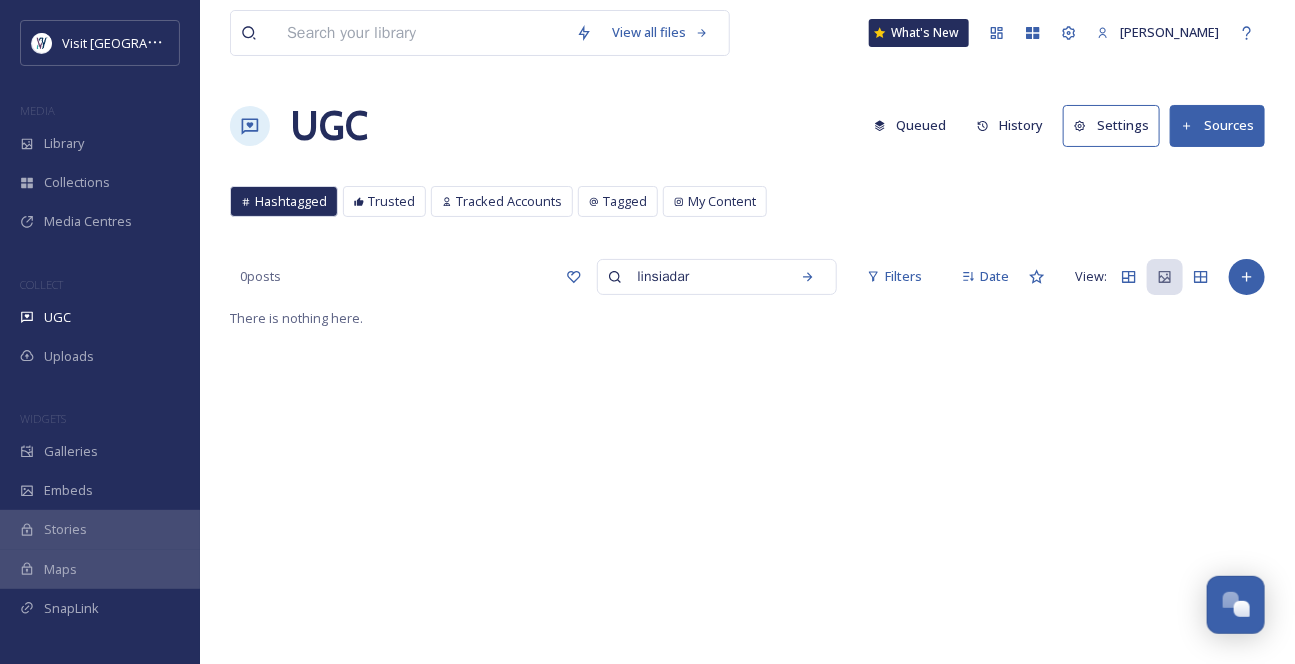 type on "linsiadar" 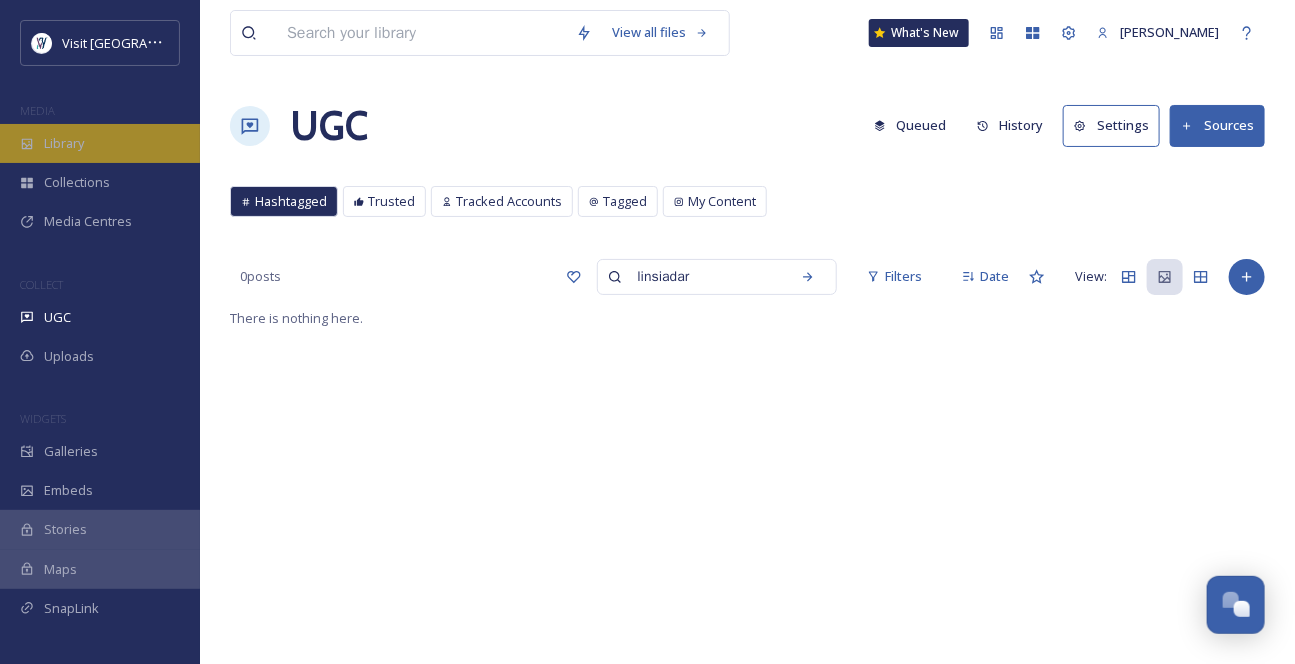 click on "Library" at bounding box center [100, 143] 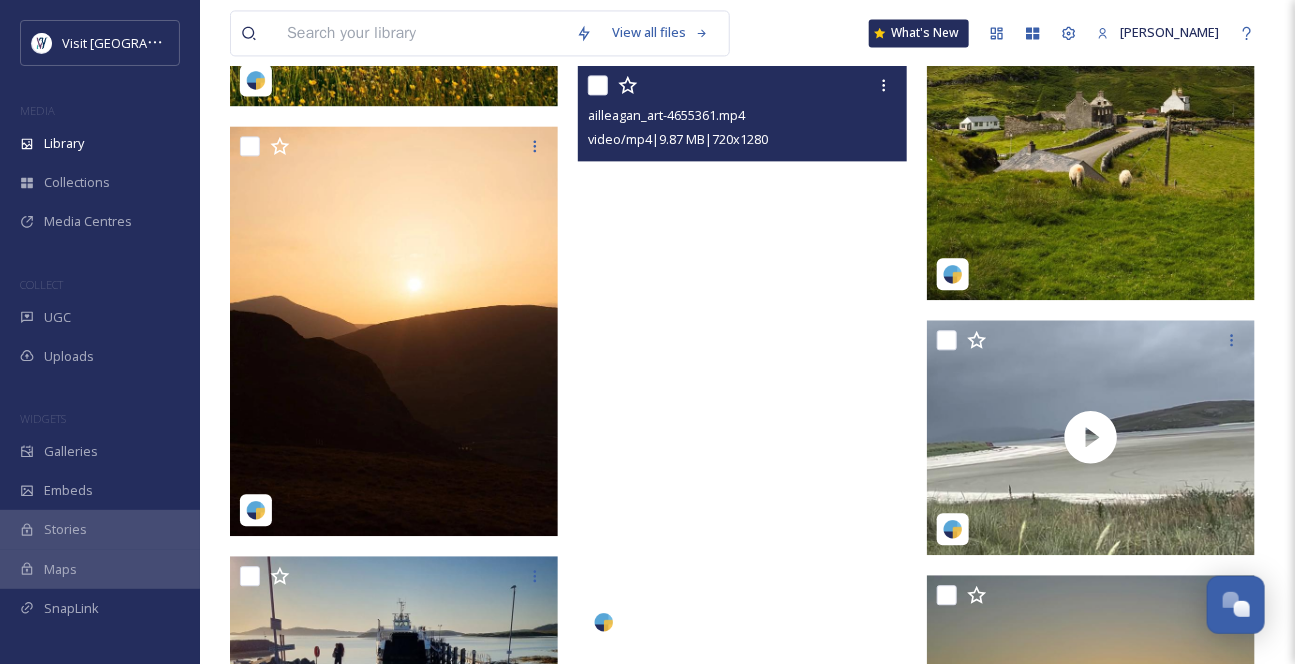 scroll, scrollTop: 1727, scrollLeft: 0, axis: vertical 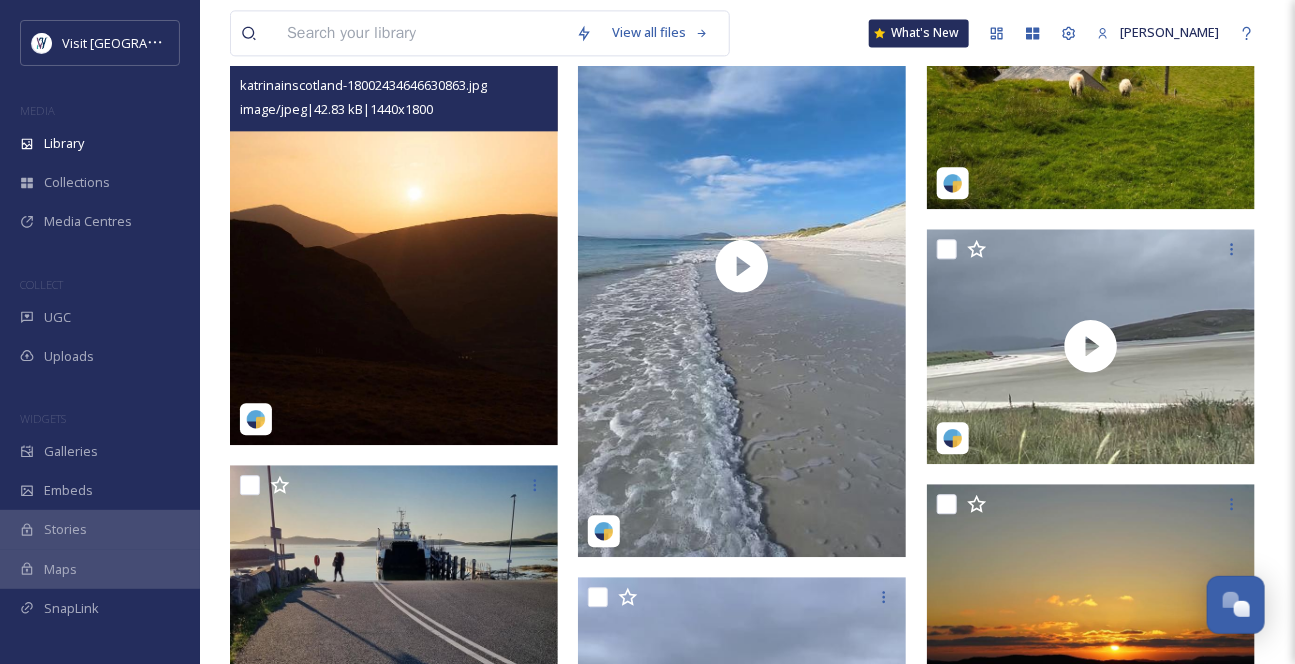 click at bounding box center (394, 240) 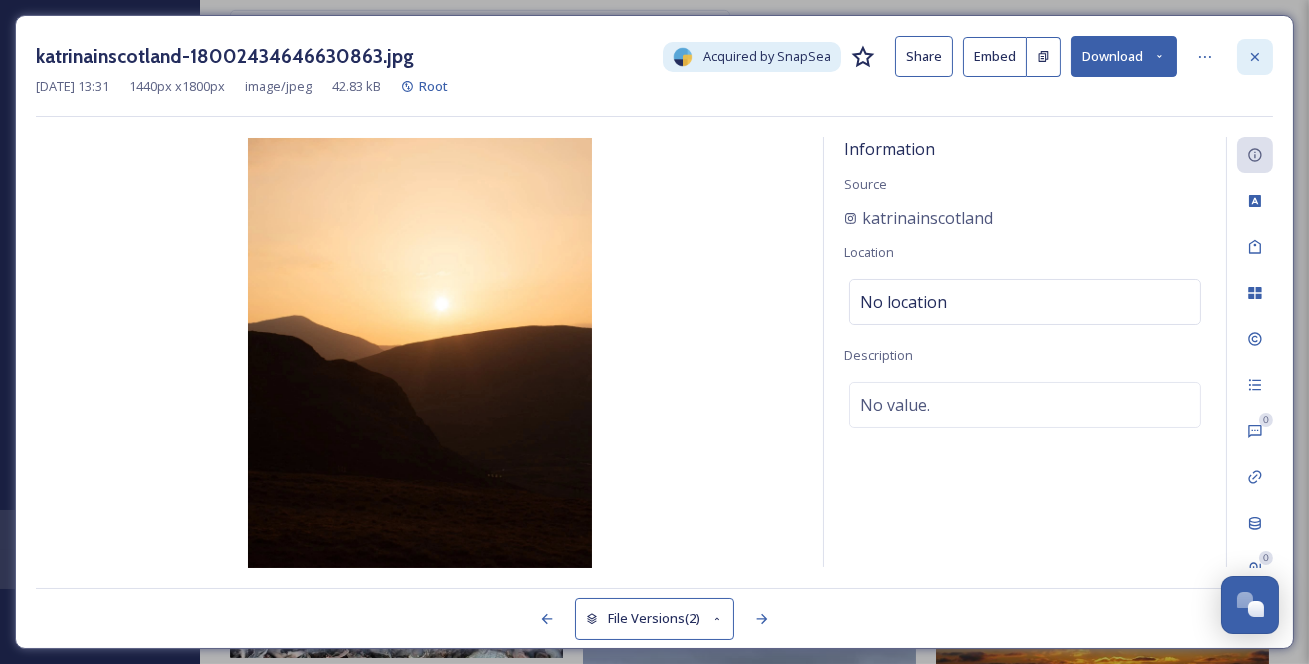 click at bounding box center (1255, 57) 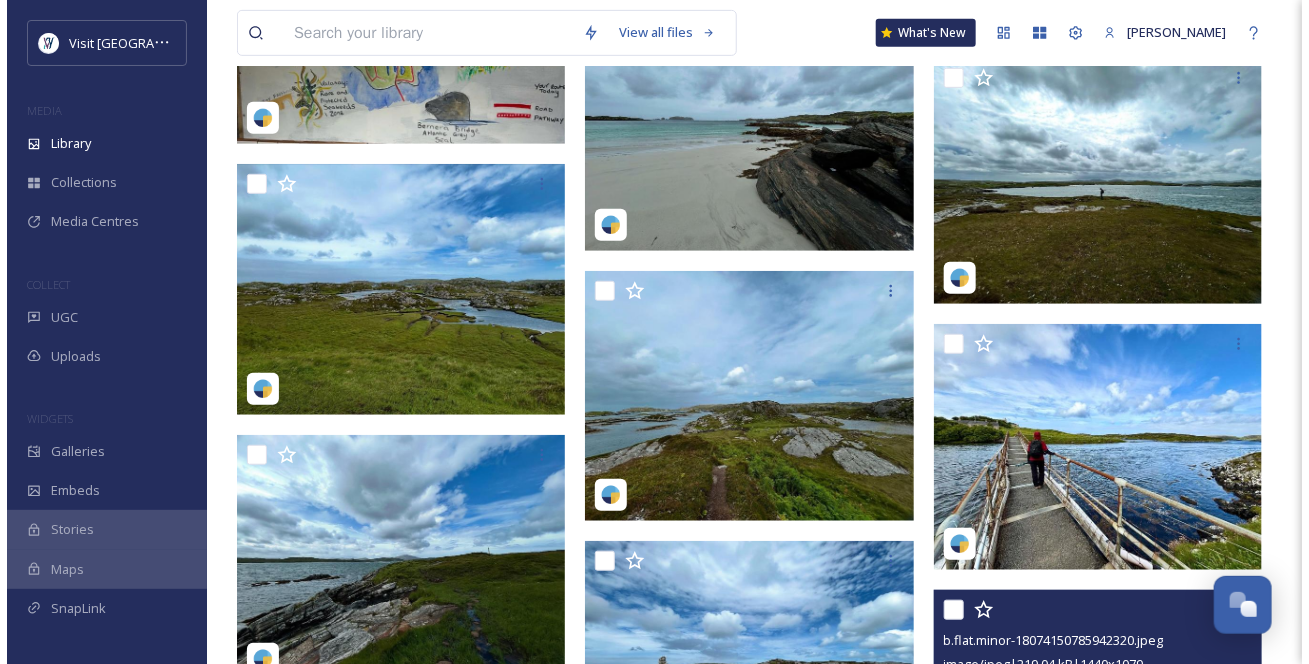 scroll, scrollTop: 3181, scrollLeft: 0, axis: vertical 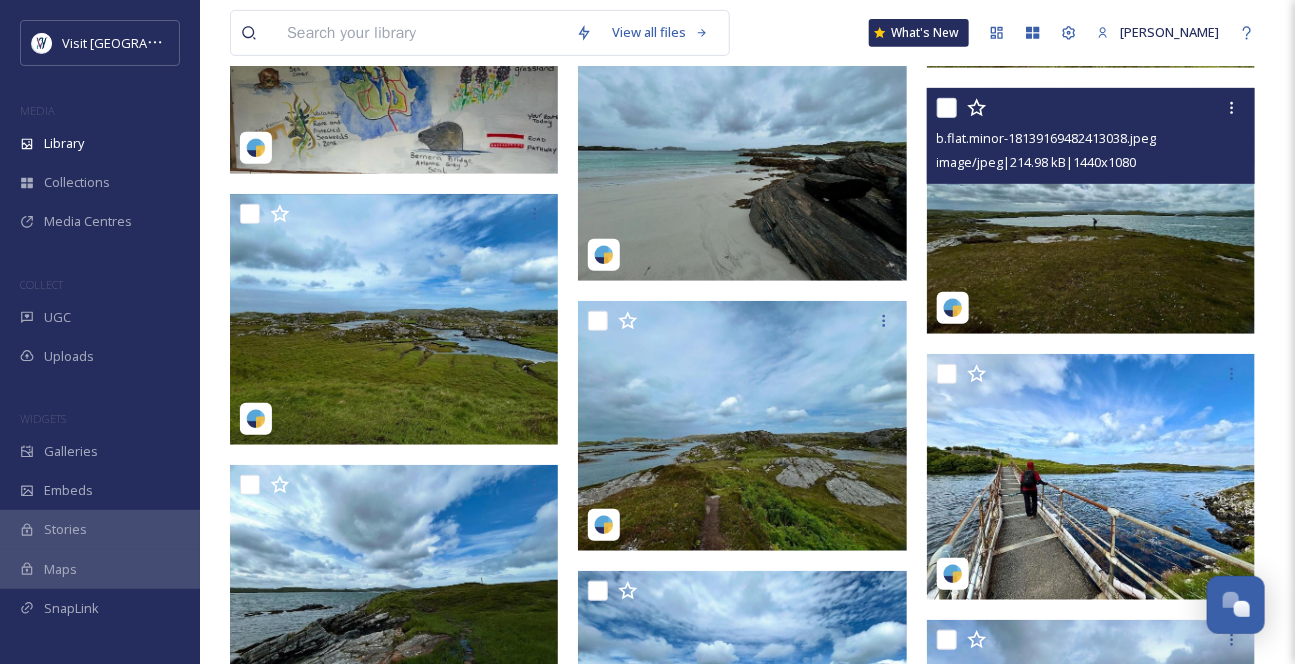 click at bounding box center [1091, 211] 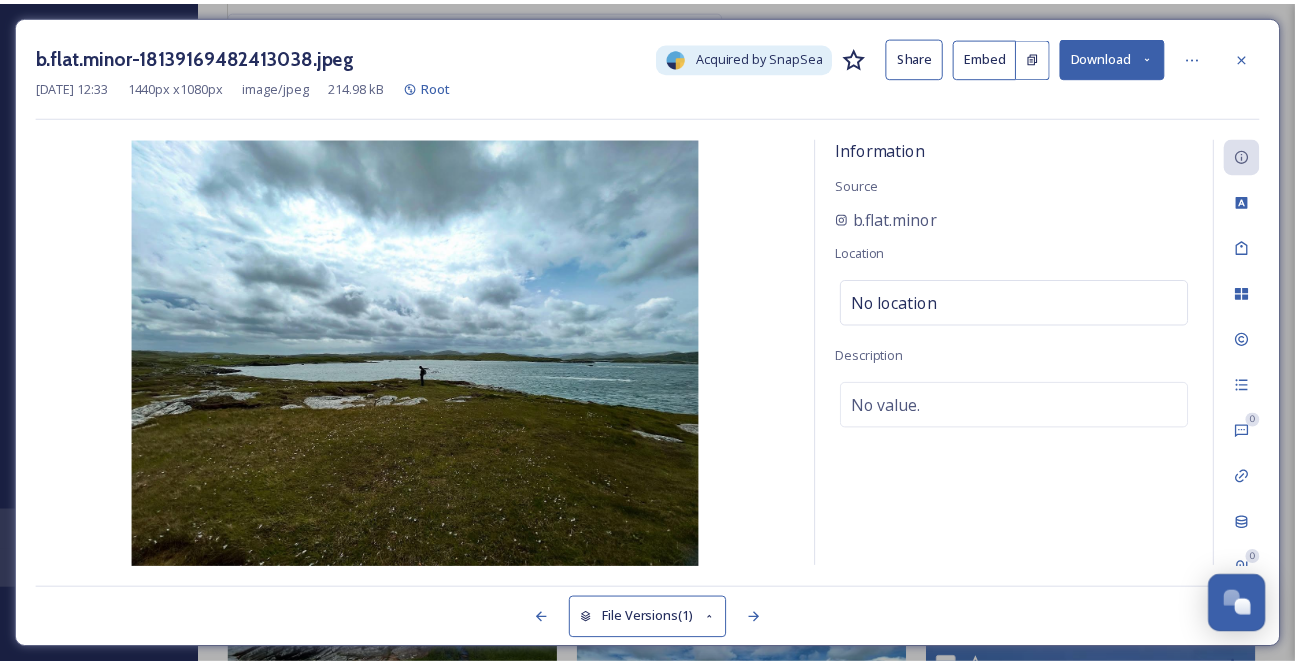 scroll, scrollTop: 3188, scrollLeft: 0, axis: vertical 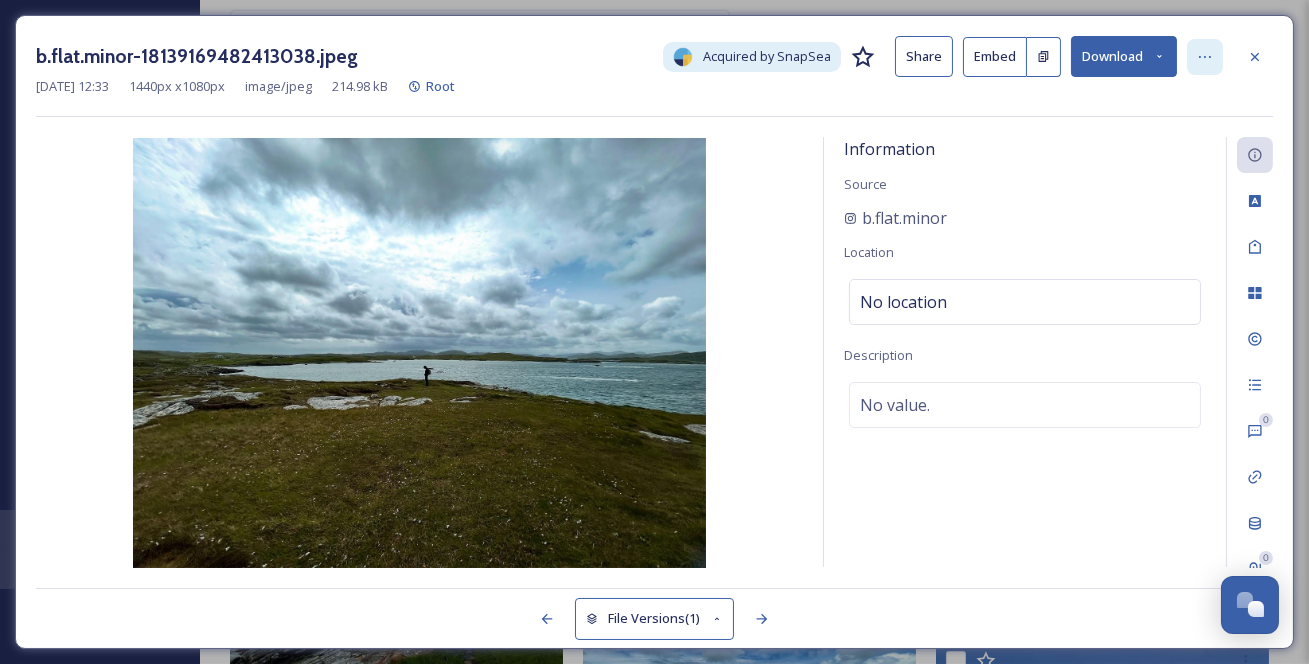 click 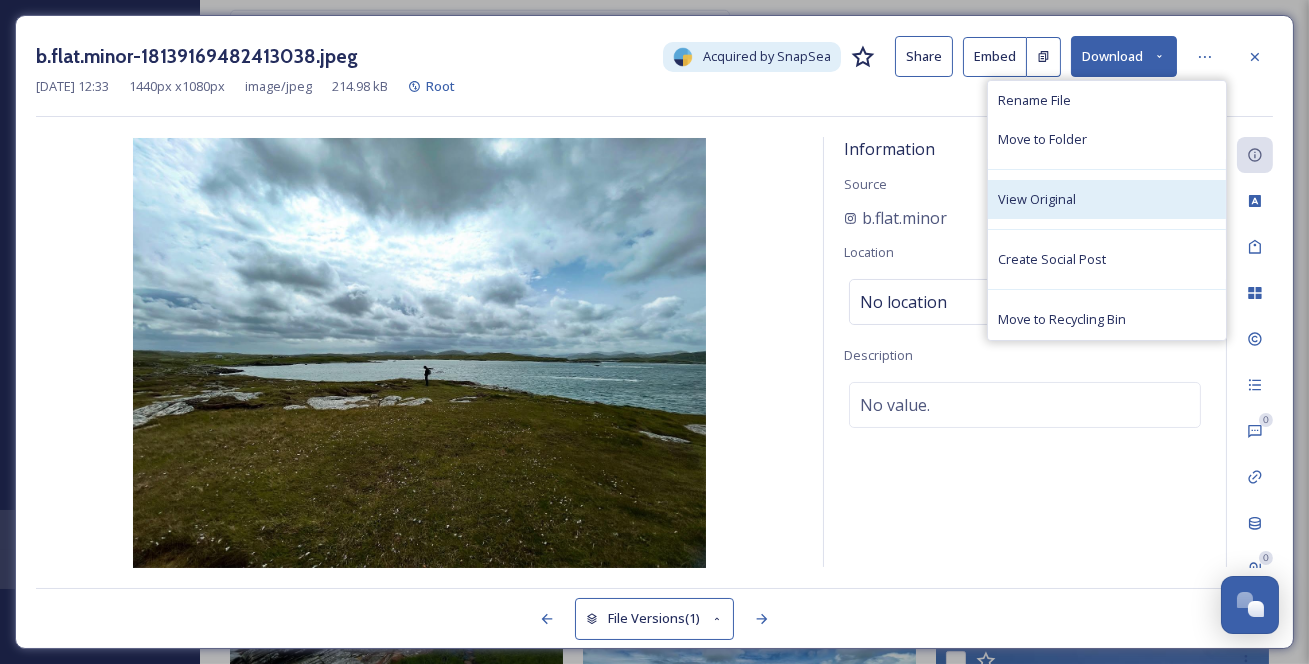 click on "View Original" at bounding box center [1107, 199] 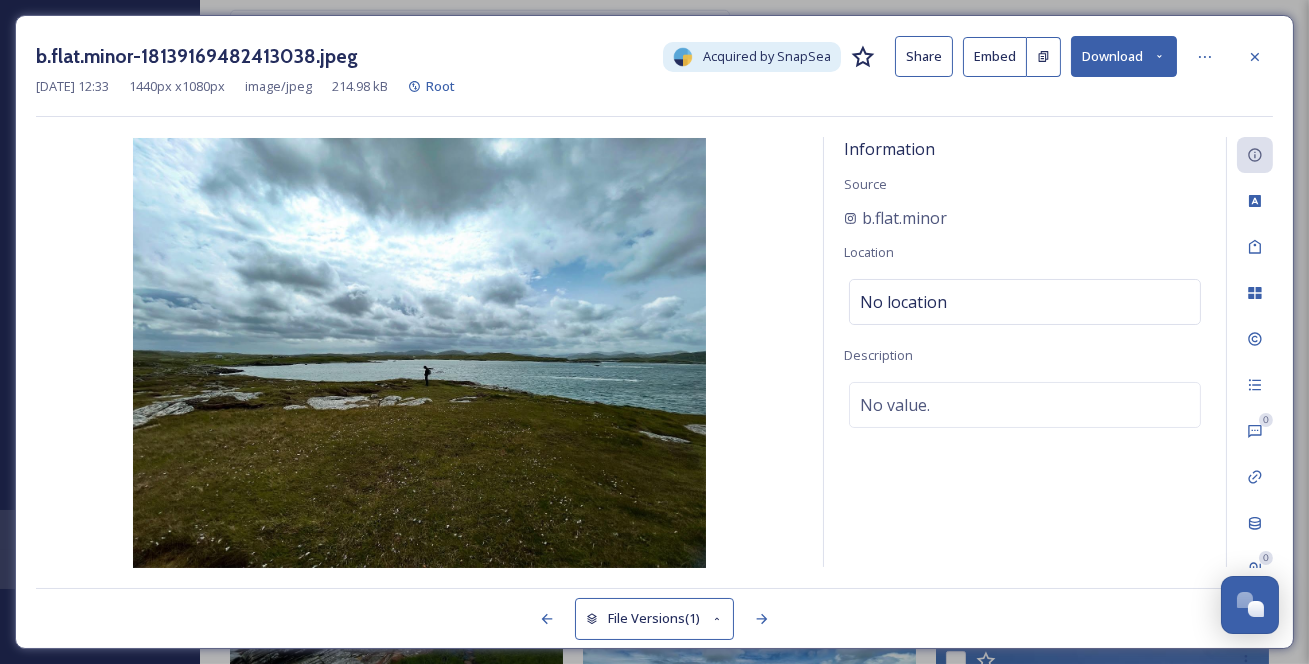 click 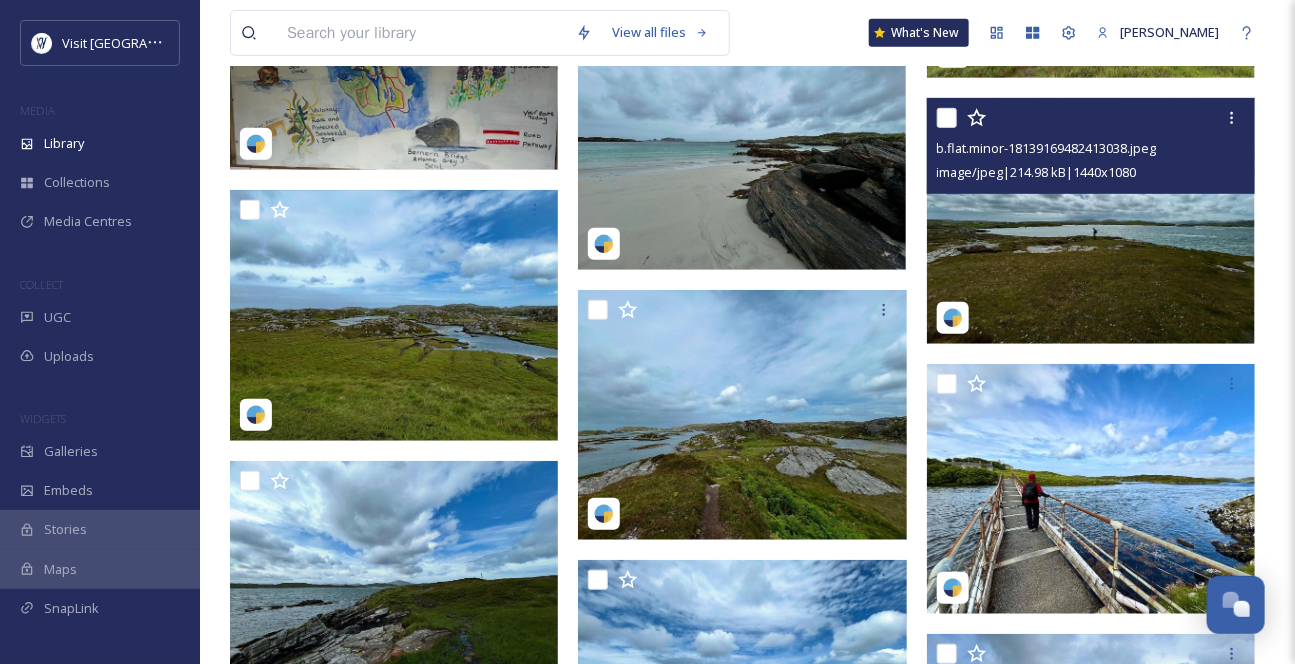 click at bounding box center [421, 33] 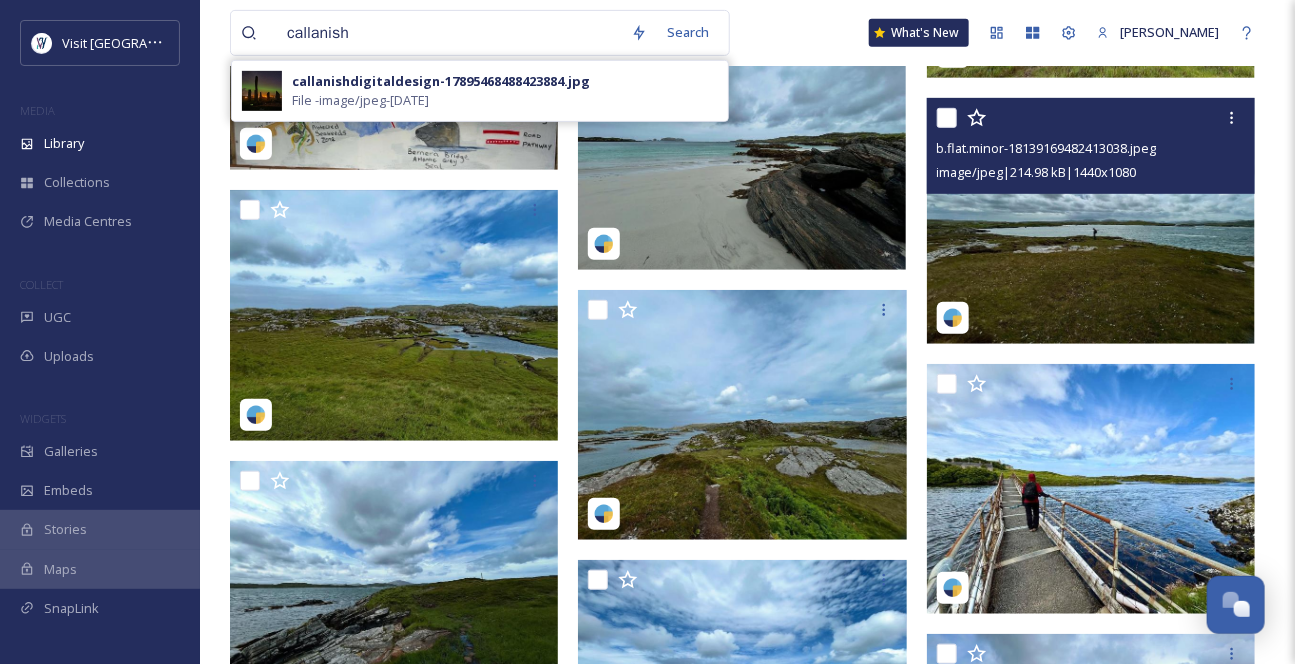 type on "callanish" 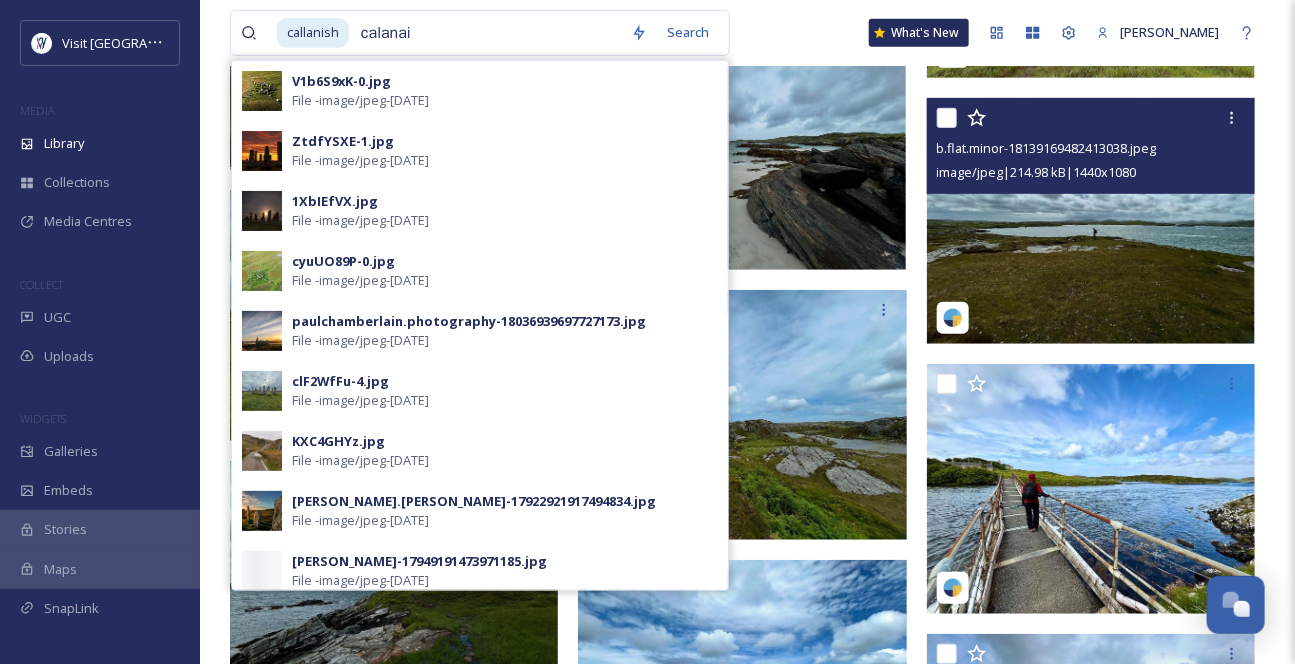 type on "calanais" 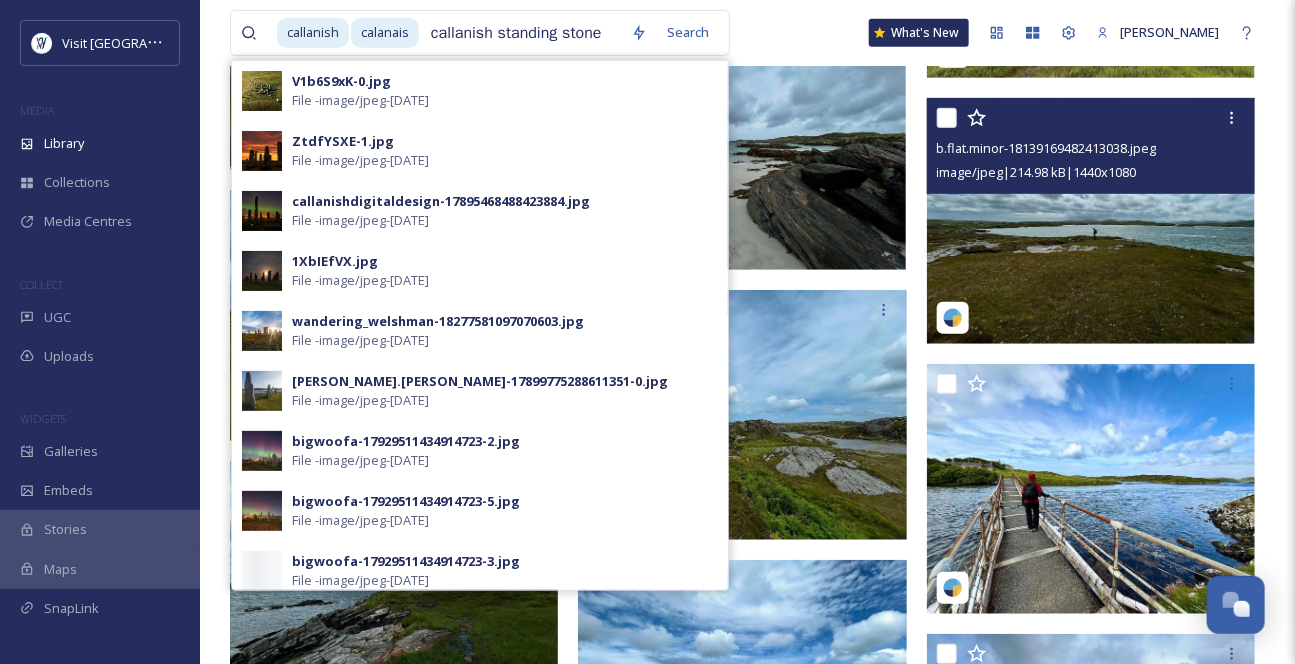 type on "callanish standing stones" 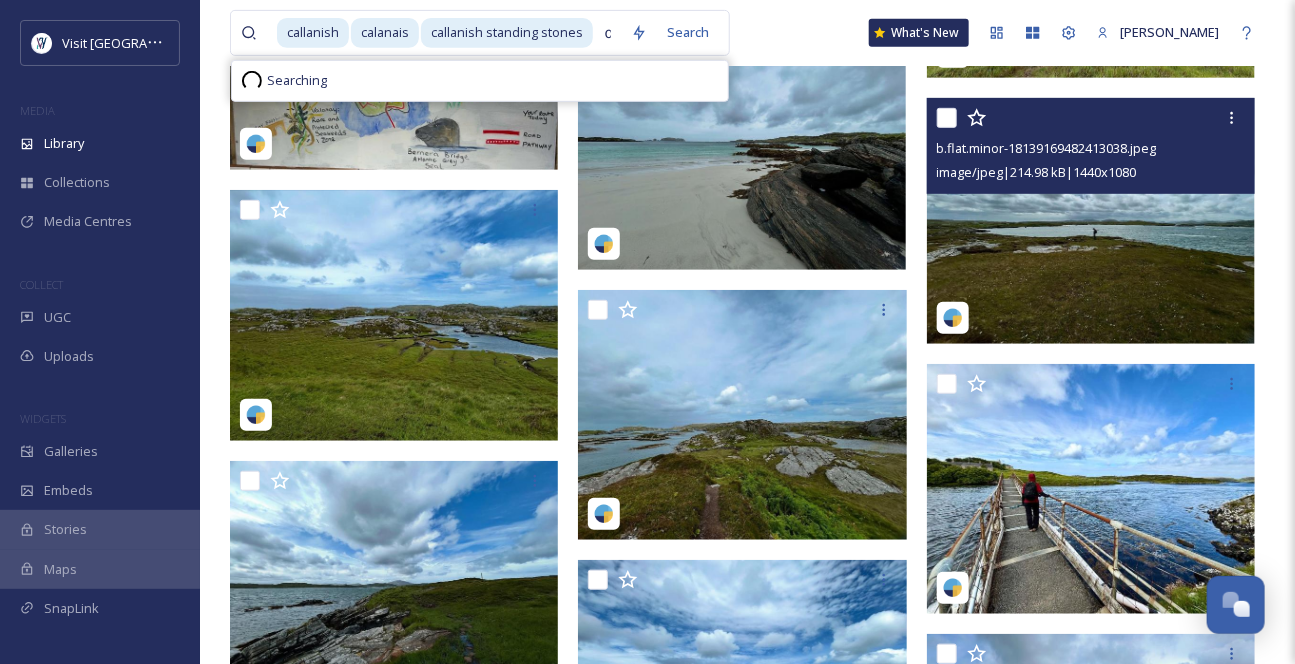 scroll, scrollTop: 0, scrollLeft: 7, axis: horizontal 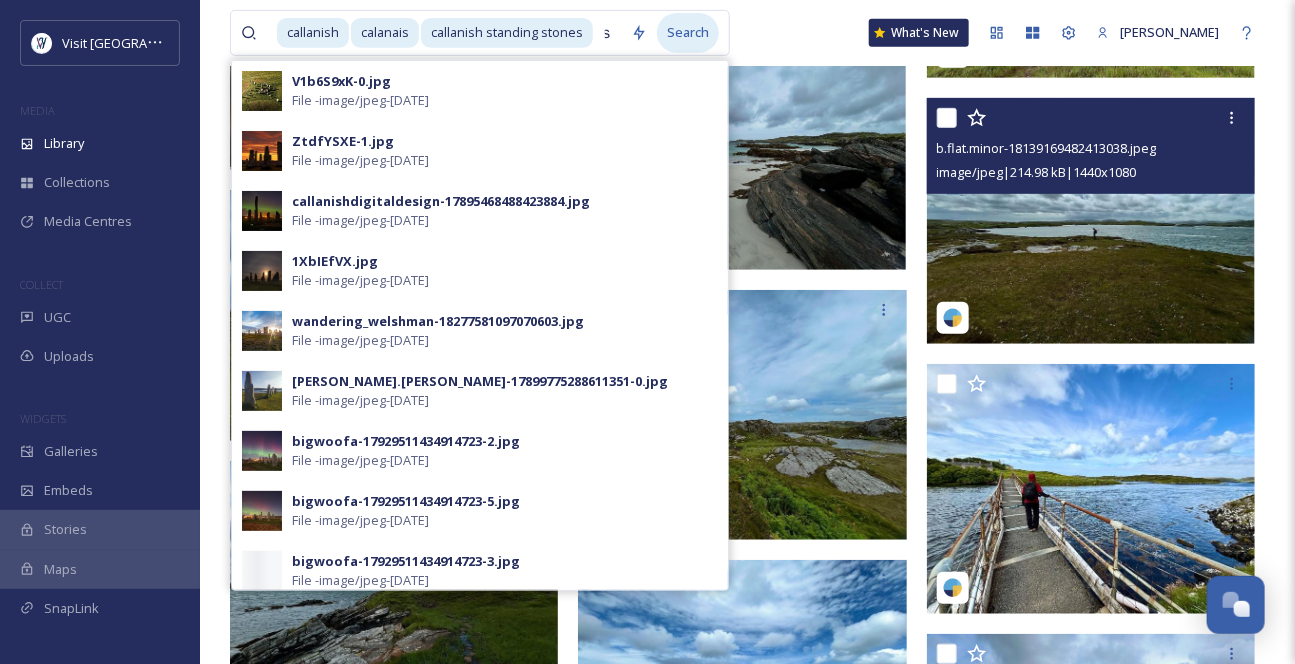 type on "calanis" 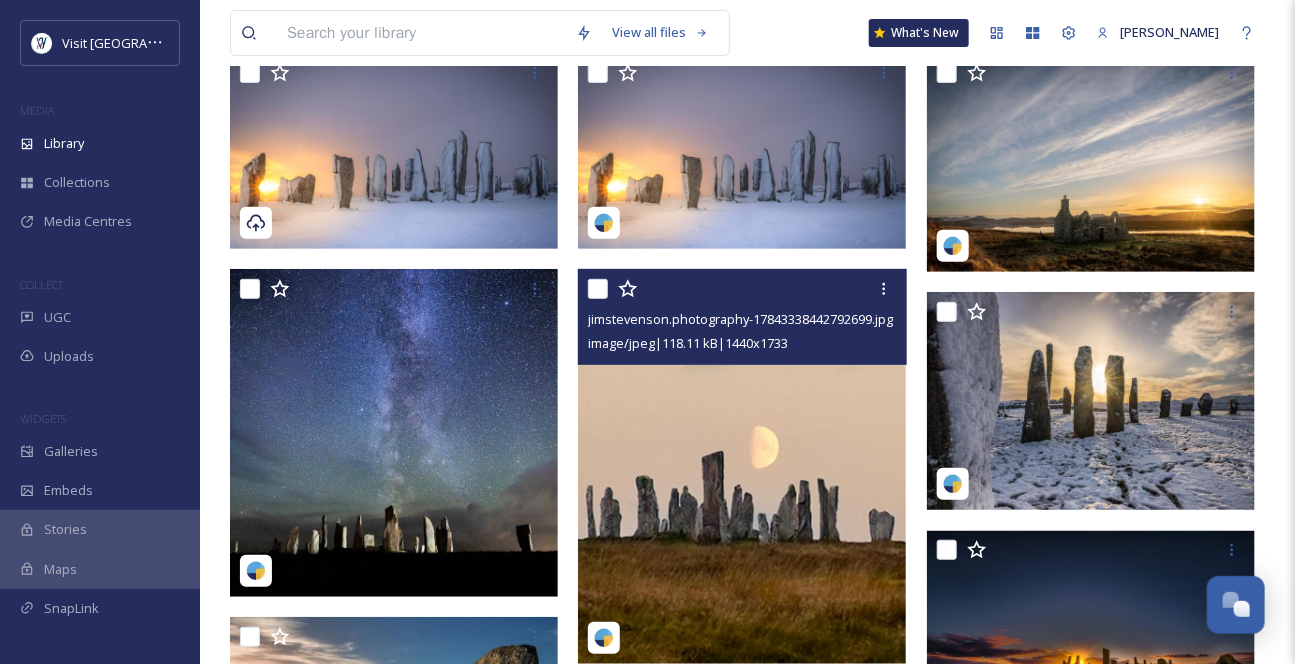 scroll, scrollTop: 0, scrollLeft: 0, axis: both 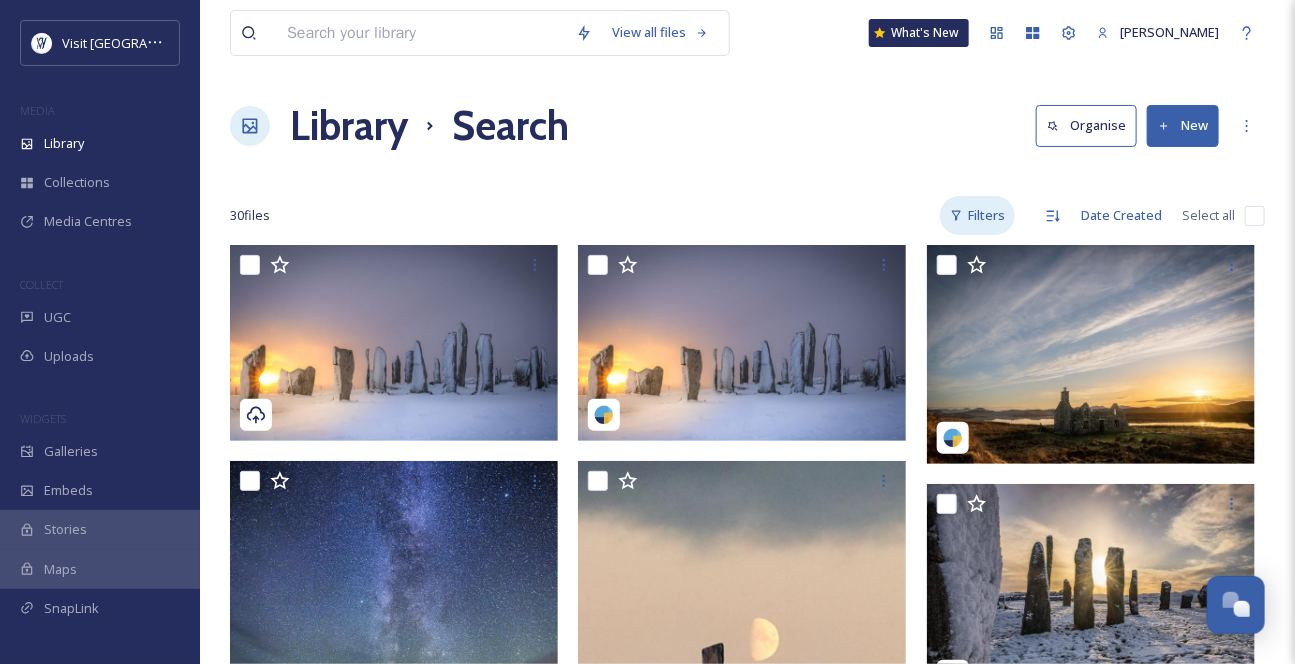 click on "Filters" at bounding box center [977, 215] 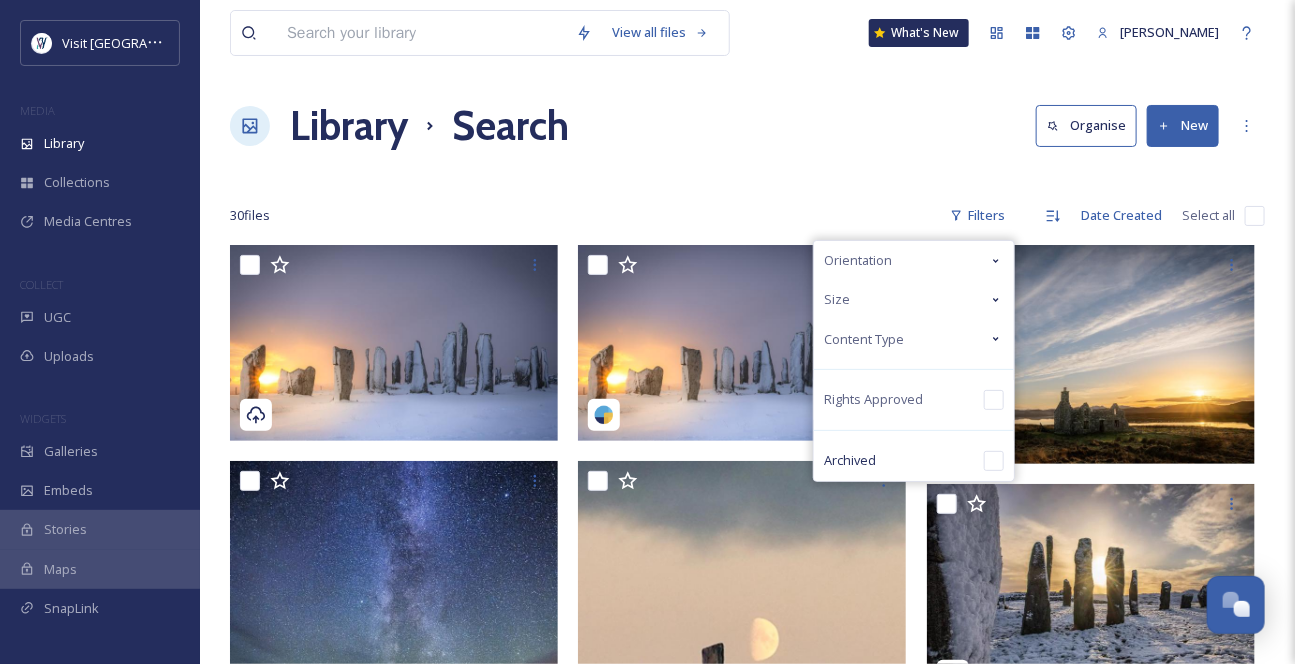 click 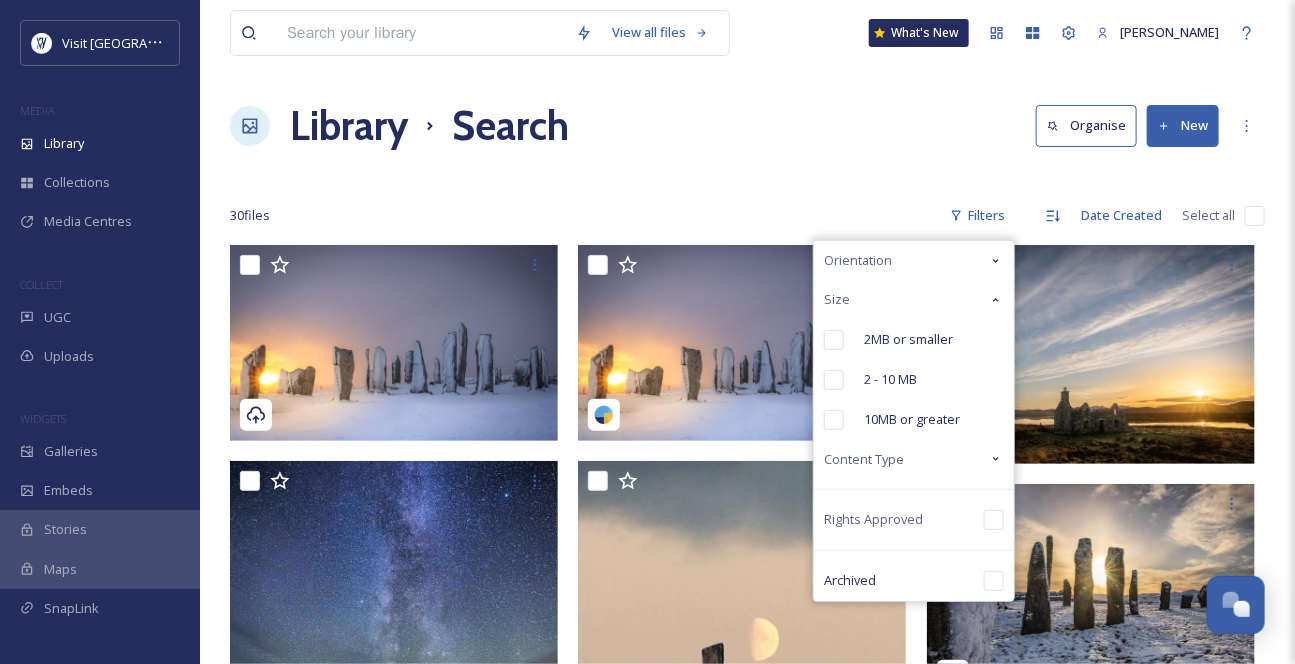 drag, startPoint x: 950, startPoint y: 192, endPoint x: 961, endPoint y: 209, distance: 20.248457 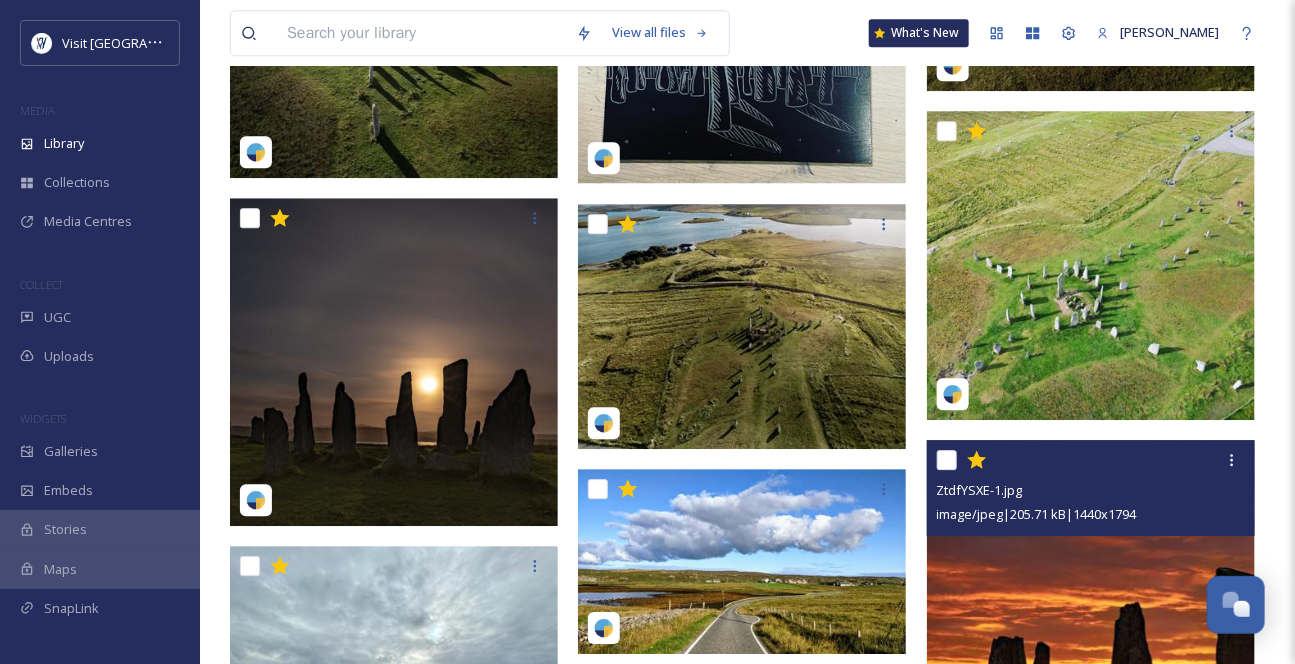 scroll, scrollTop: 1818, scrollLeft: 0, axis: vertical 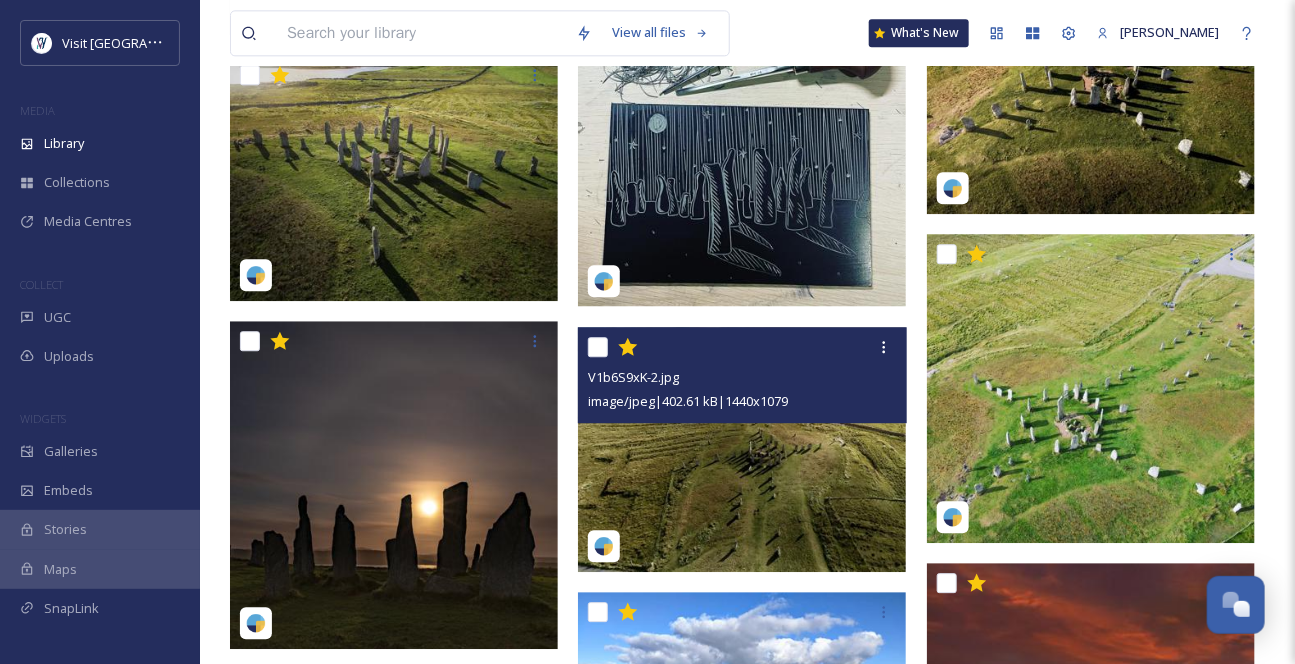 click on "image/jpeg  |  402.61 kB  |  1440  x  1079" at bounding box center [688, 401] 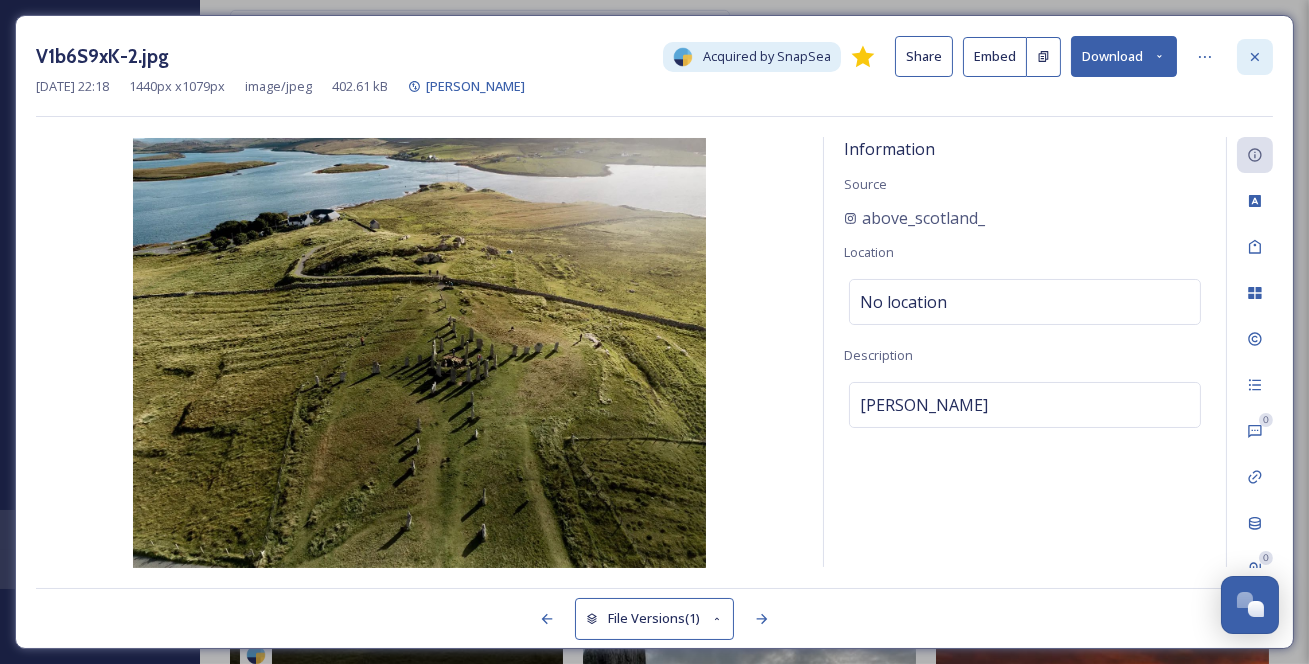 click 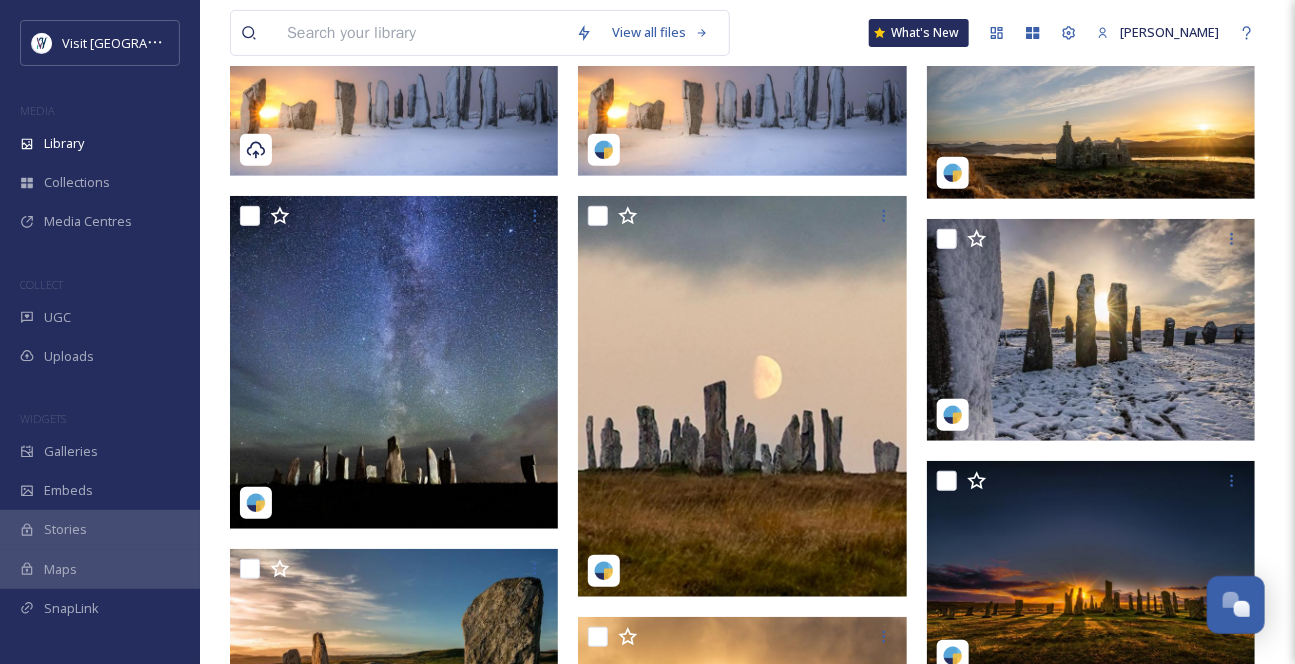 scroll, scrollTop: 450, scrollLeft: 0, axis: vertical 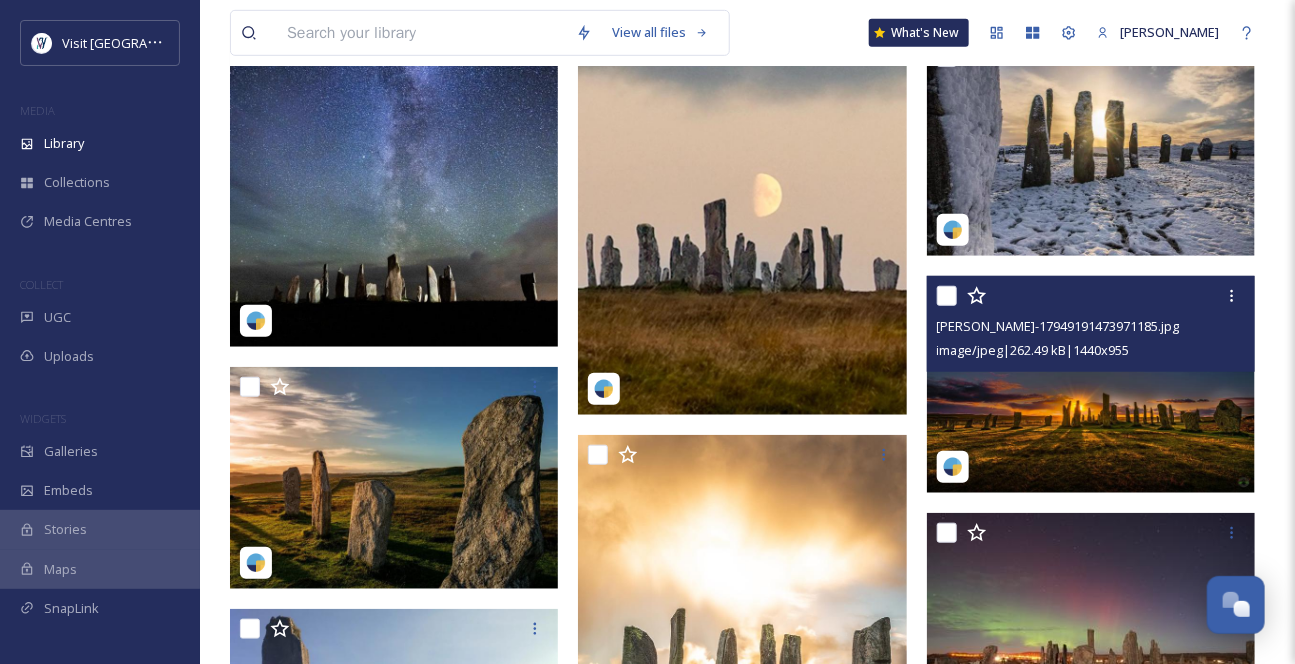 click on "michael_dutson_landscape_photo-17949191473971185.jpg" at bounding box center [1058, 326] 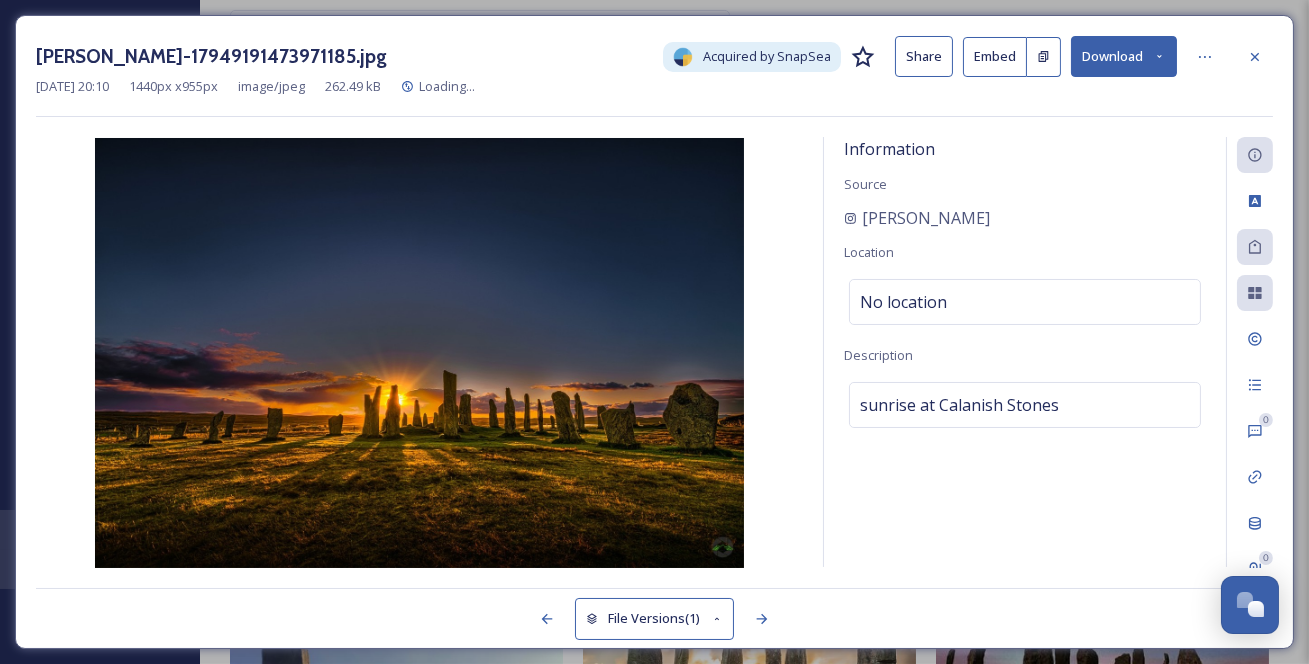 click 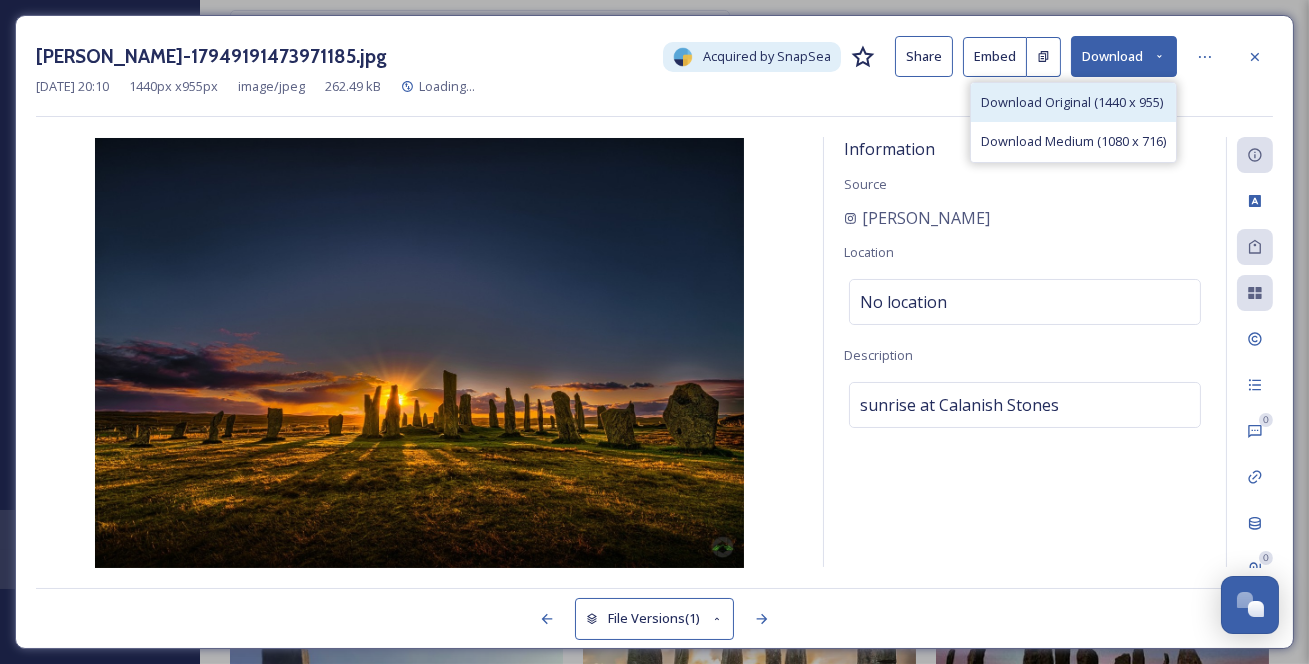 click on "Download Original (1440 x 955)" at bounding box center (1072, 102) 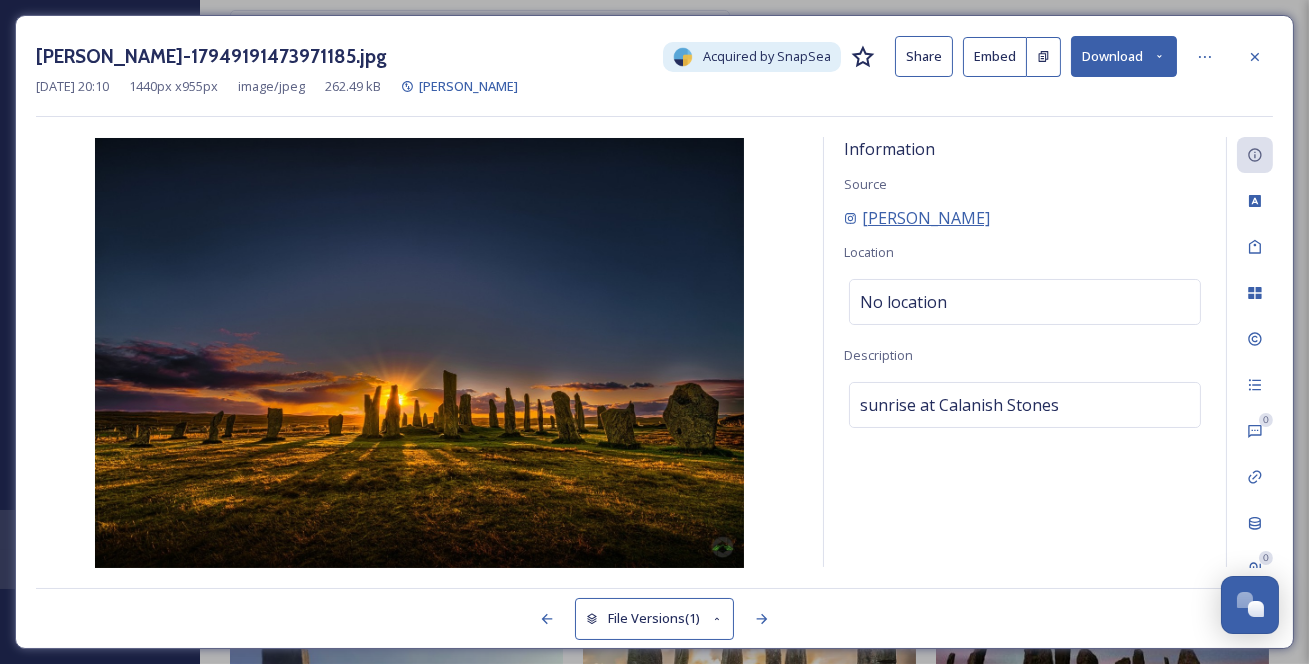 click on "michael_dutson_landscape_photo" at bounding box center [926, 218] 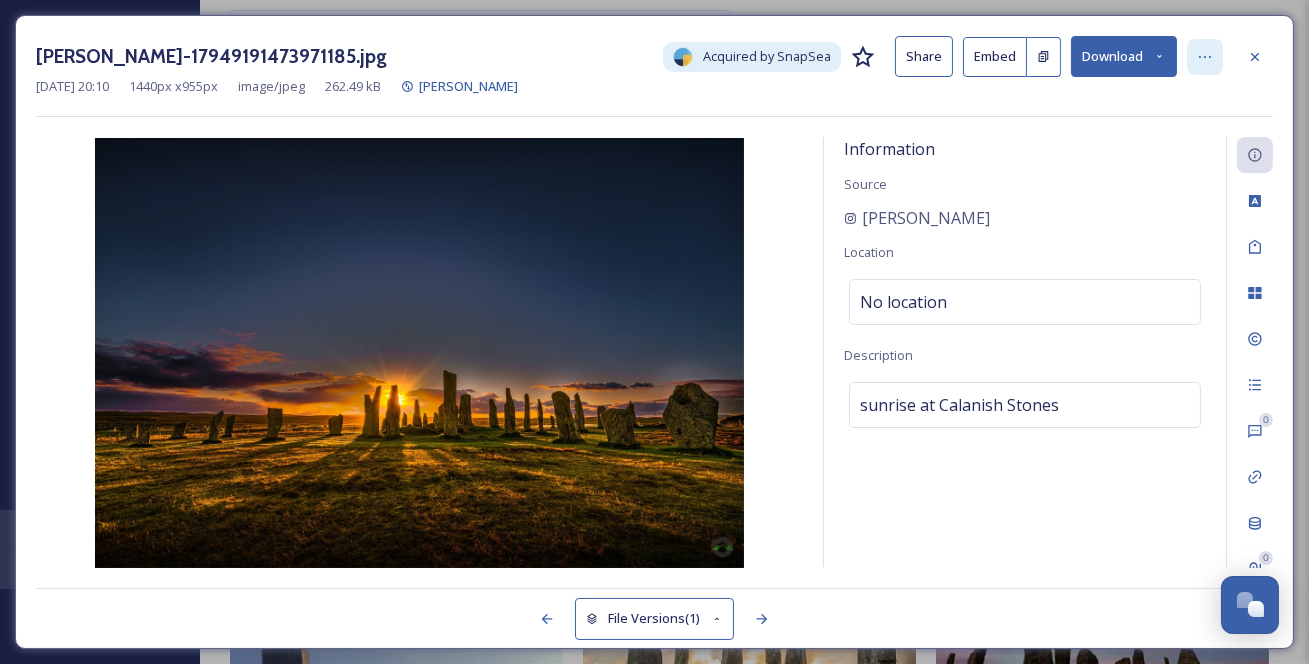 click at bounding box center [1205, 57] 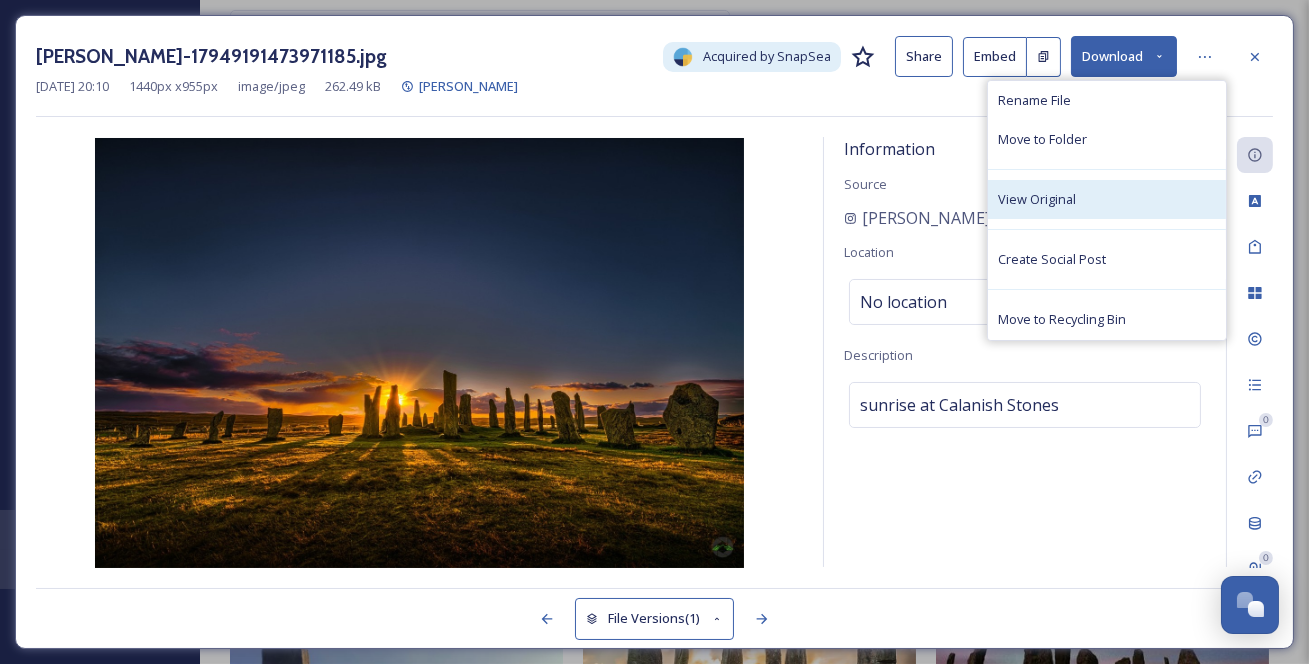 click on "View Original" at bounding box center [1037, 199] 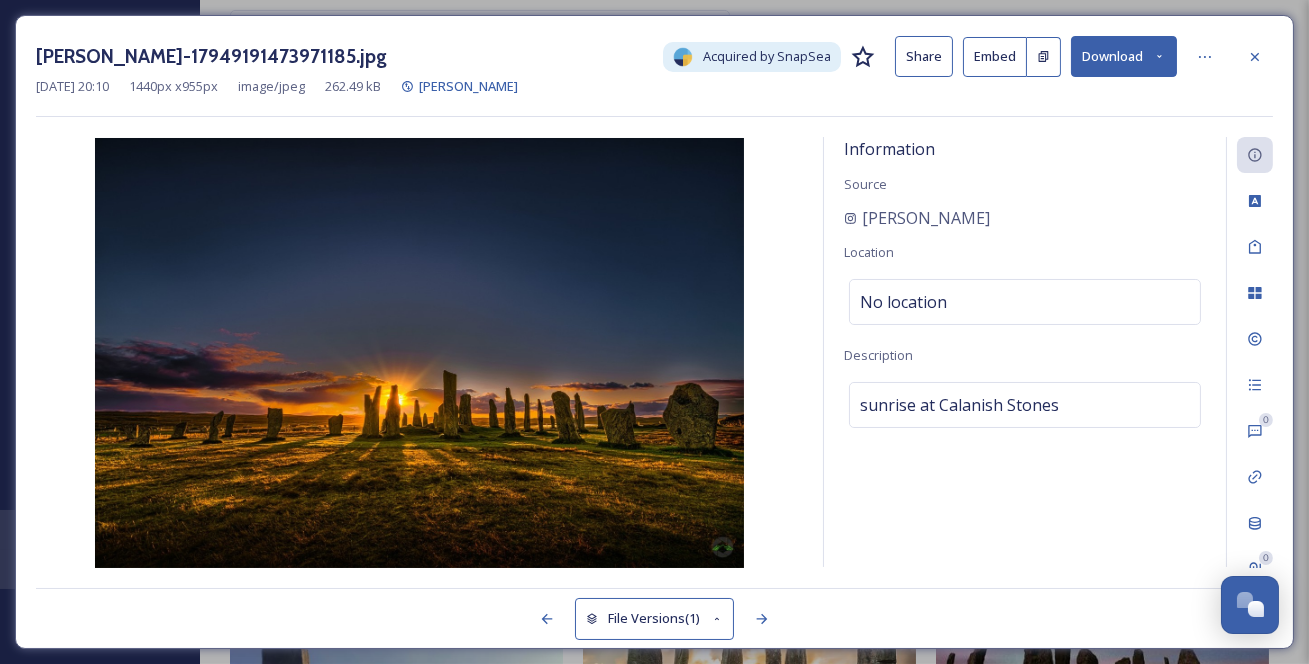 click 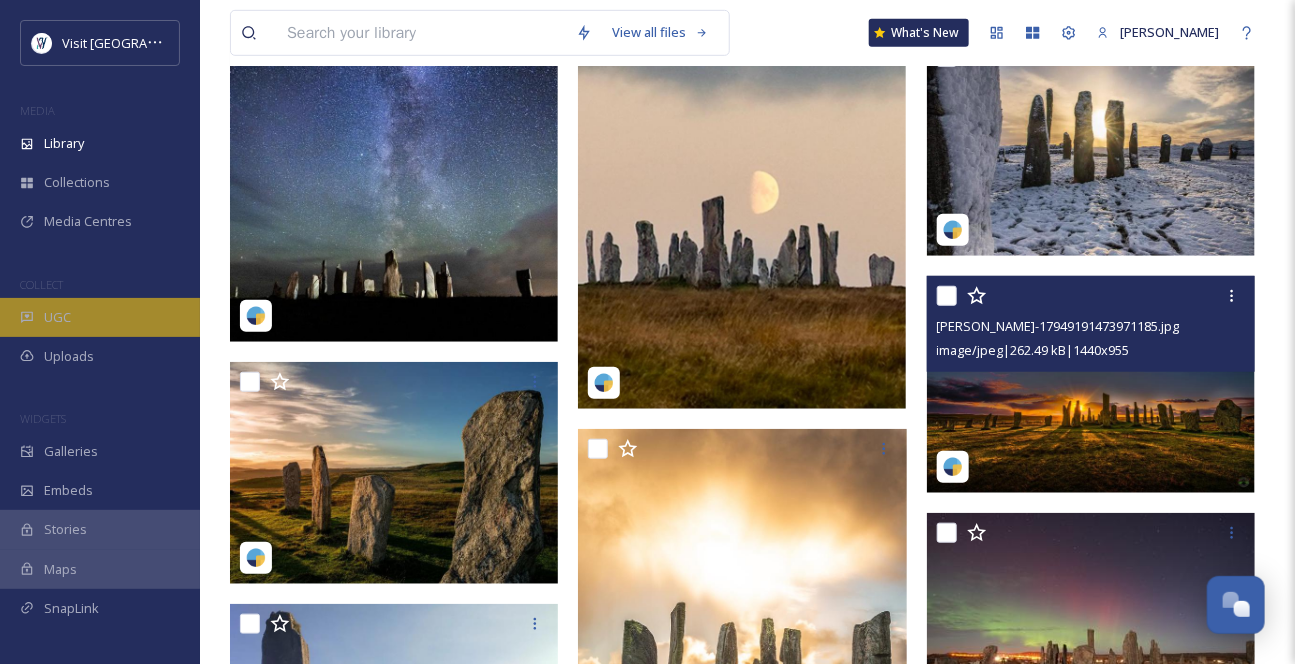 click on "UGC" at bounding box center [100, 317] 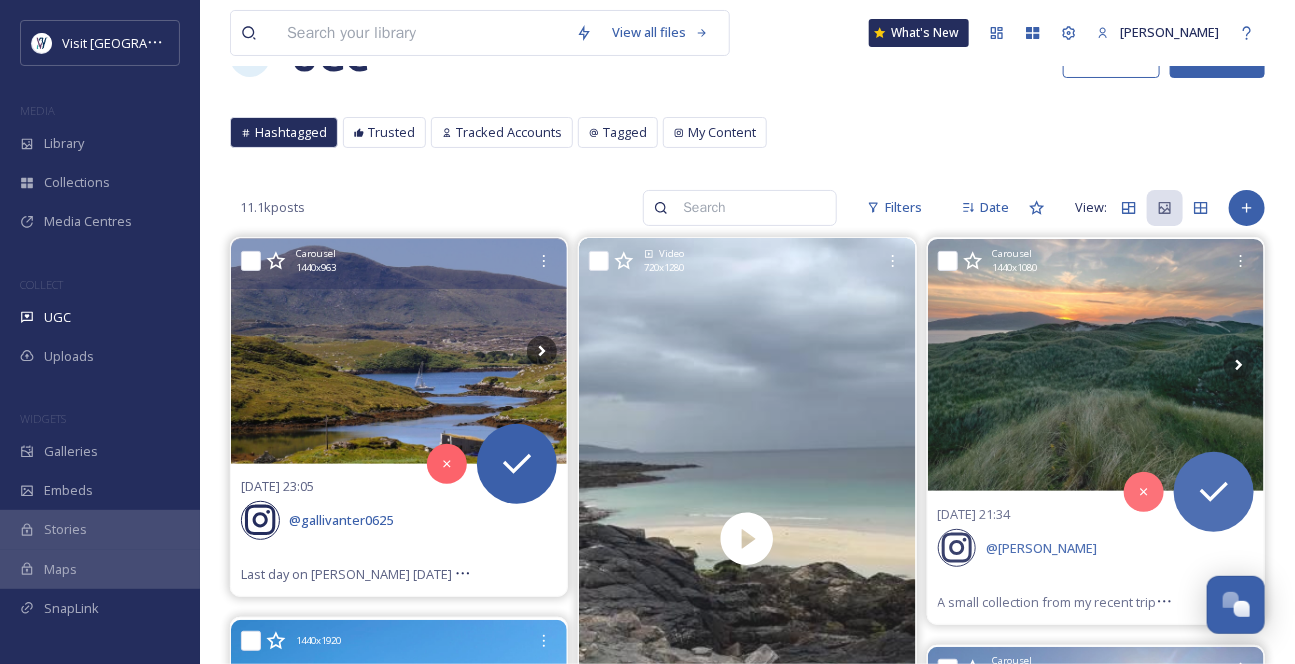 scroll, scrollTop: 90, scrollLeft: 0, axis: vertical 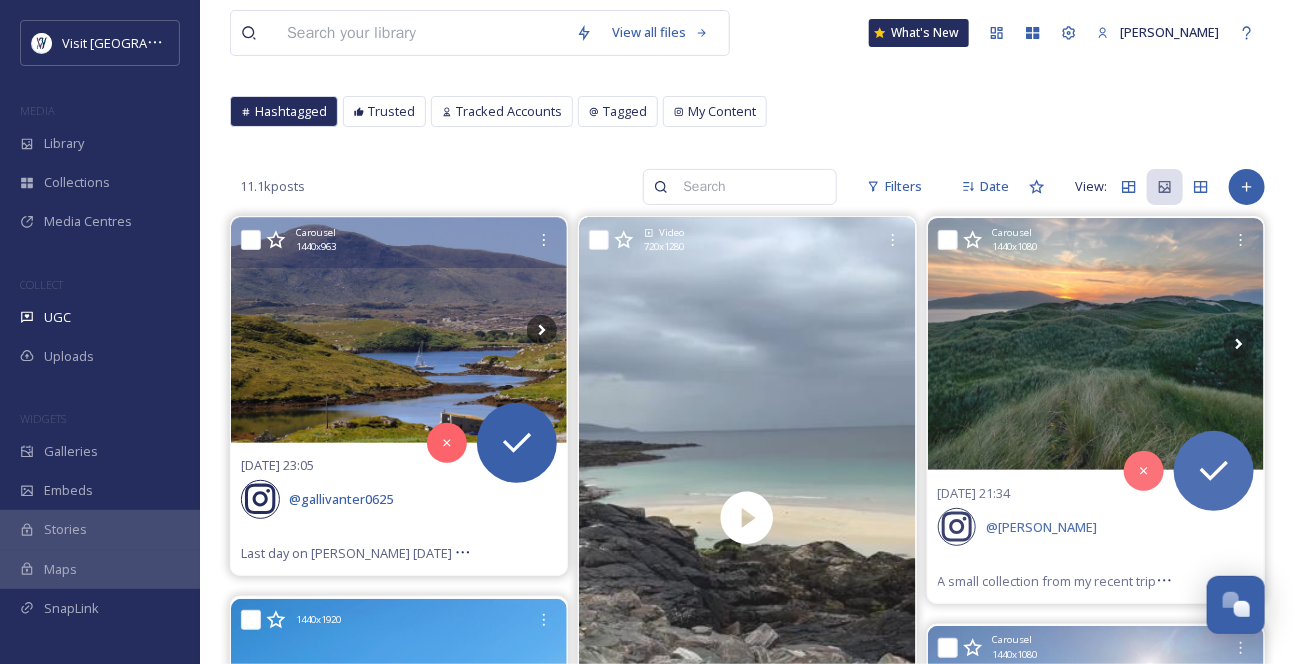 click at bounding box center (399, 330) 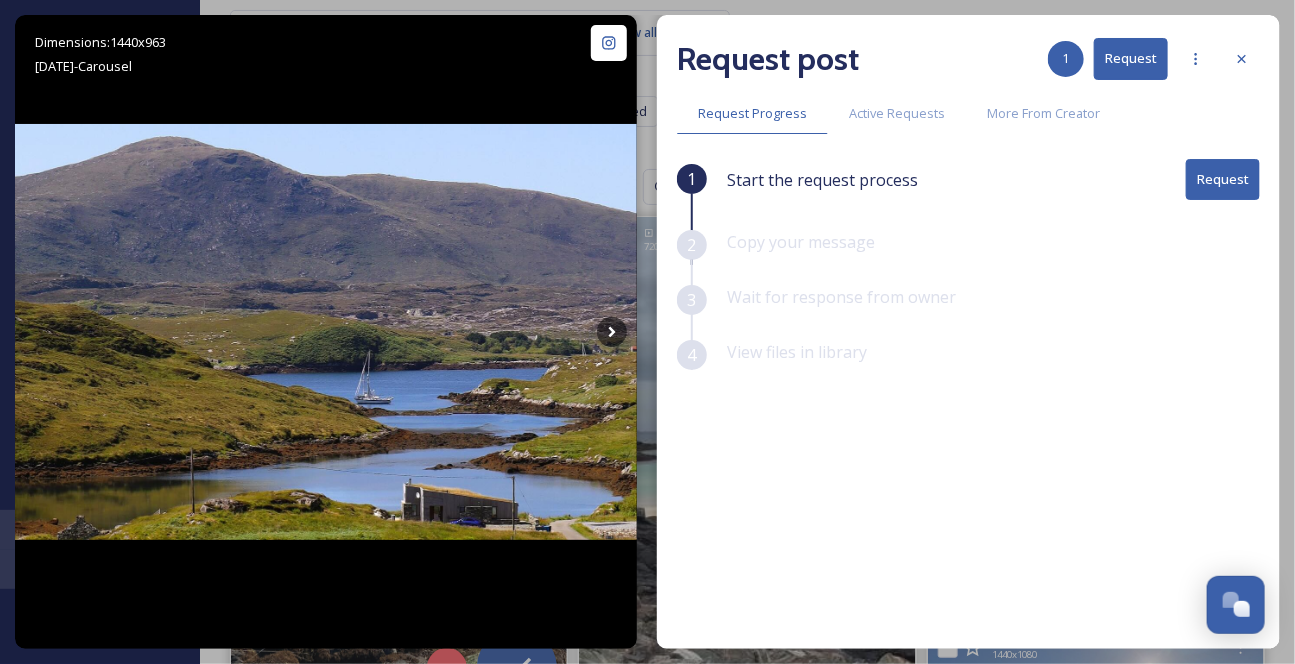 click at bounding box center [1242, 59] 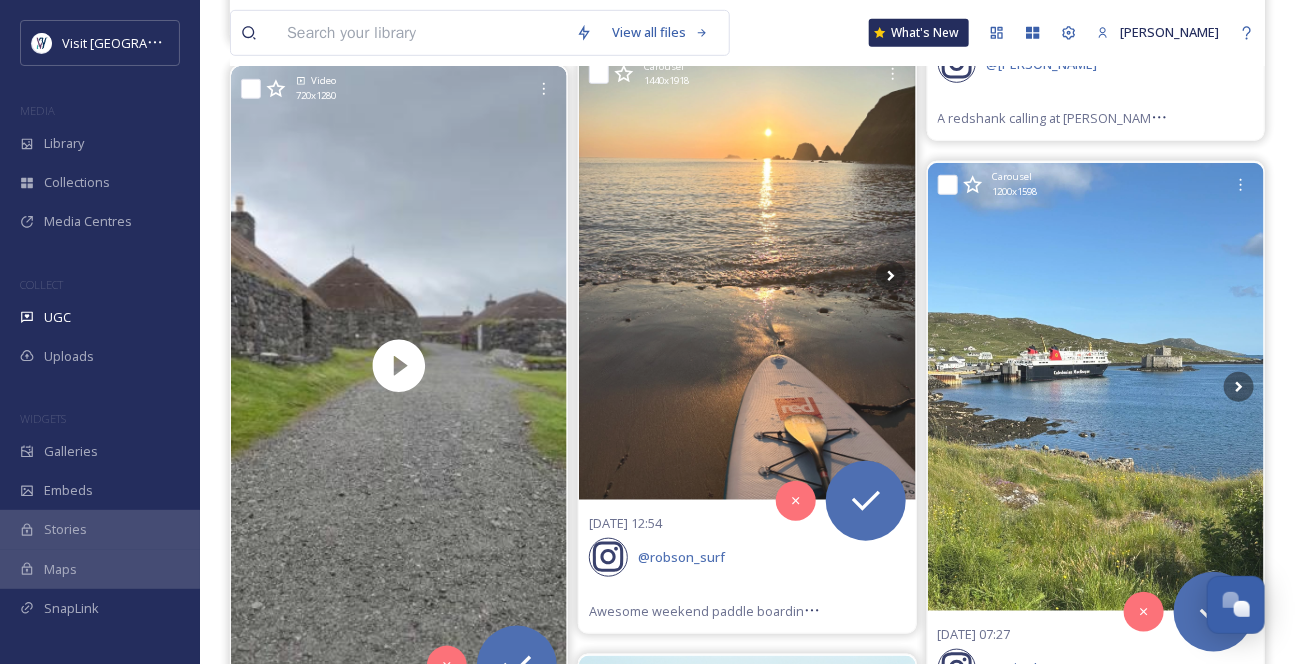 scroll, scrollTop: 3272, scrollLeft: 0, axis: vertical 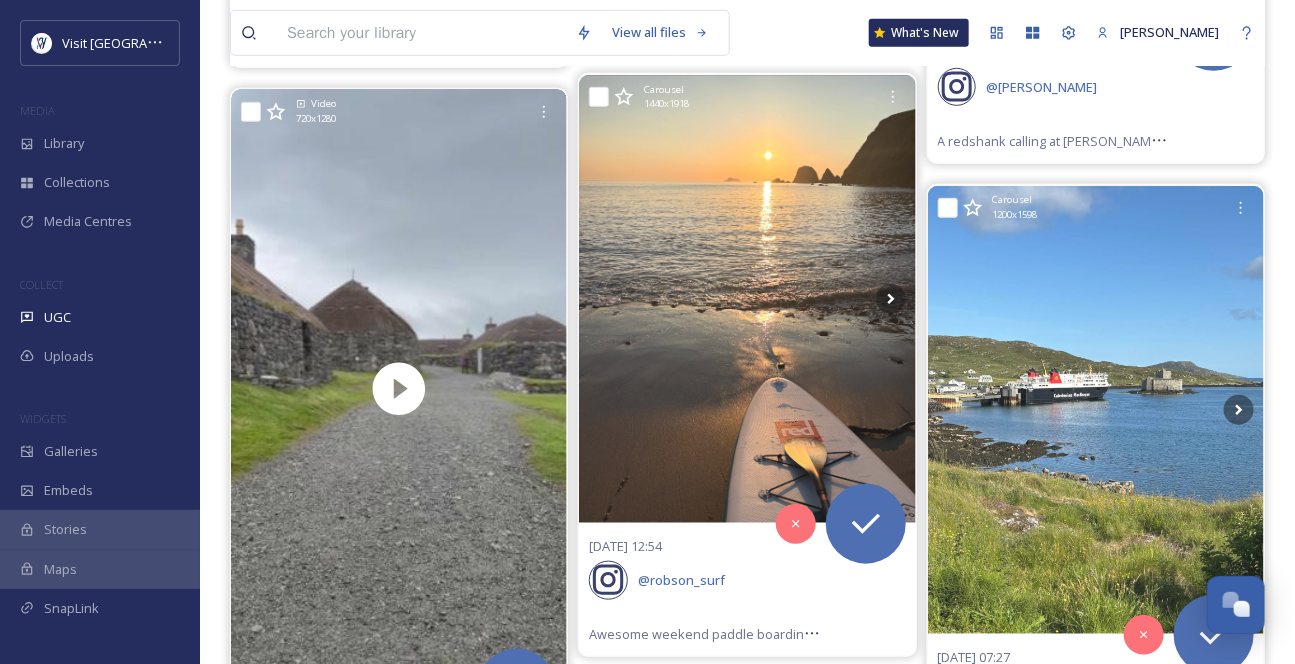 click at bounding box center (421, 33) 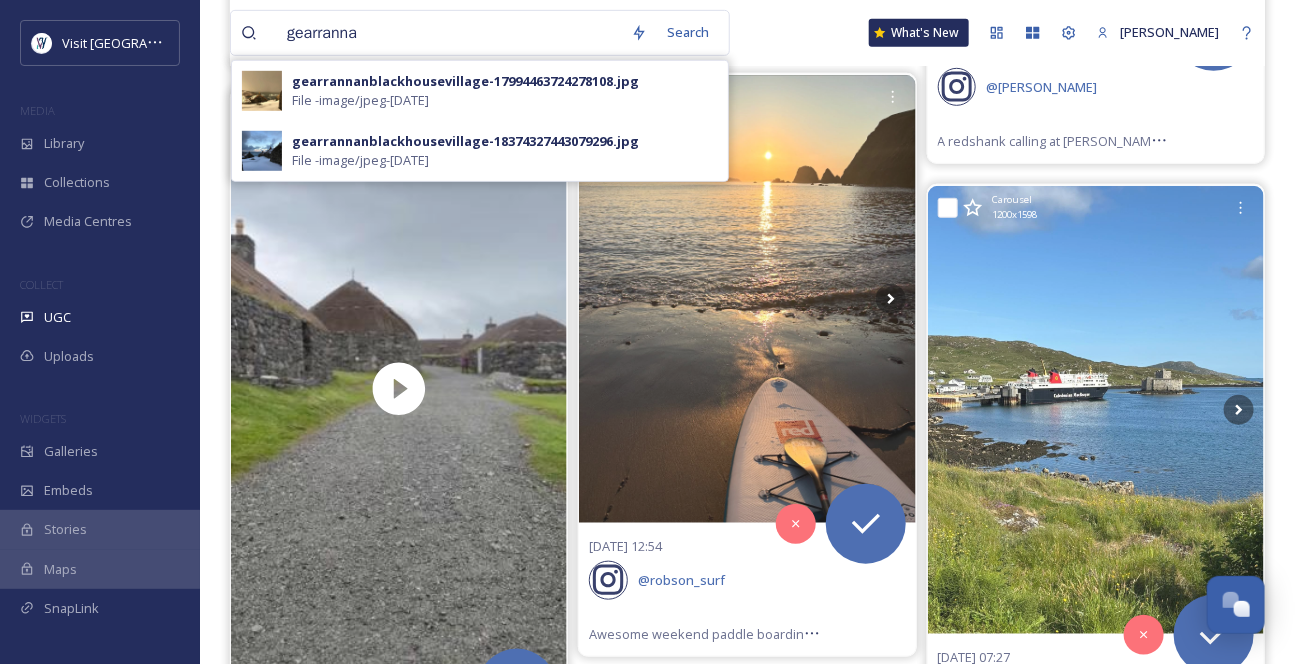 type on "gearrannan" 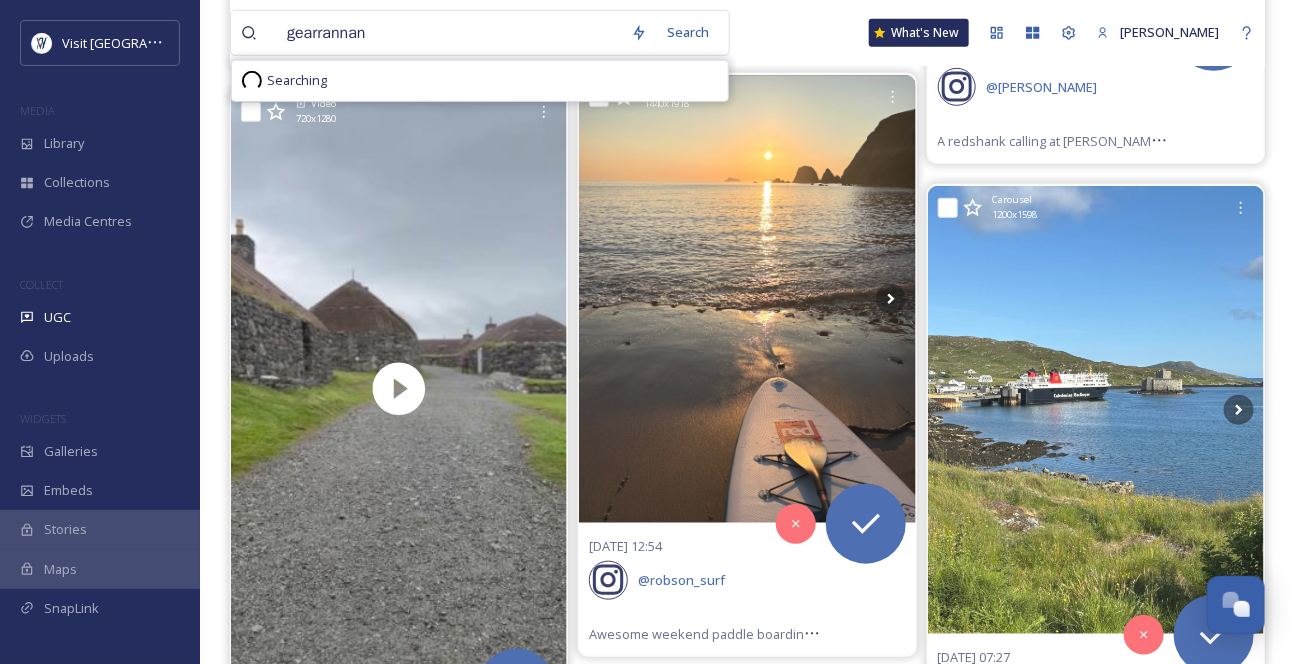 type 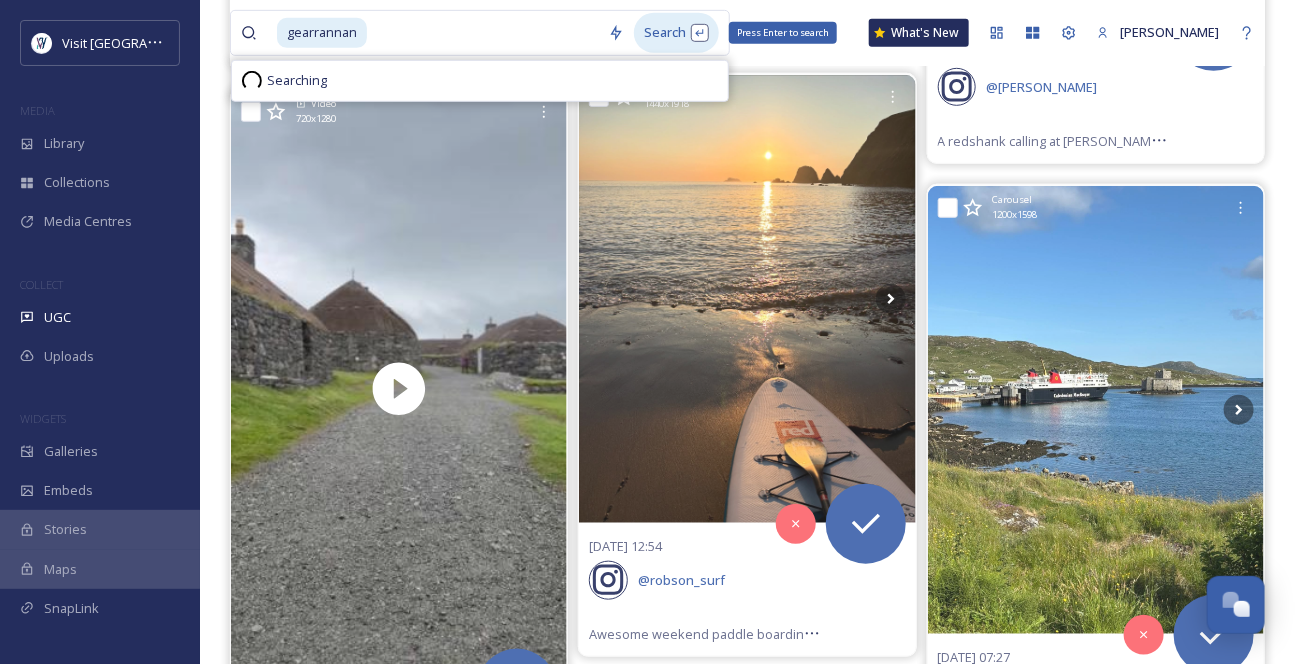 click on "Search Press Enter to search" at bounding box center (676, 32) 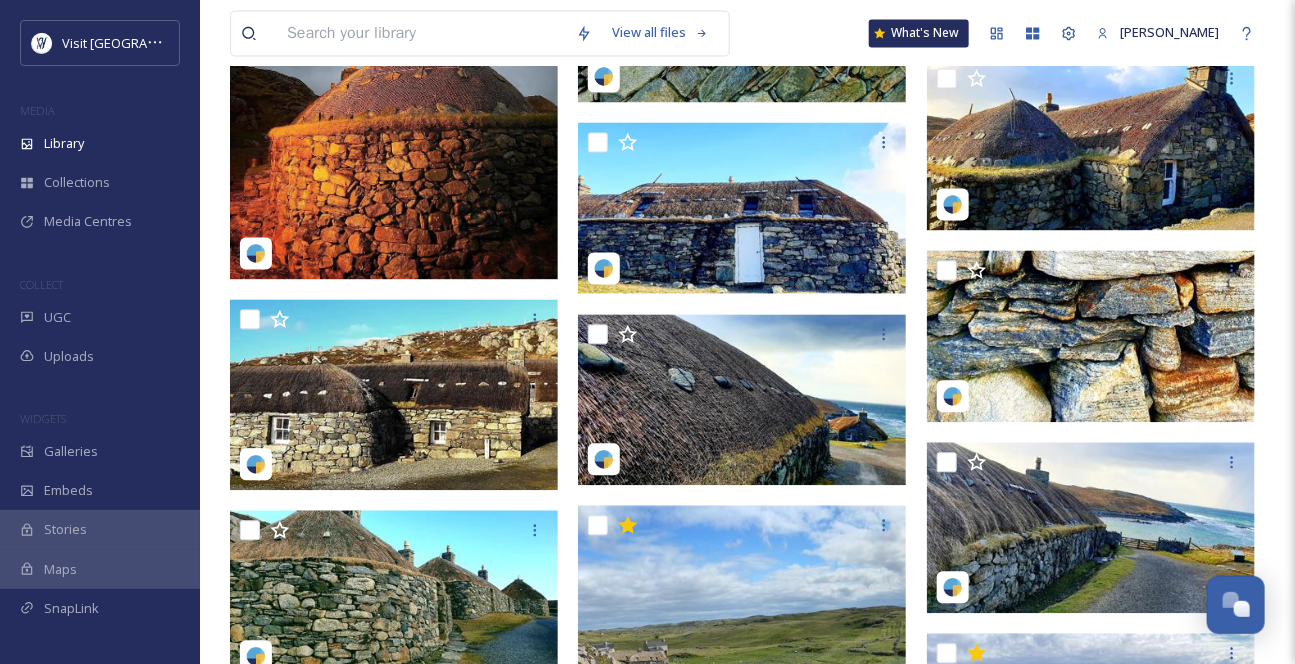scroll, scrollTop: 1545, scrollLeft: 0, axis: vertical 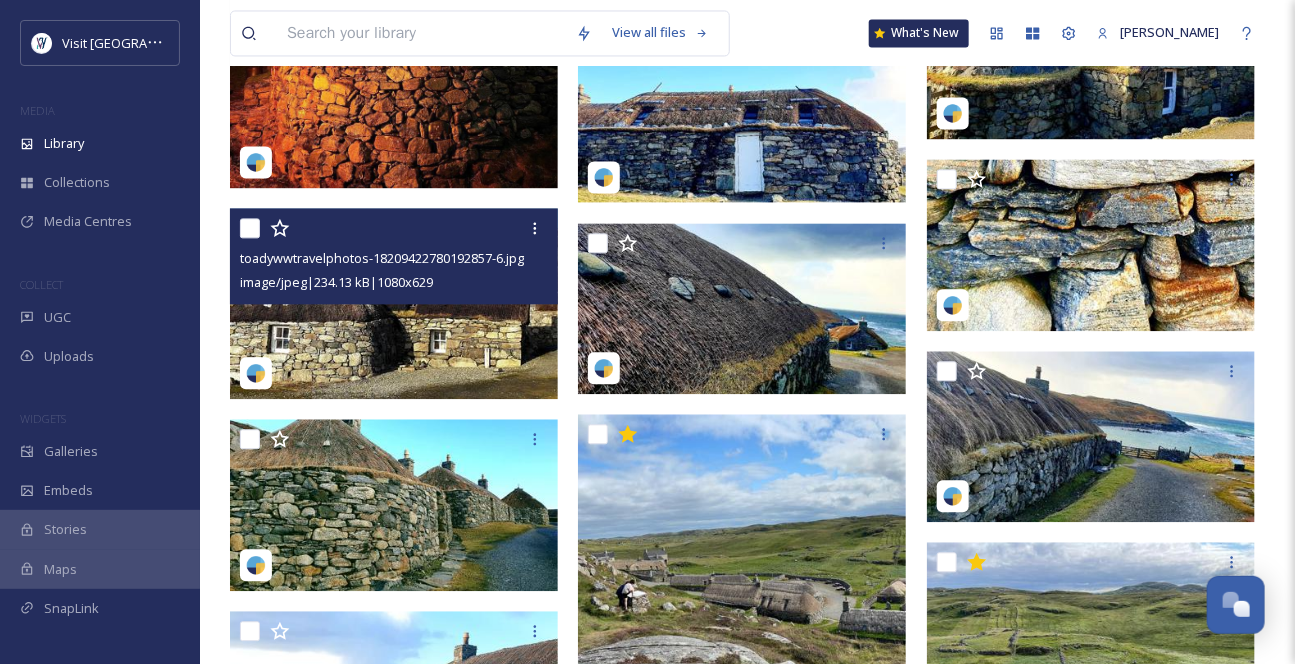 click at bounding box center (394, 303) 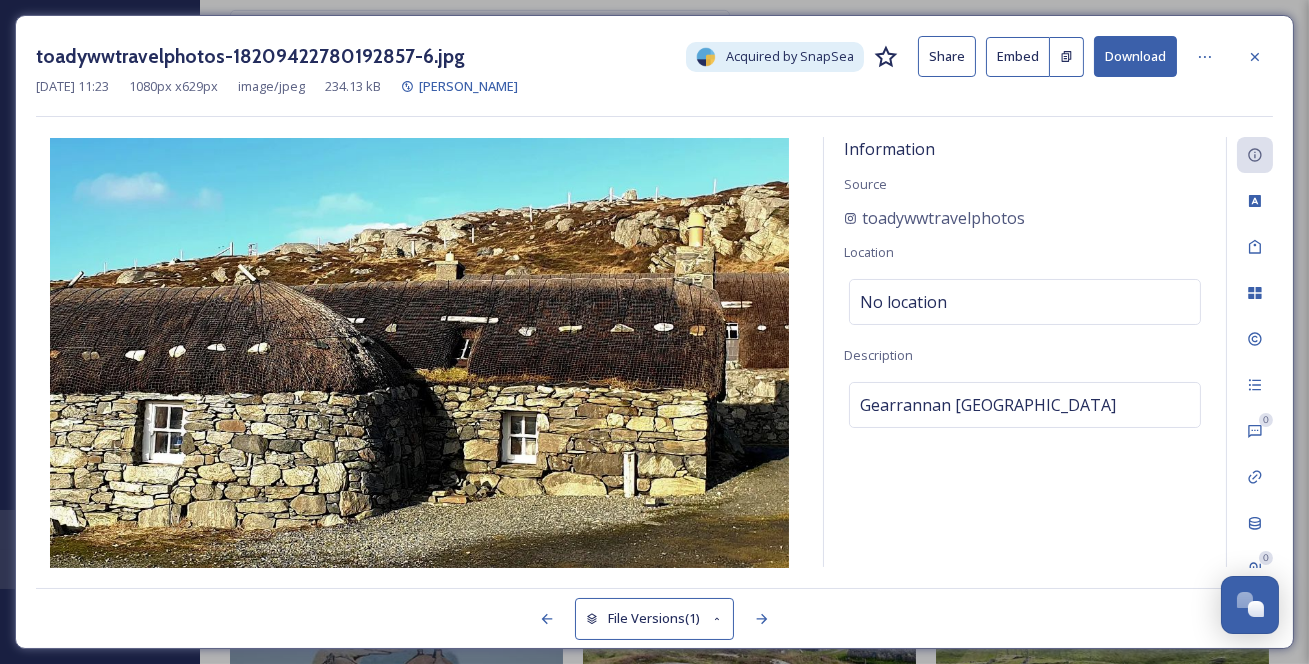 click on "Download" at bounding box center (1135, 56) 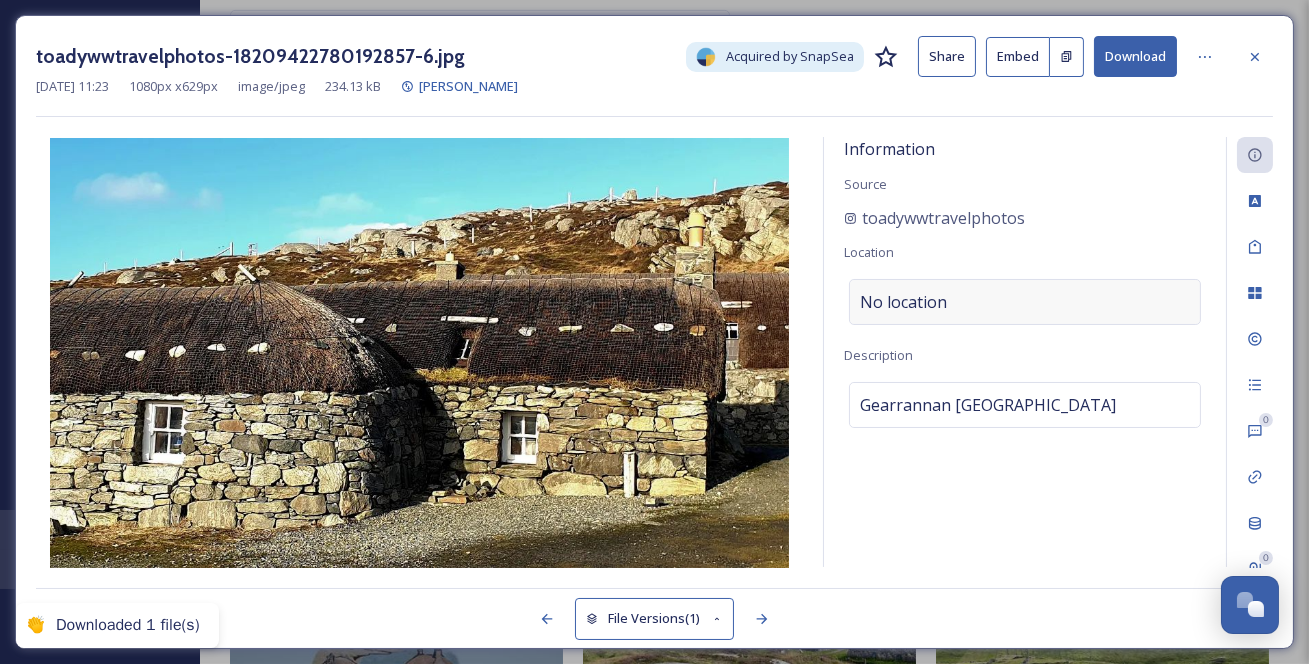 click on "No location" at bounding box center (1025, 302) 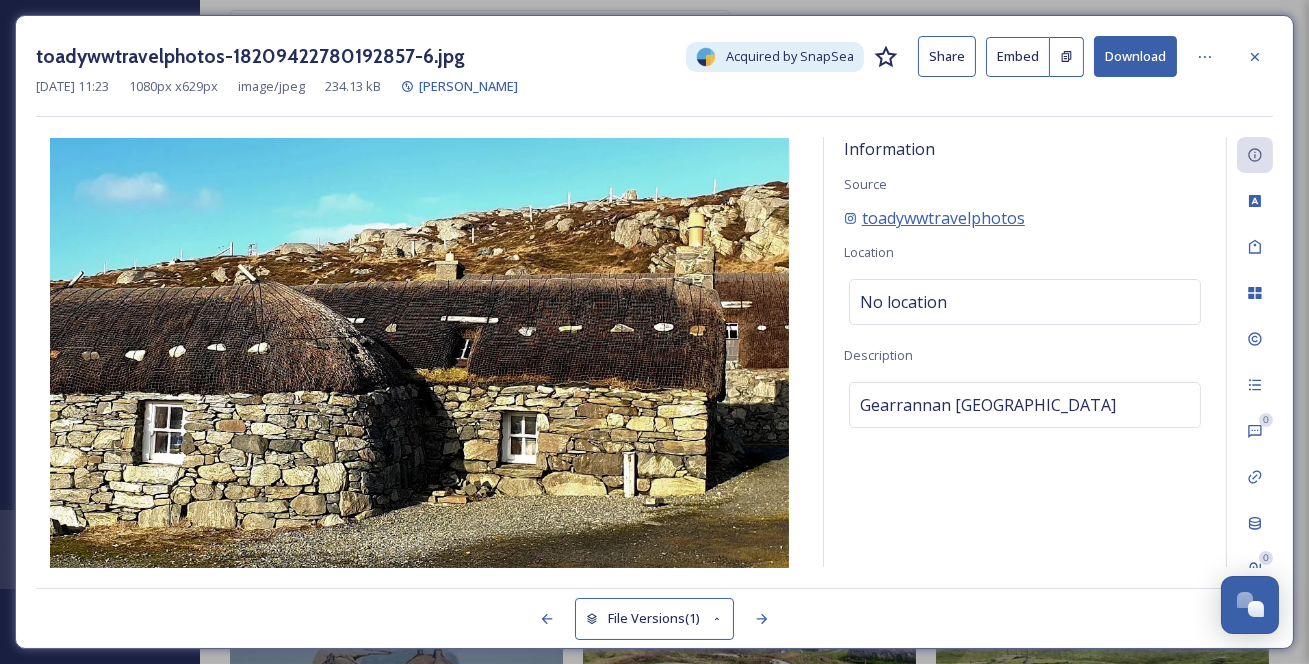 click on "toadywwtravelphotos" at bounding box center (943, 218) 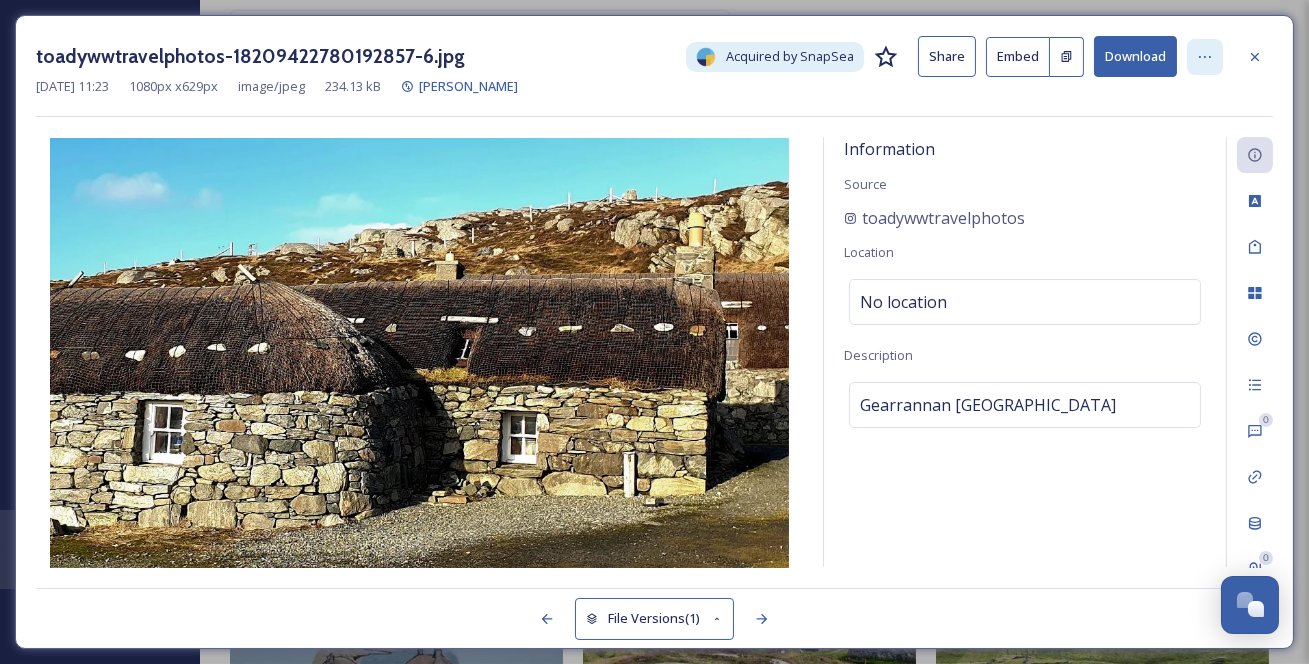 click at bounding box center [1205, 57] 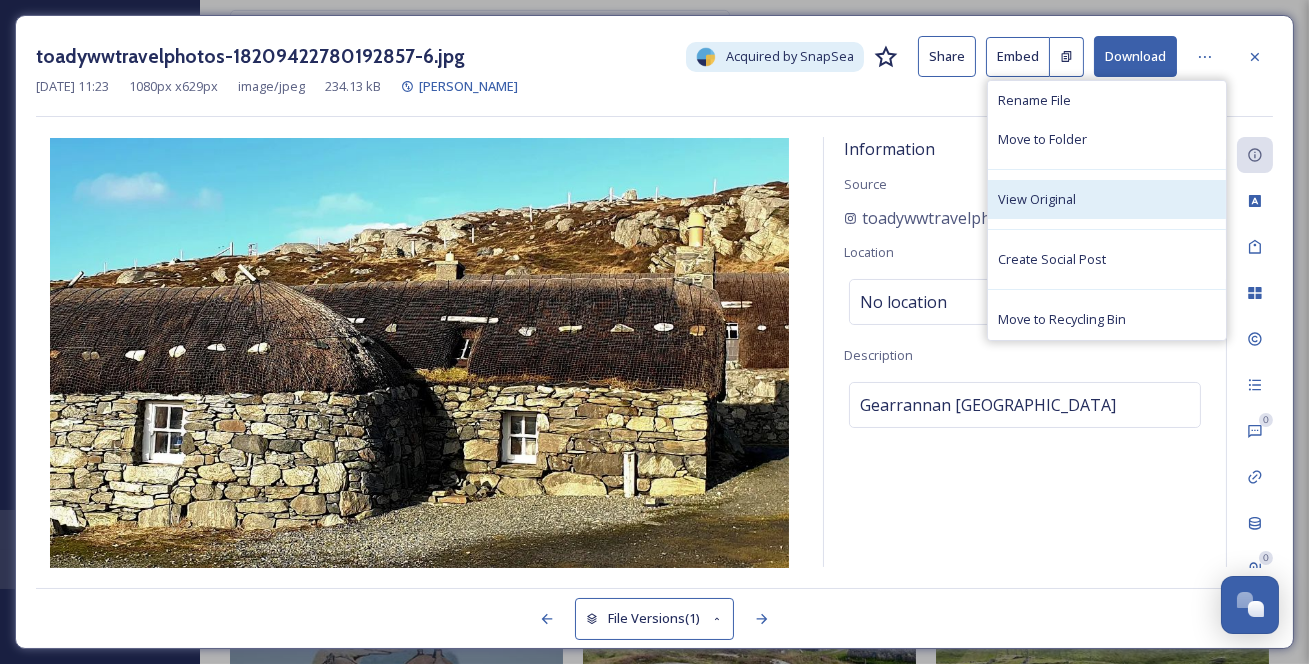 click on "View Original" at bounding box center [1107, 199] 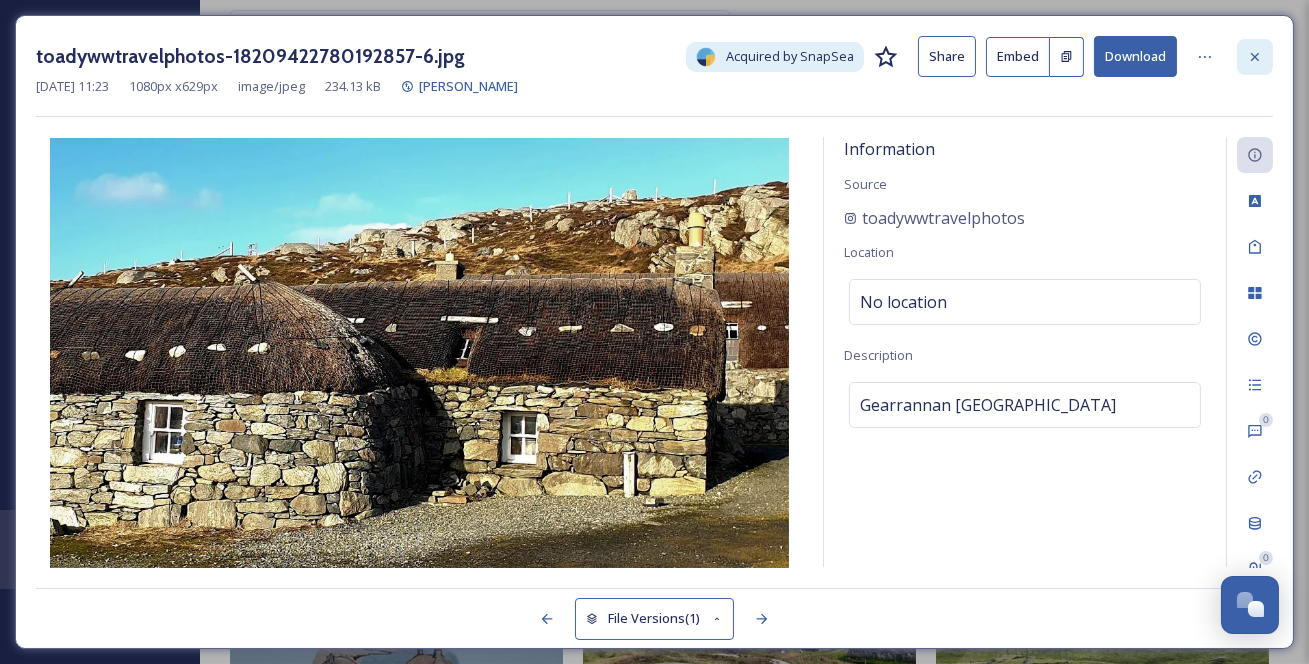 click 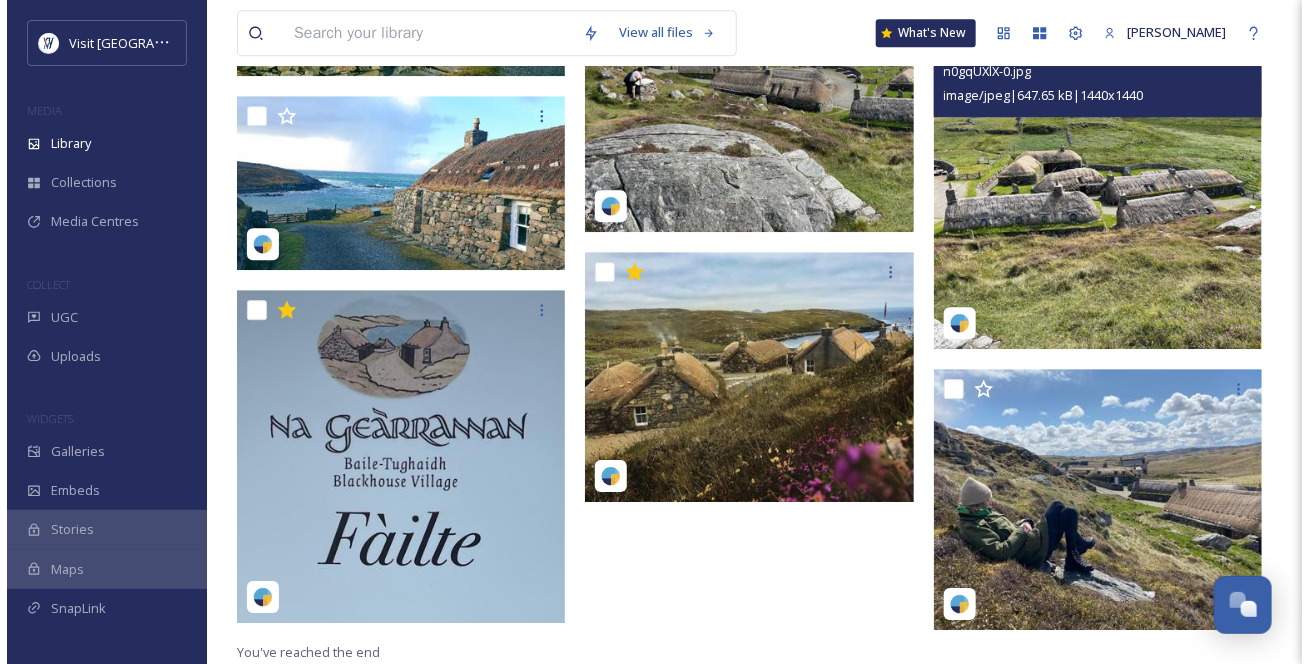 scroll, scrollTop: 2115, scrollLeft: 0, axis: vertical 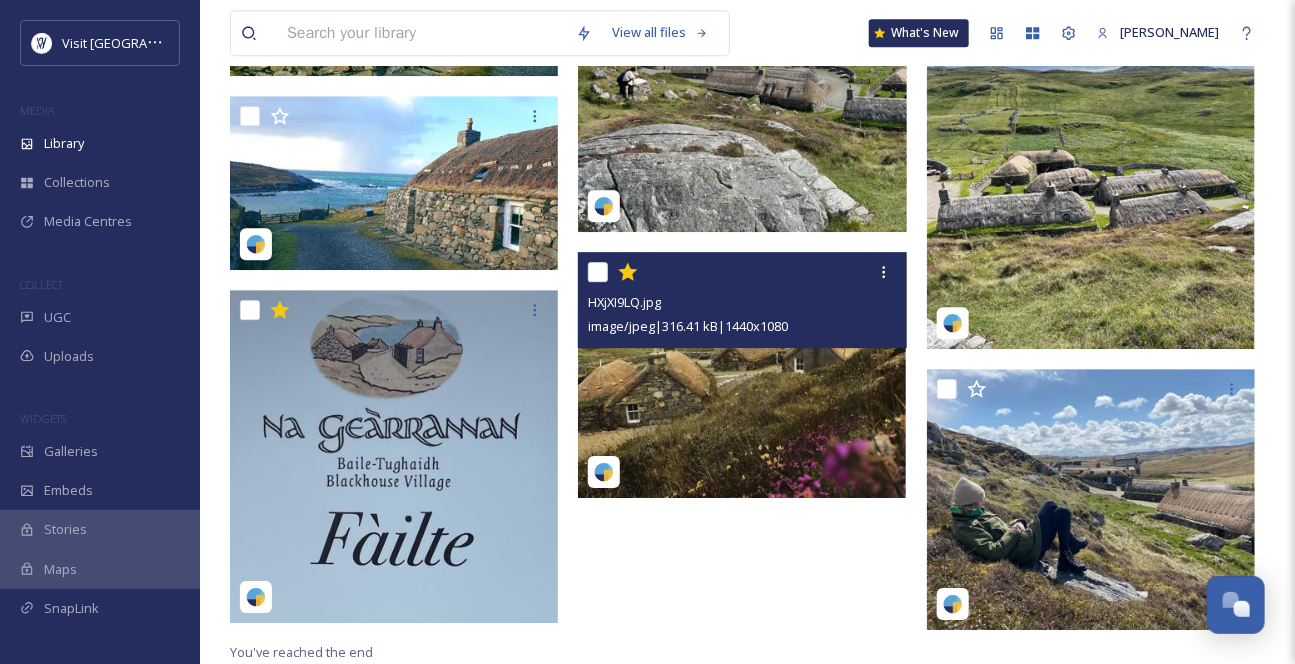 click at bounding box center [742, 375] 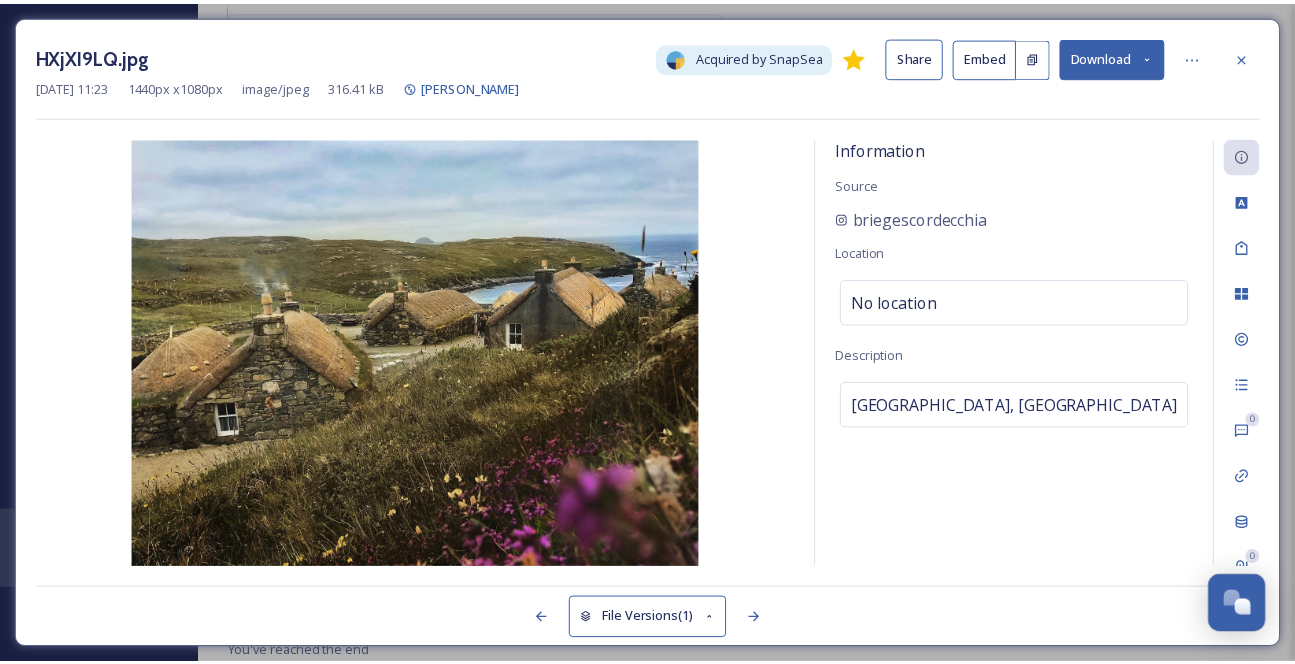 scroll, scrollTop: 2117, scrollLeft: 0, axis: vertical 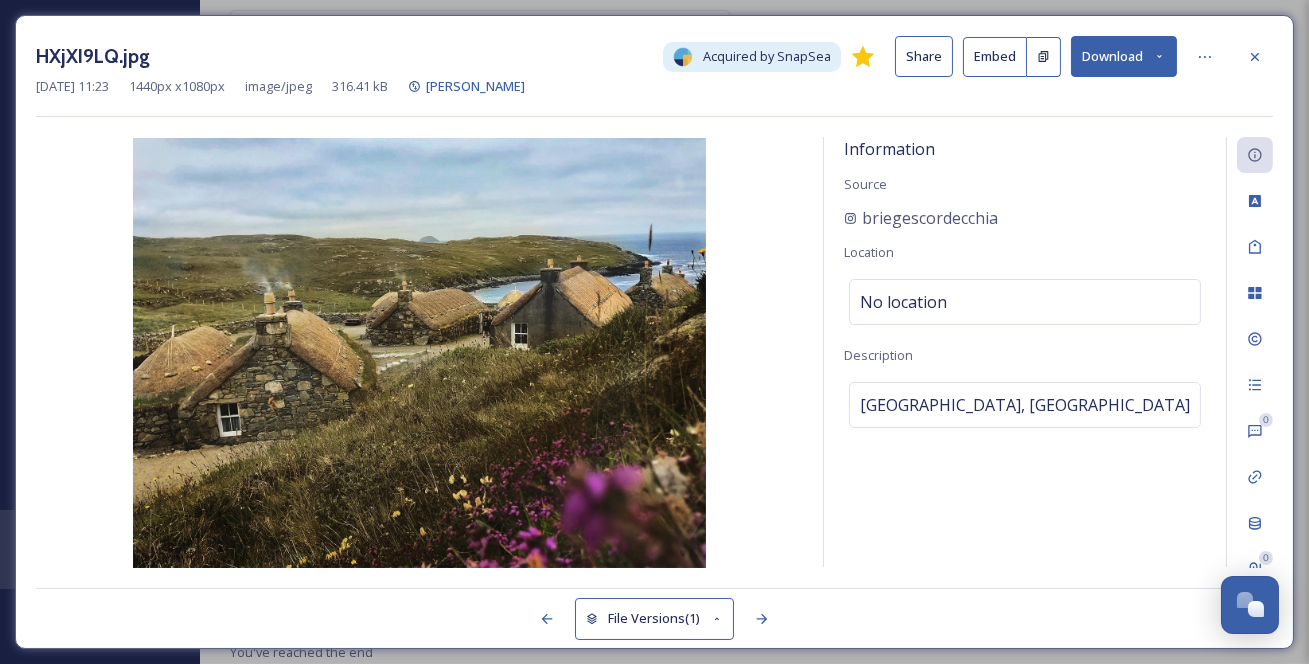 click on "Download" at bounding box center (1124, 56) 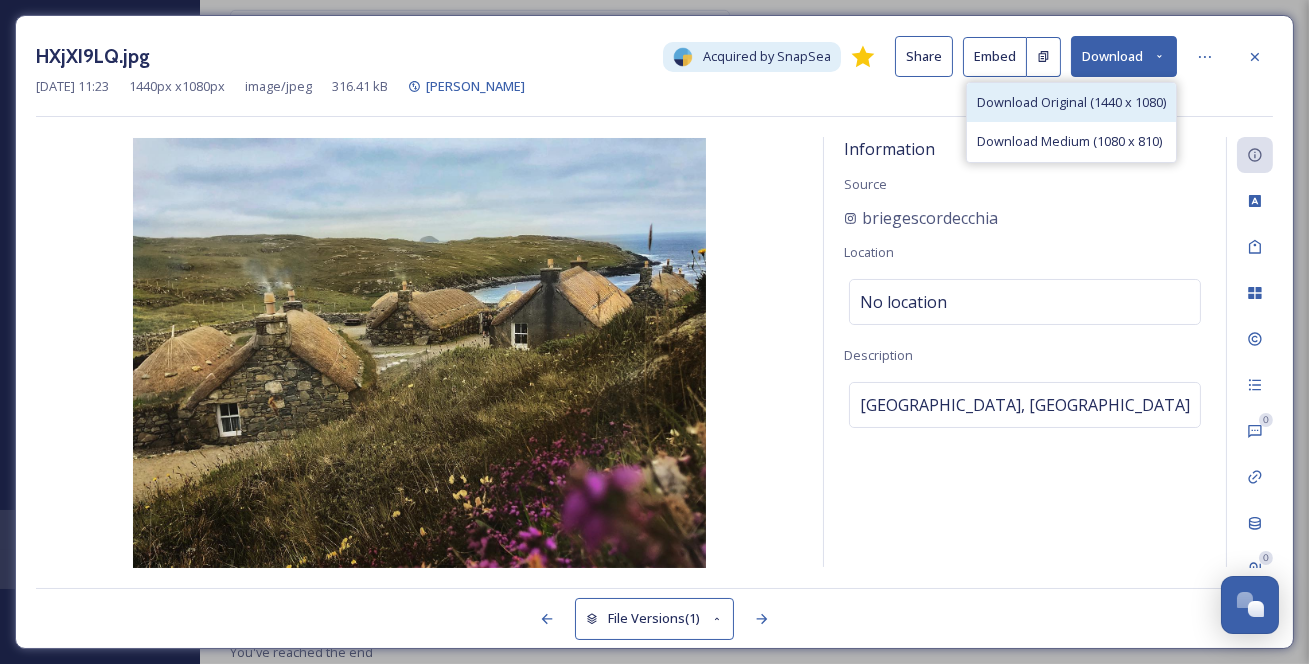 click on "Download Original (1440 x 1080)" at bounding box center (1071, 102) 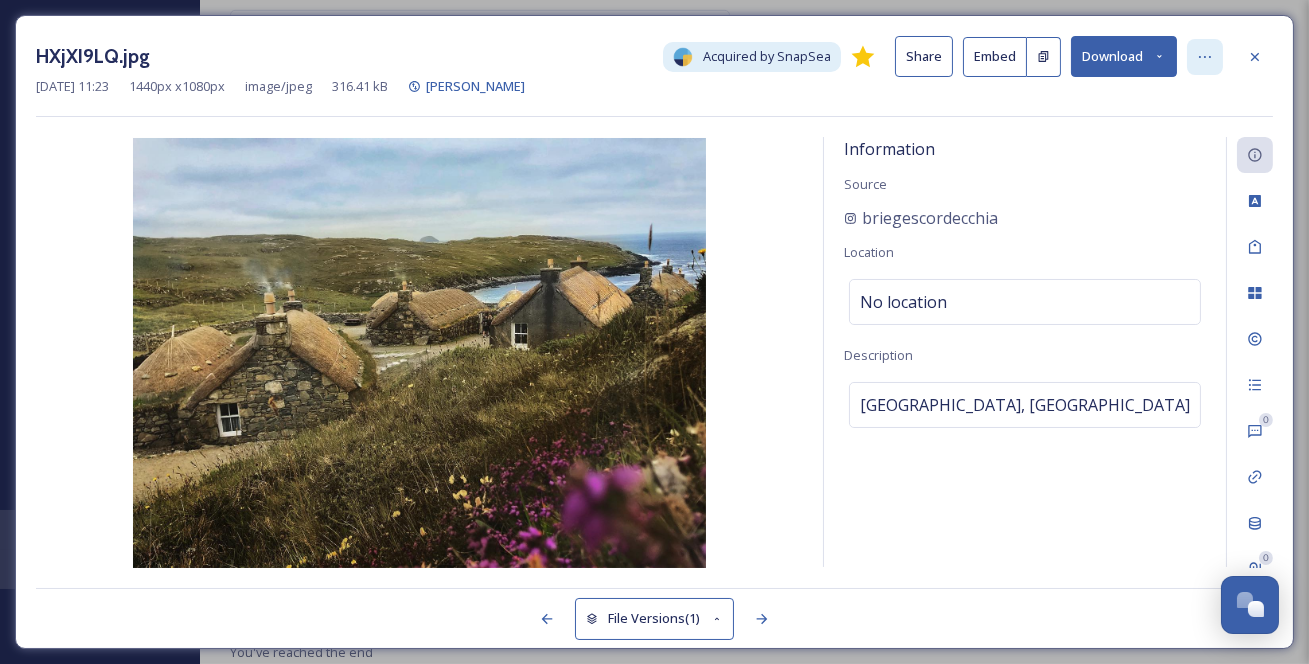 click 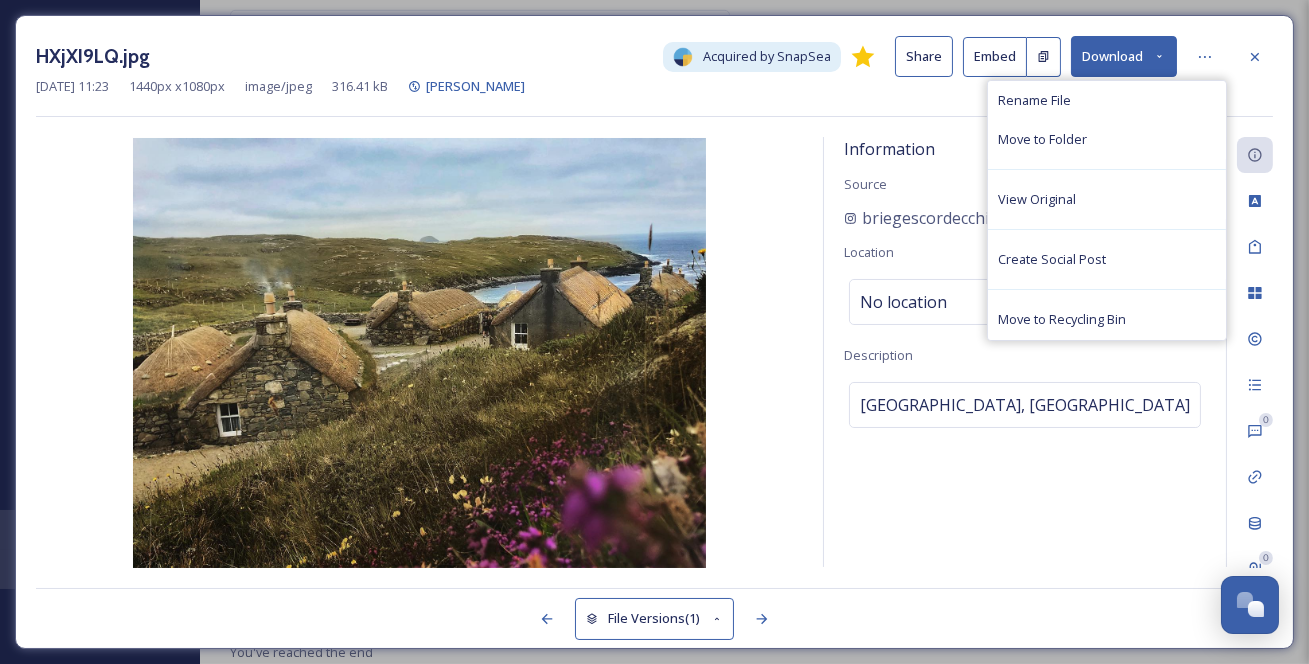 click on "Information Source briegescordecchia Location No location Description Scotland, United Kingdom" at bounding box center [1025, 352] 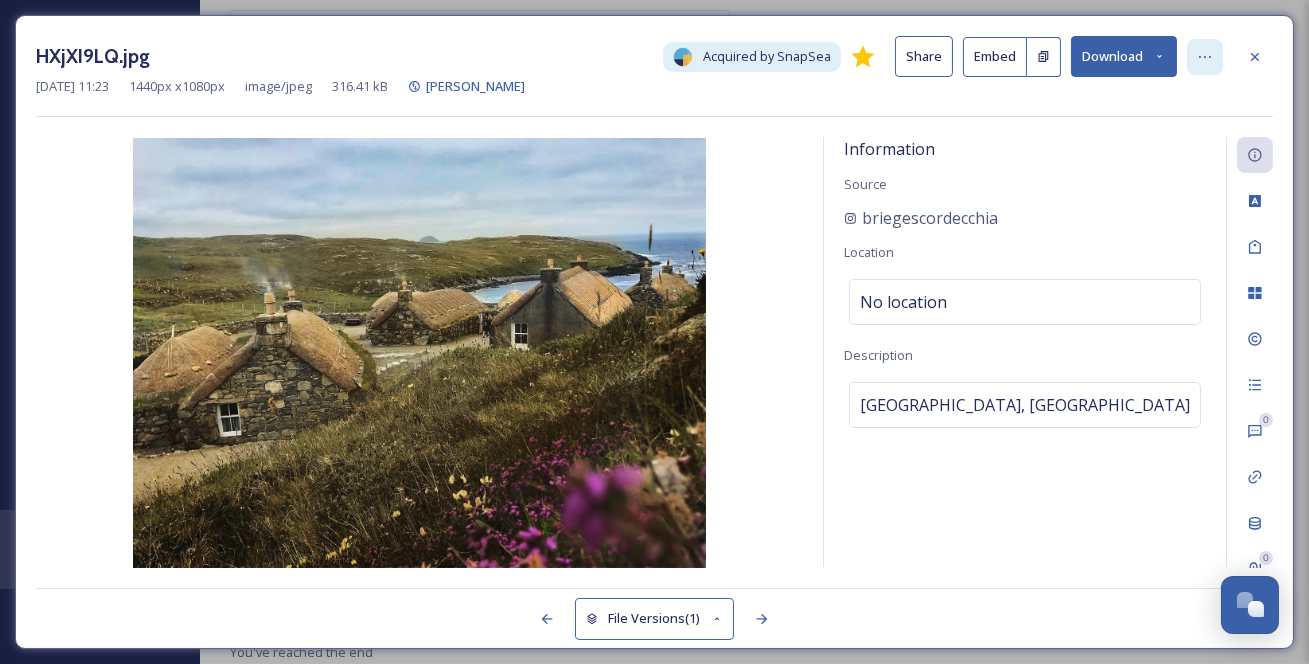 click at bounding box center [1205, 57] 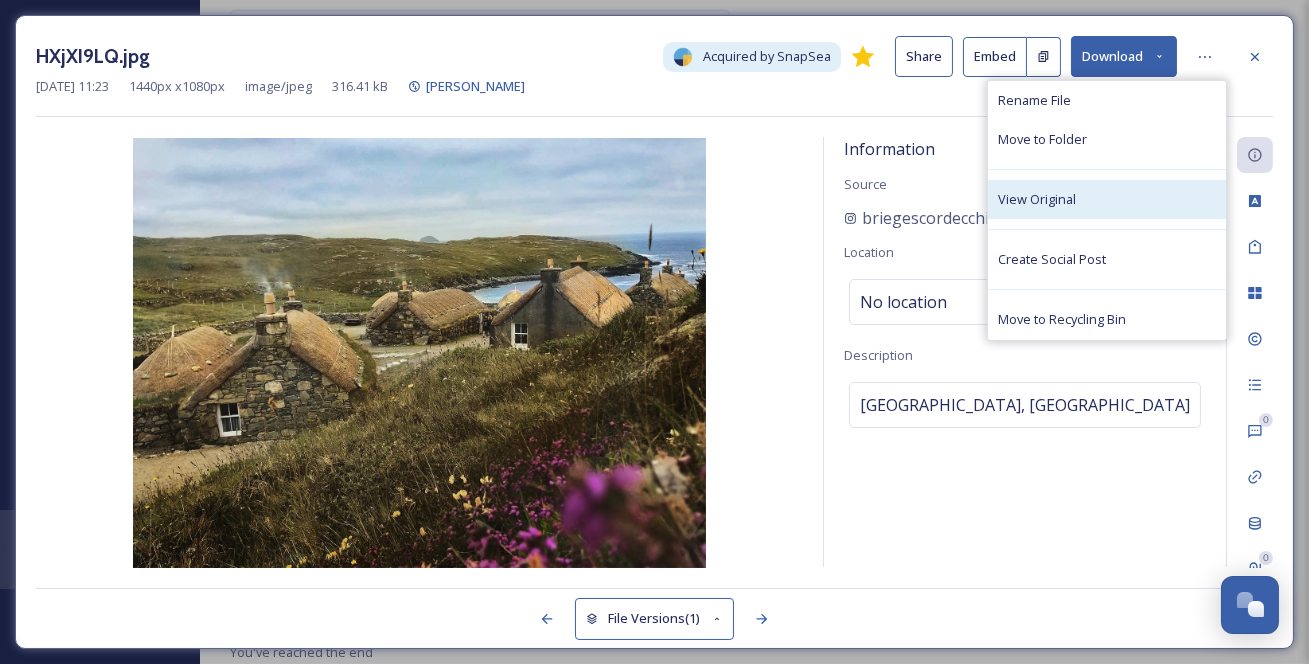 click on "View Original" at bounding box center [1107, 199] 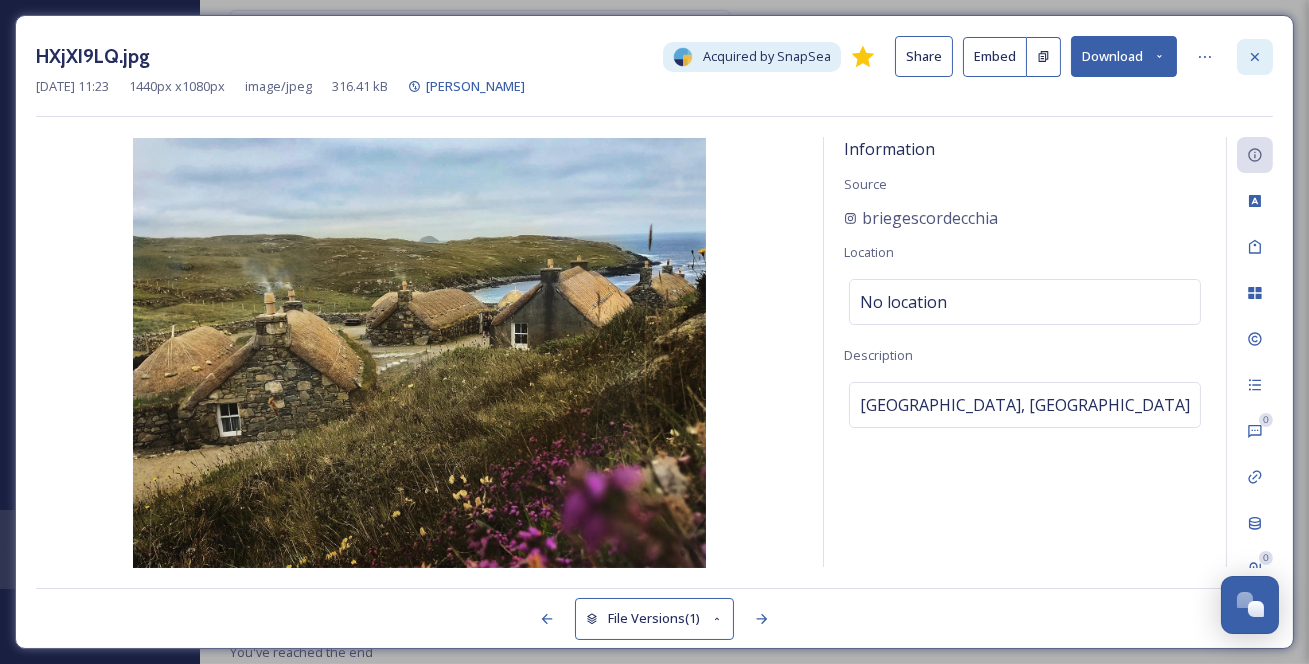 click 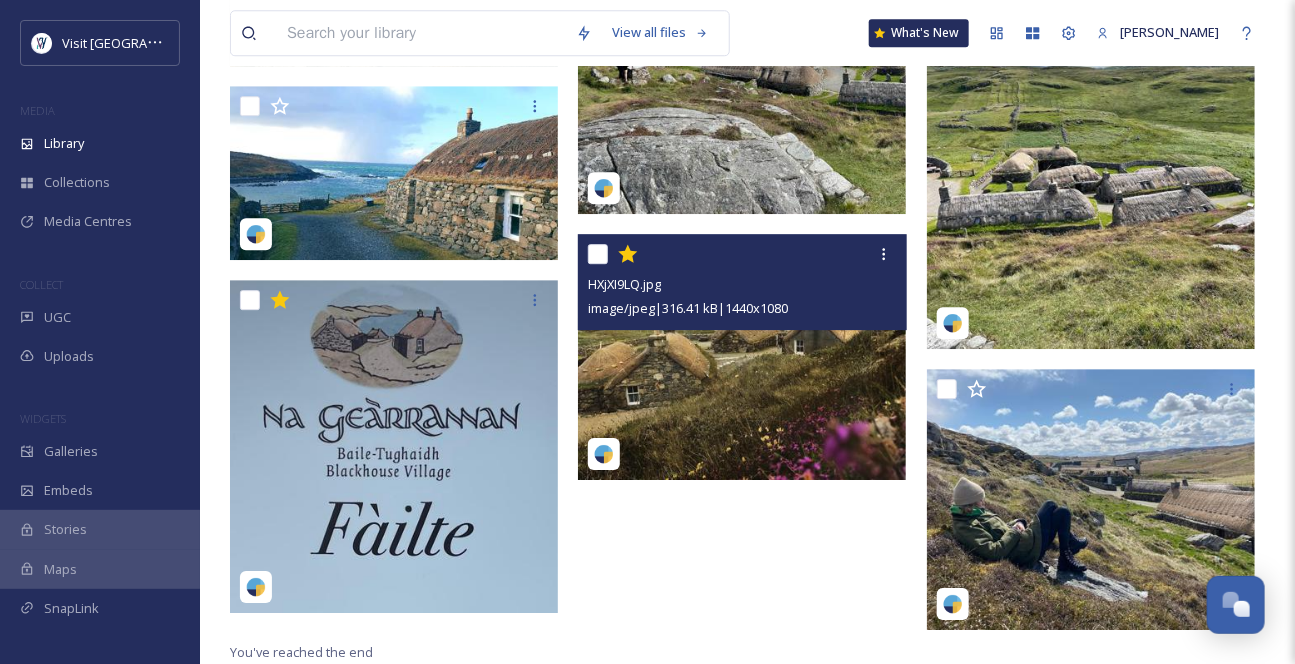 click at bounding box center [742, 357] 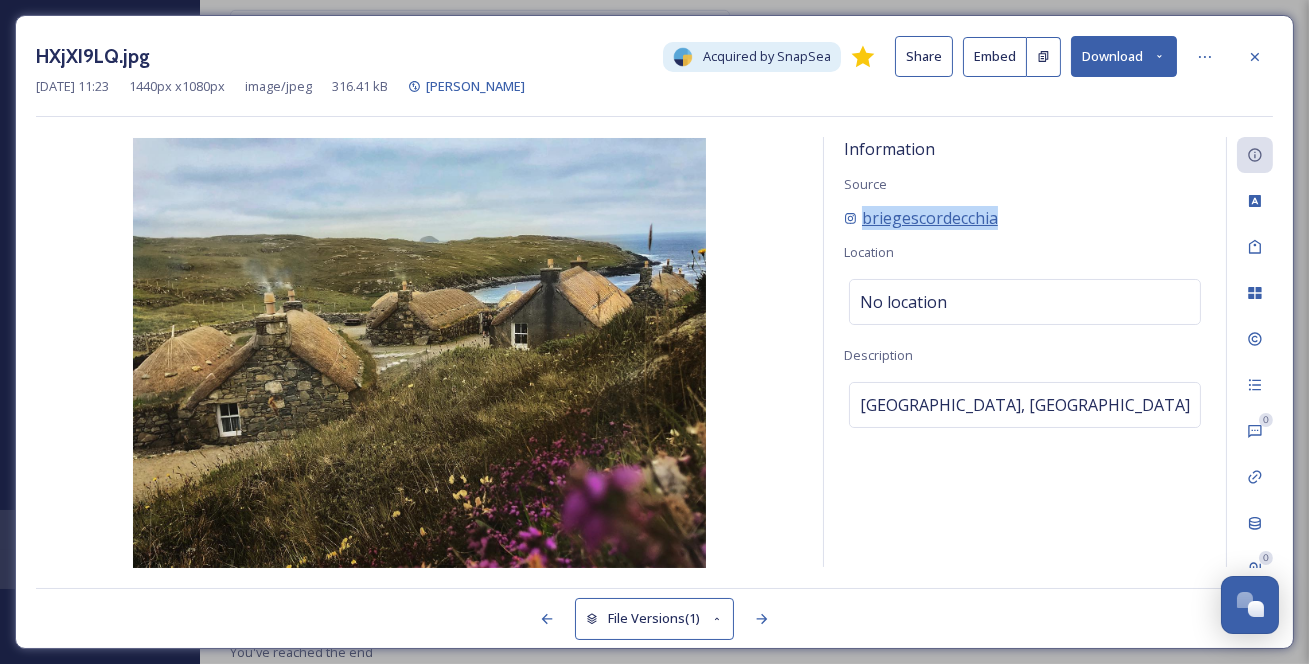 drag, startPoint x: 1066, startPoint y: 237, endPoint x: 852, endPoint y: 247, distance: 214.23352 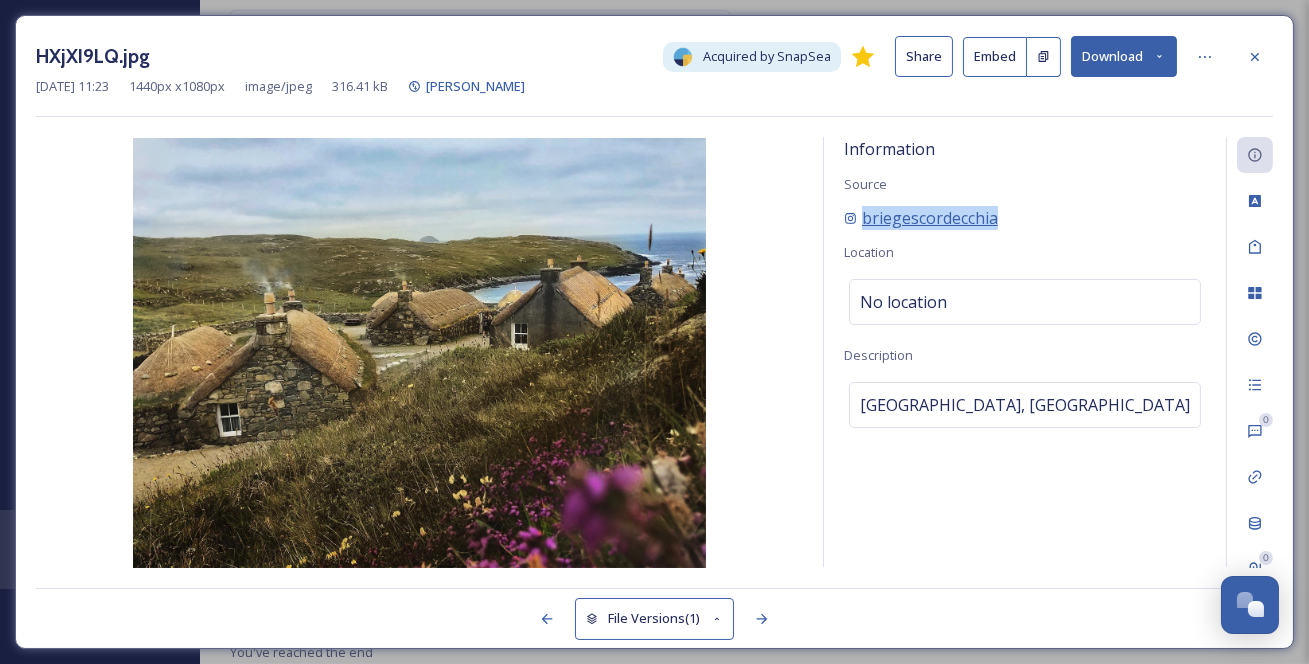 copy on "briegescordecchia" 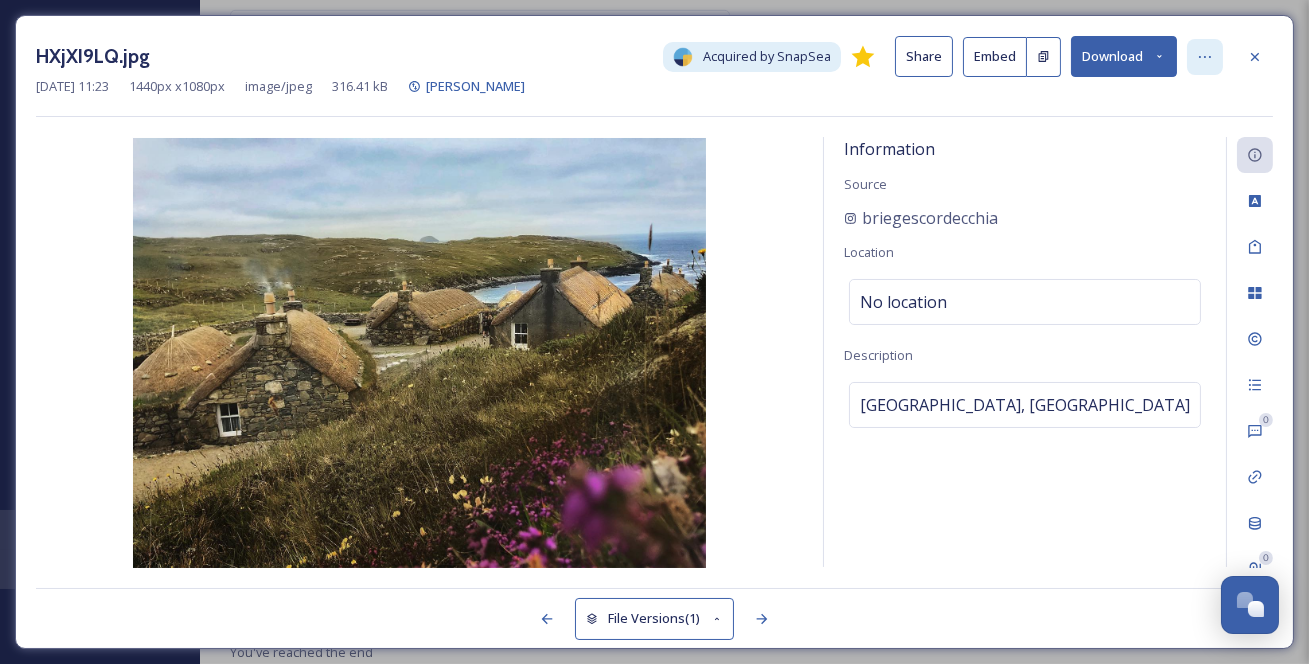 click 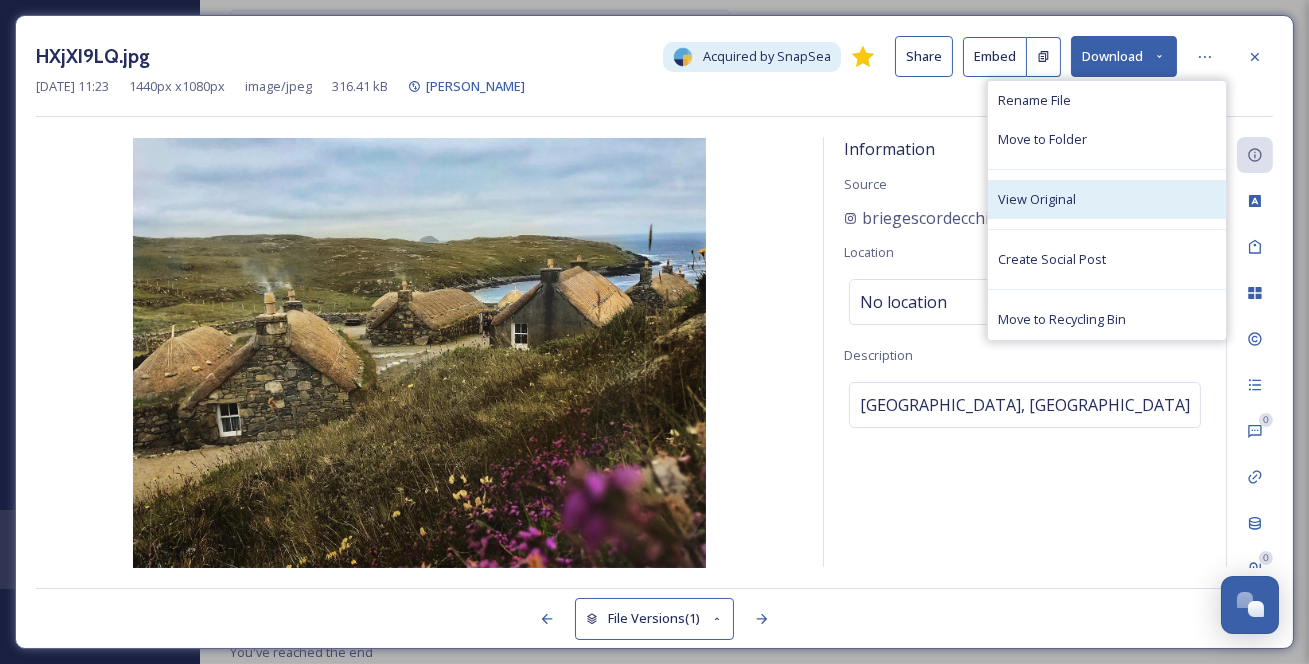 click on "View Original" at bounding box center [1037, 199] 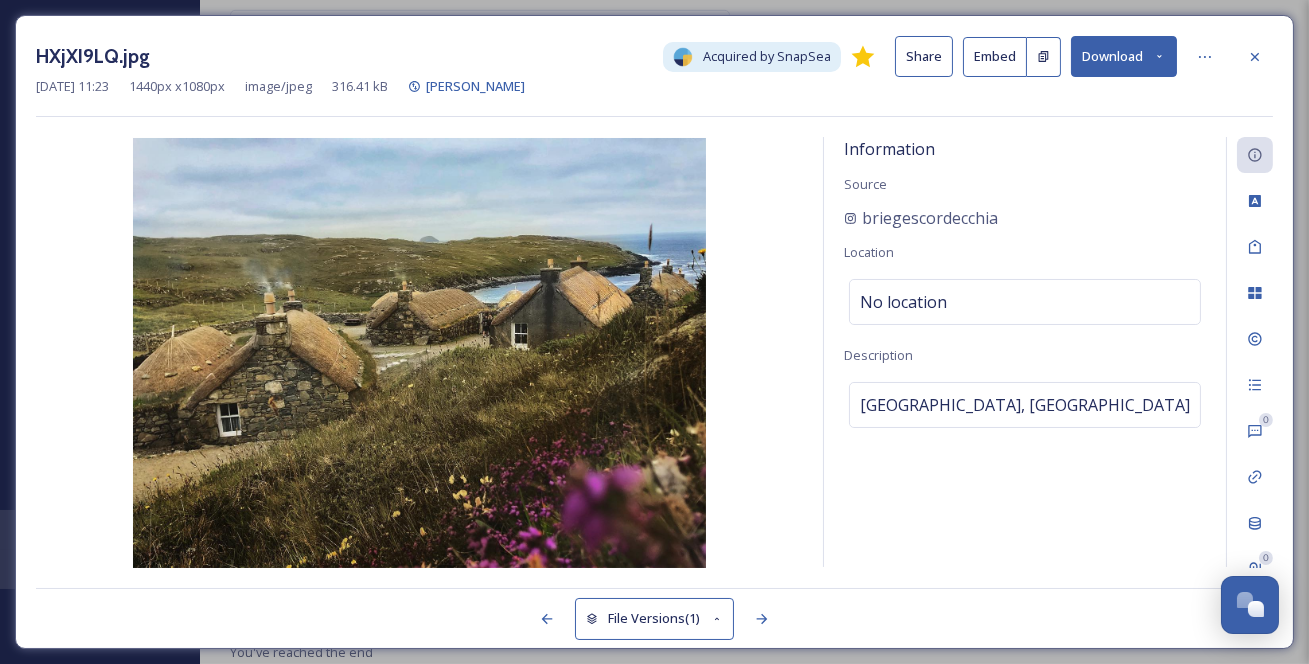 click at bounding box center (1255, 57) 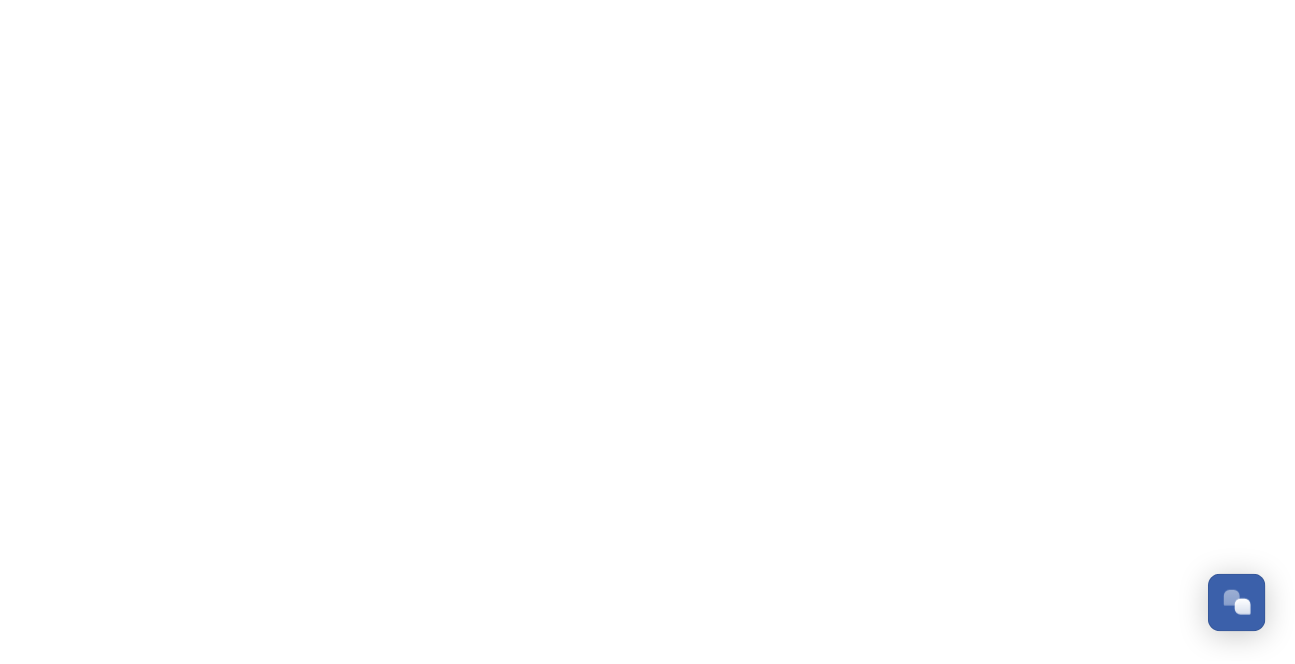 scroll, scrollTop: 0, scrollLeft: 0, axis: both 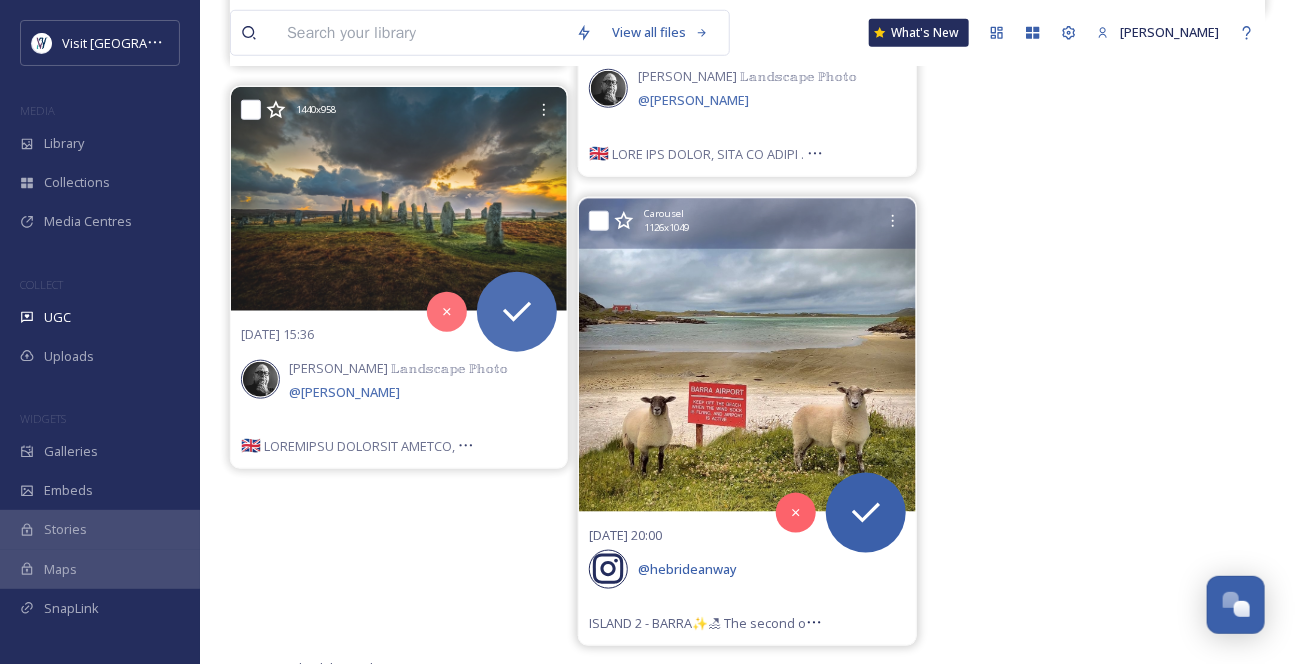 click at bounding box center [747, 355] 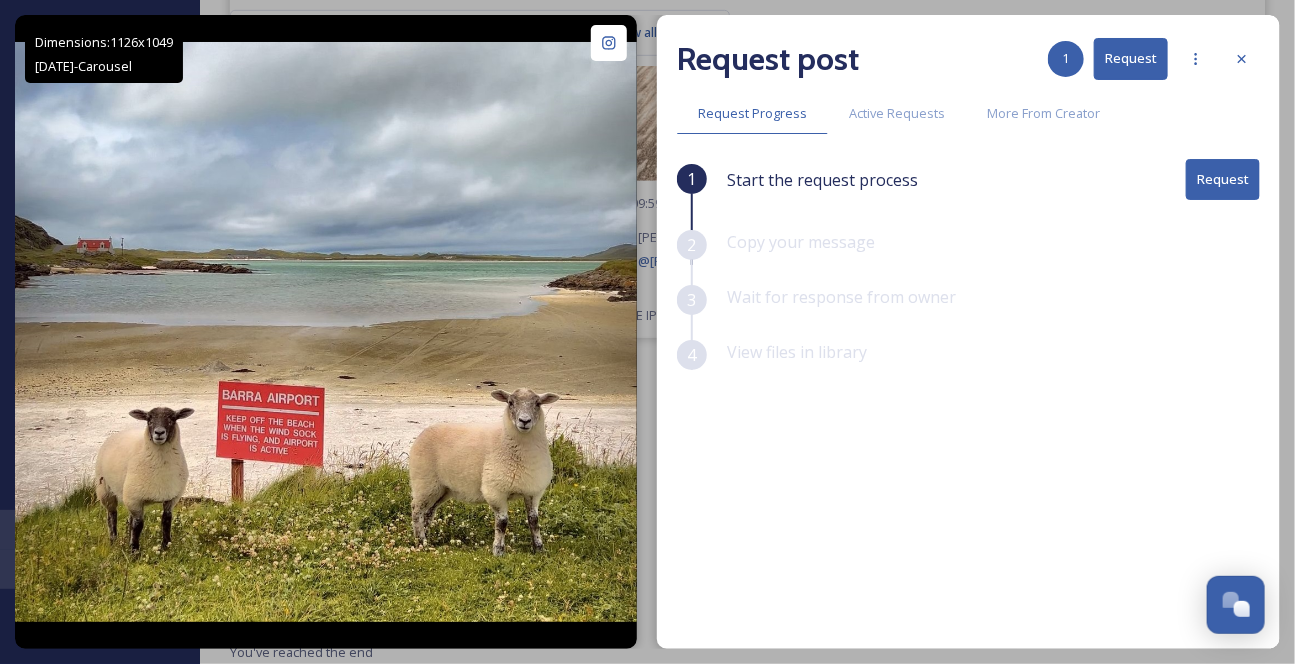 click 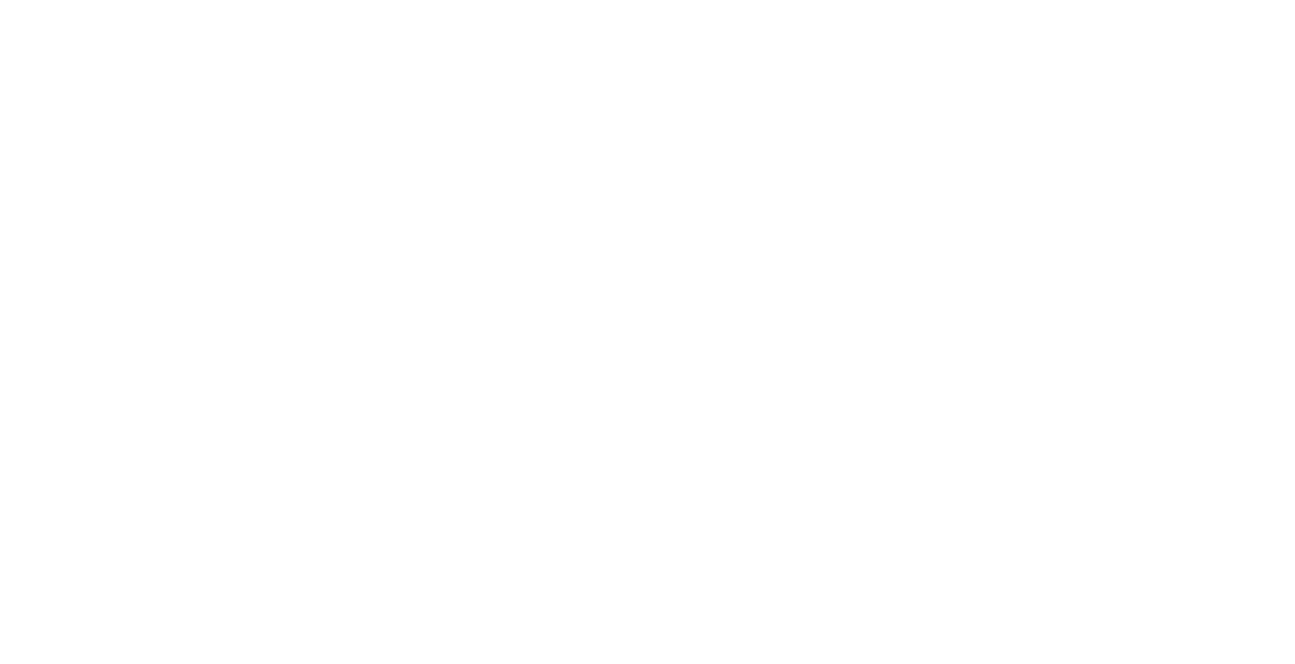 scroll, scrollTop: 0, scrollLeft: 0, axis: both 